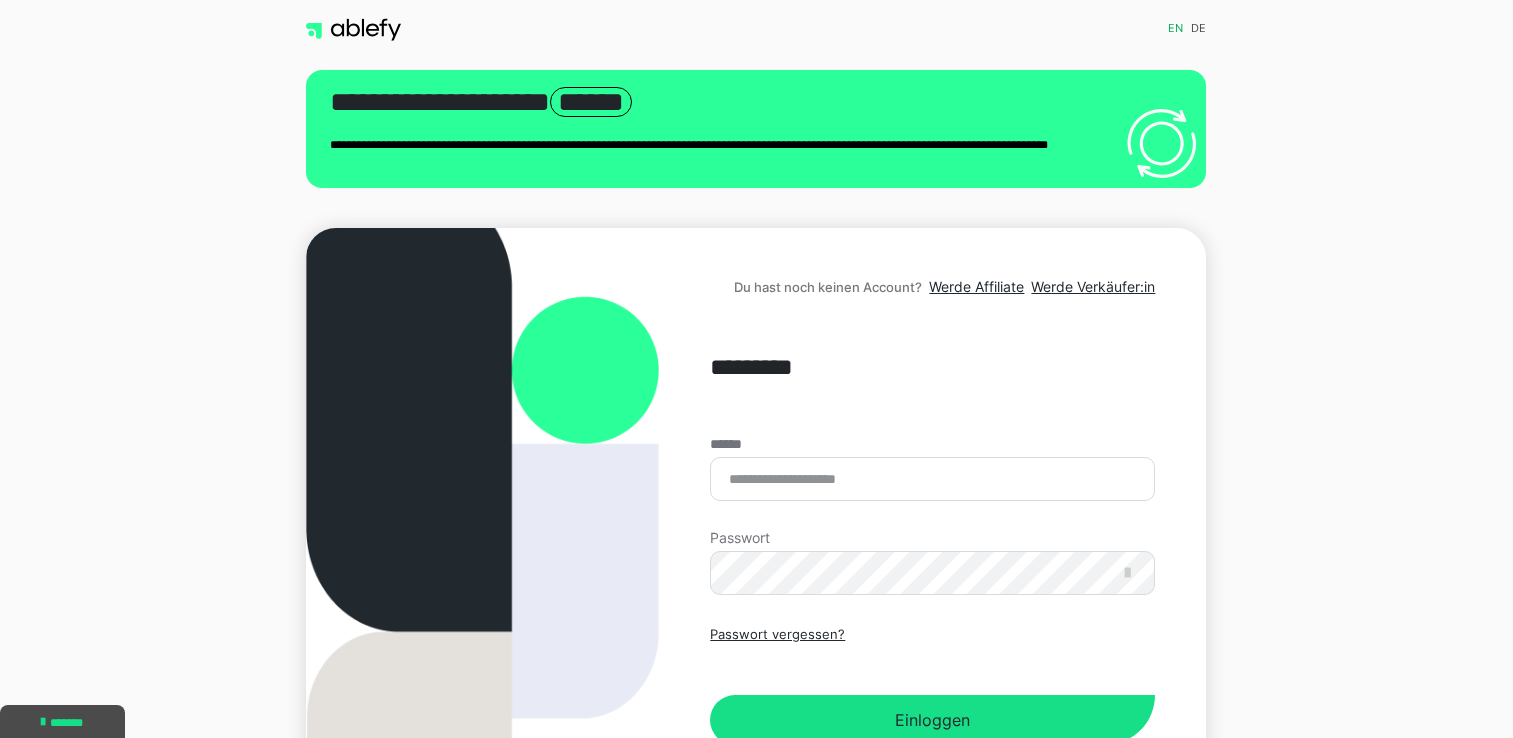 scroll, scrollTop: 0, scrollLeft: 0, axis: both 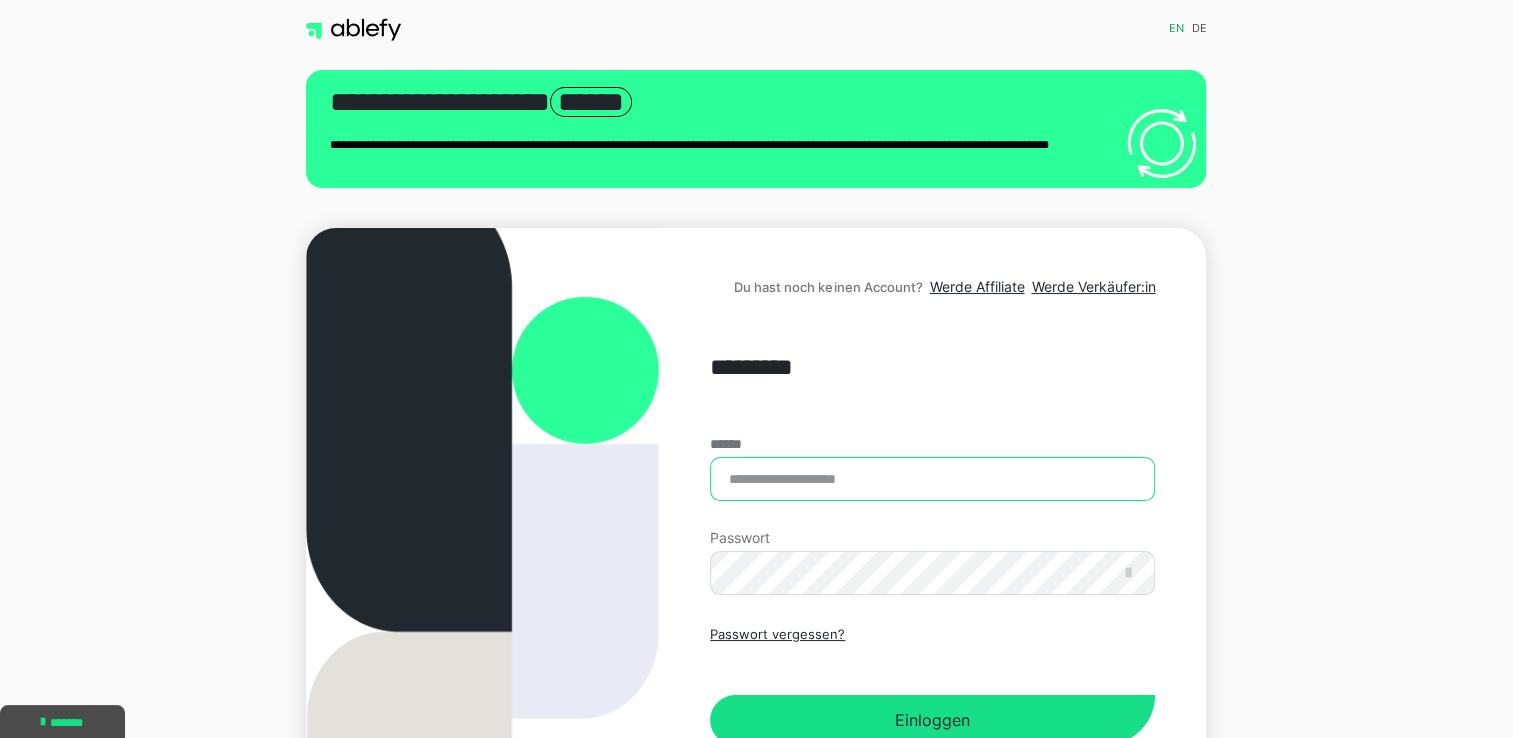 click on "******" at bounding box center [932, 479] 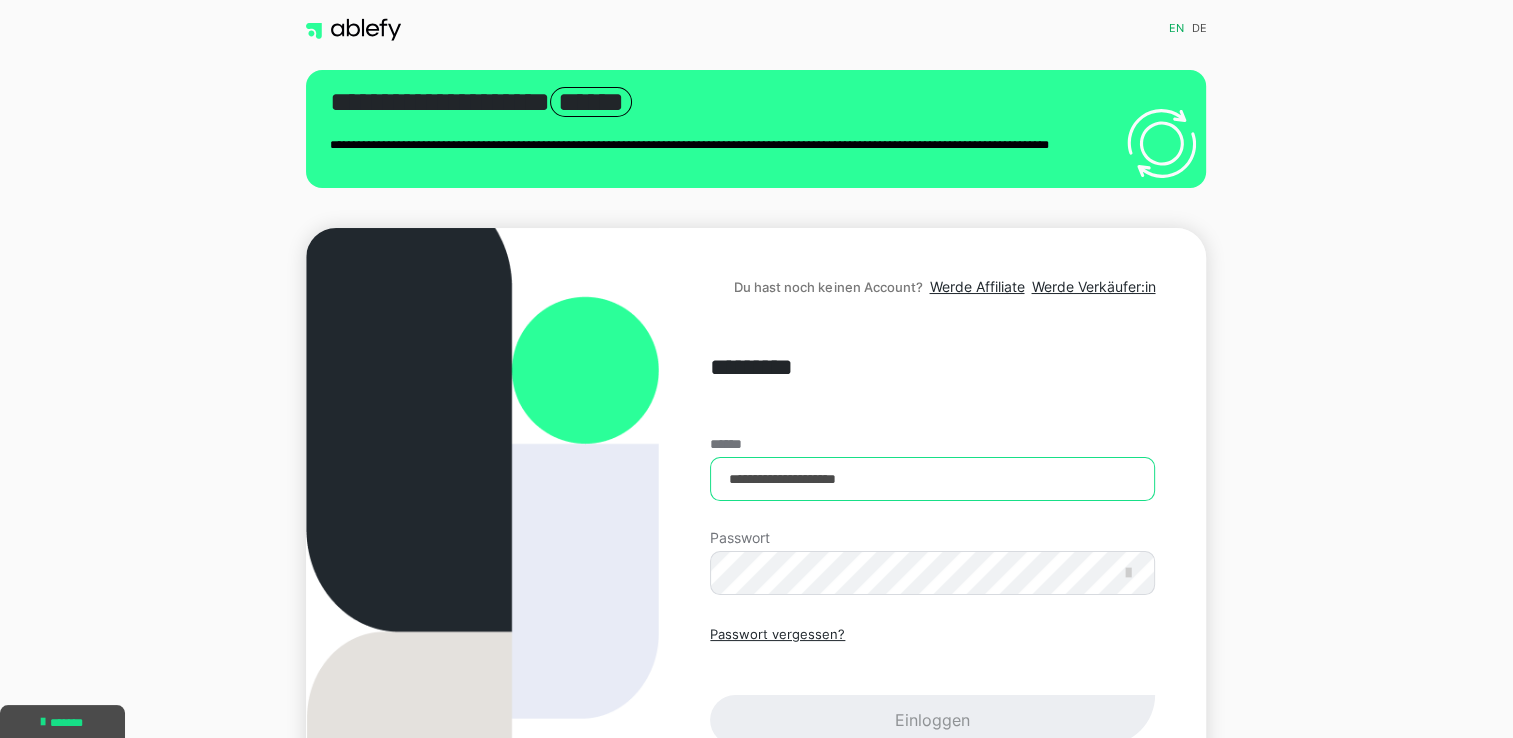 type on "**********" 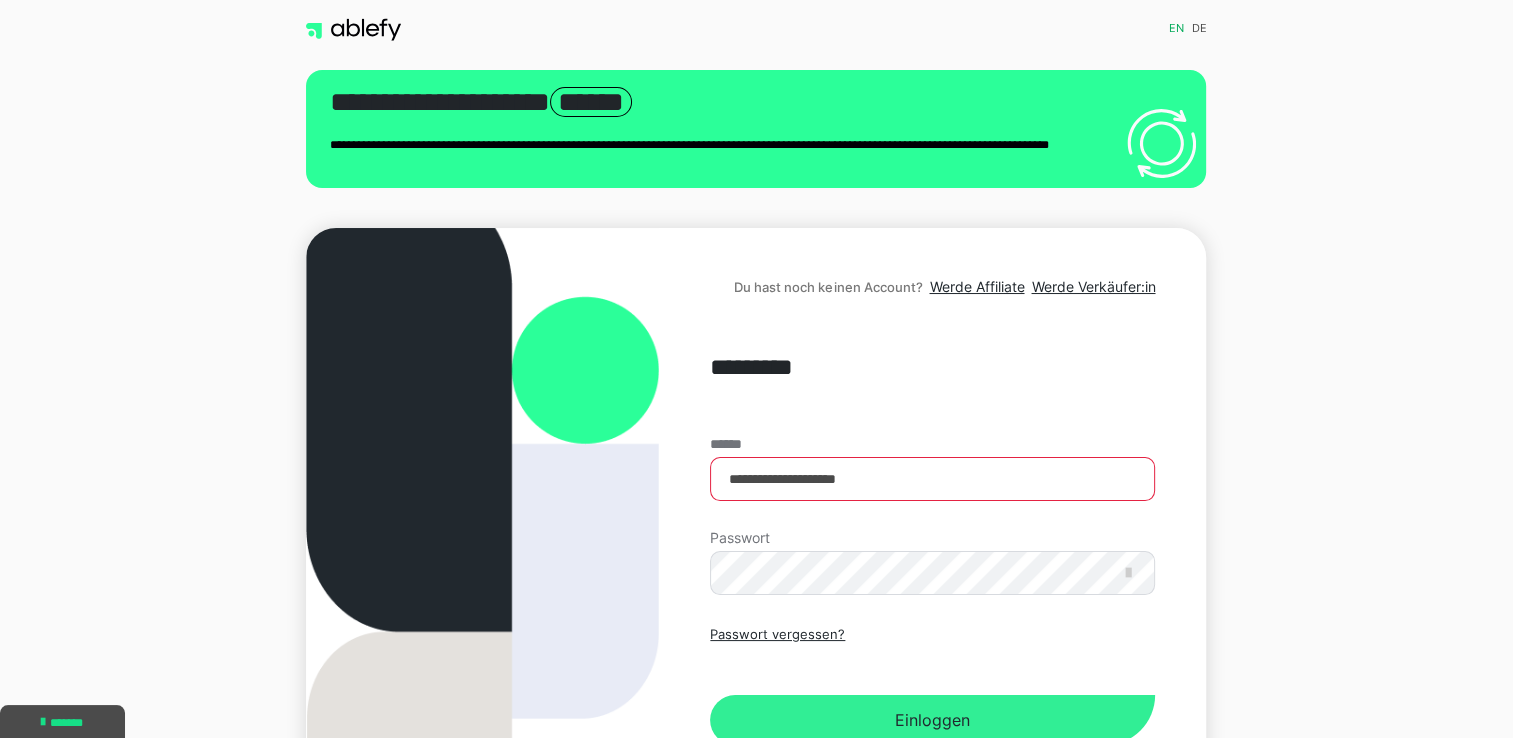 click on "Einloggen" at bounding box center (932, 720) 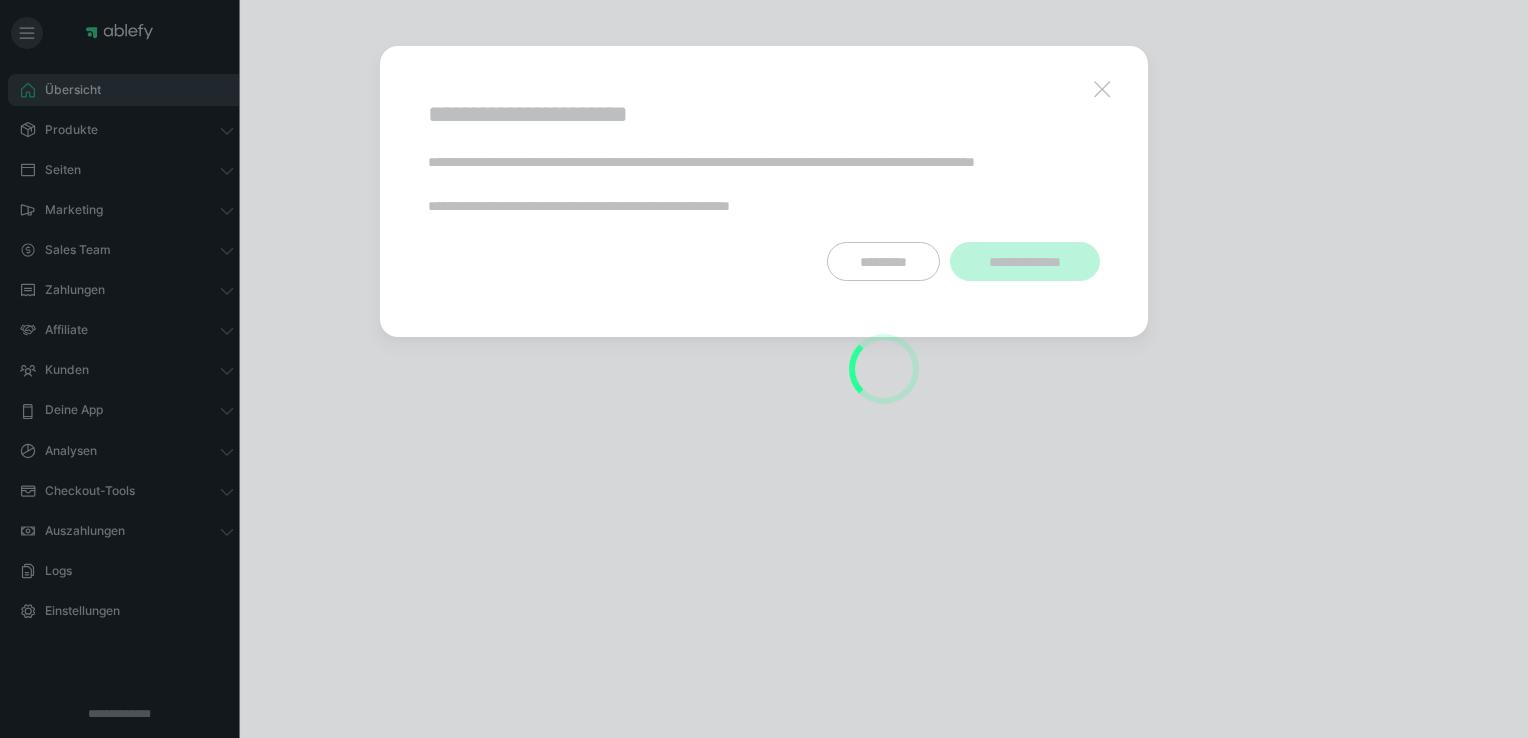 scroll, scrollTop: 0, scrollLeft: 0, axis: both 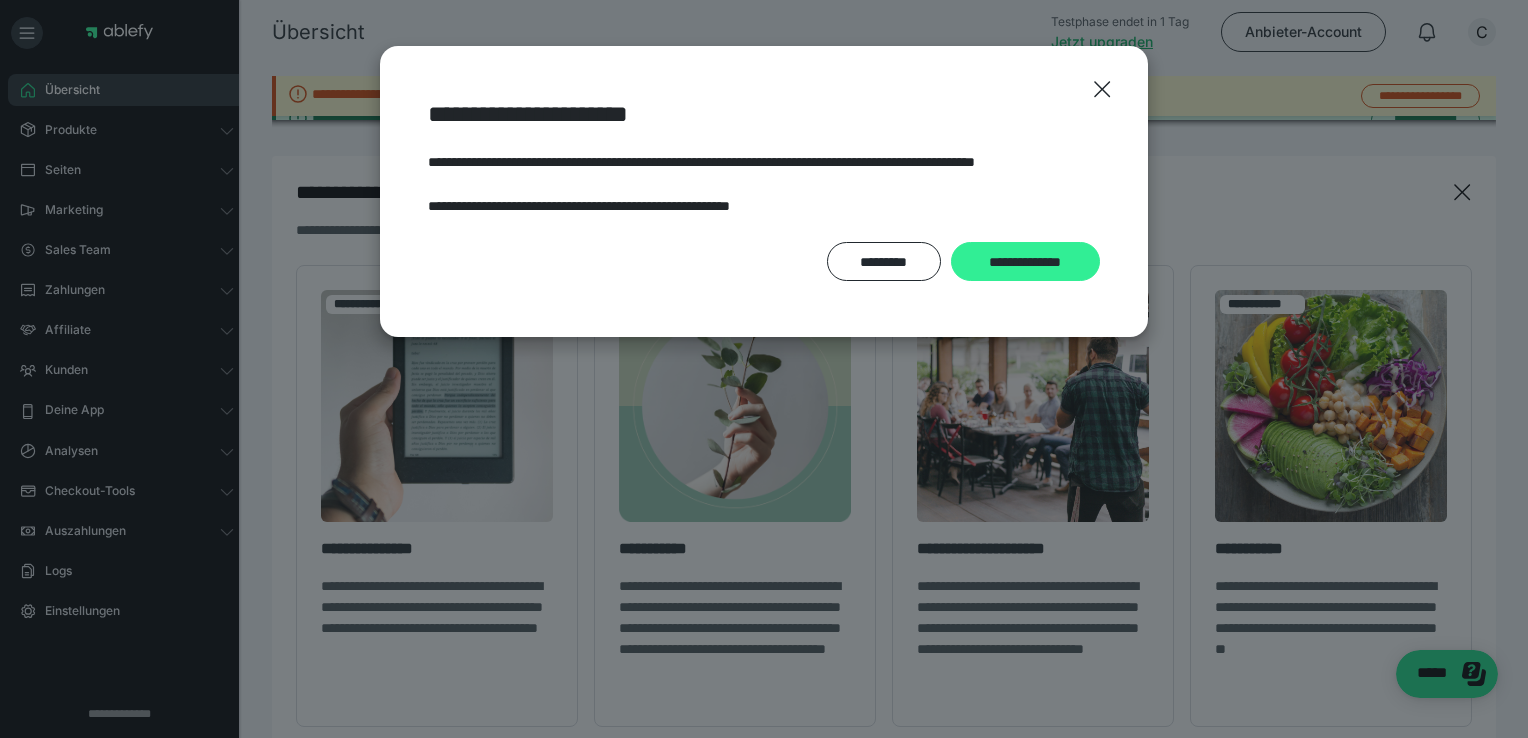 click on "**********" at bounding box center [1025, 262] 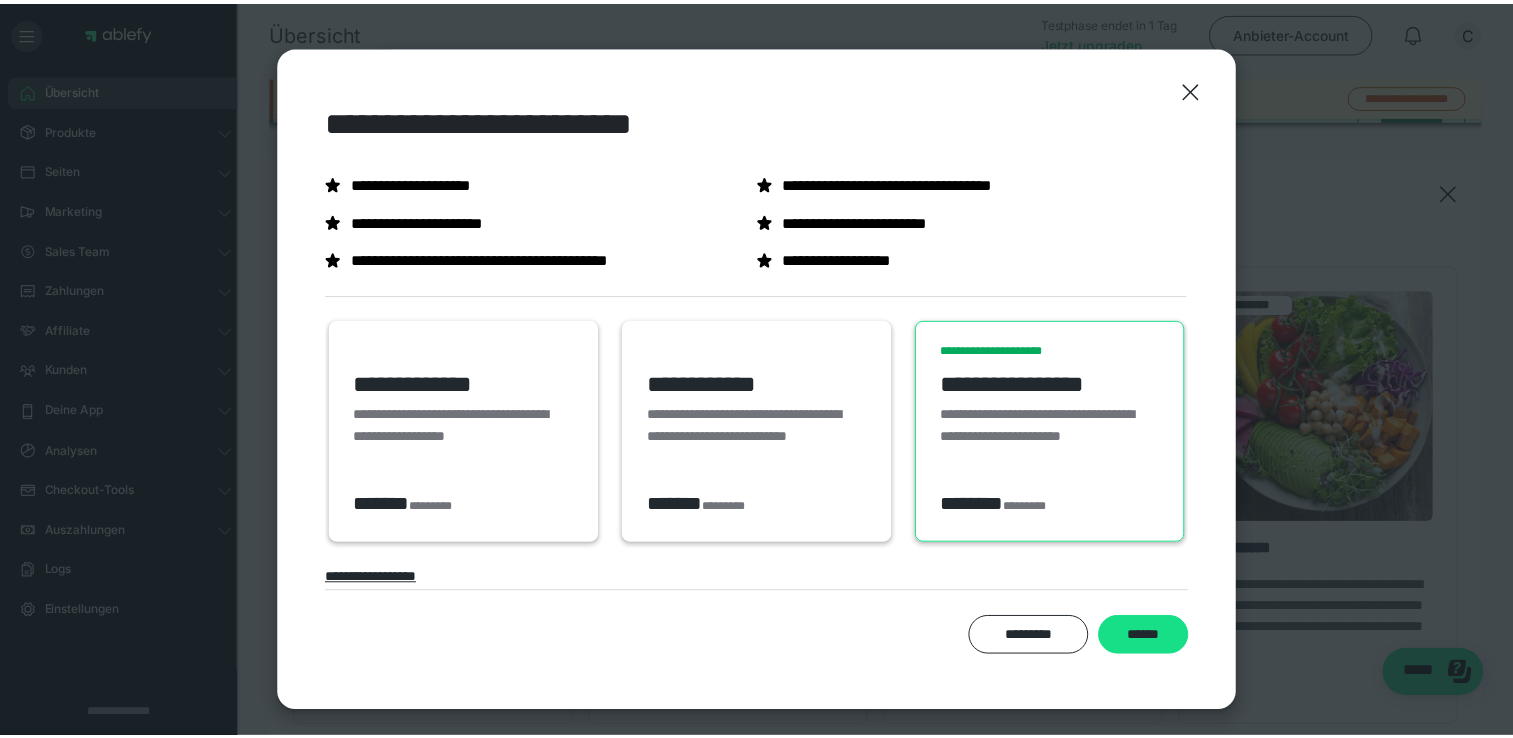 scroll, scrollTop: 12, scrollLeft: 0, axis: vertical 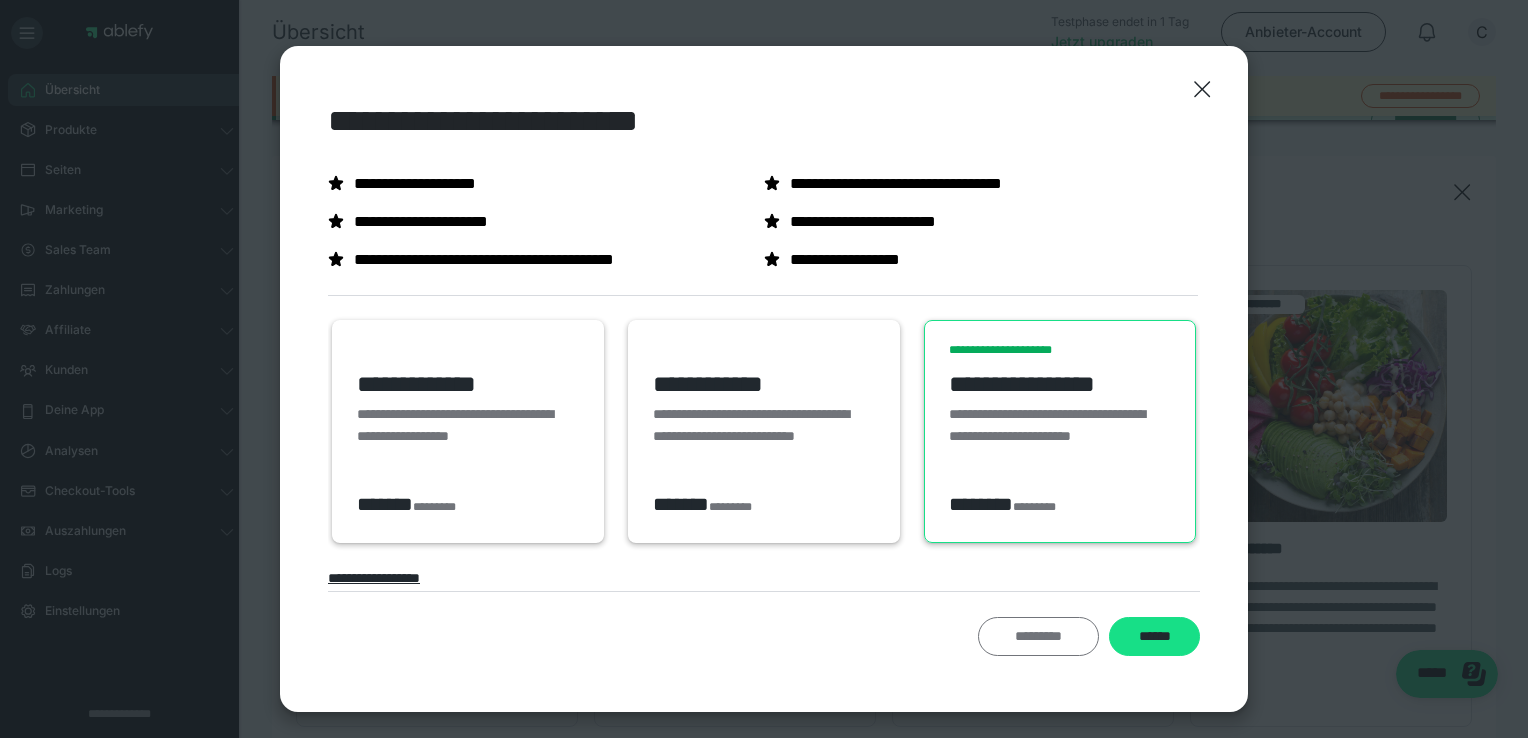 click on "*********" at bounding box center (1038, 637) 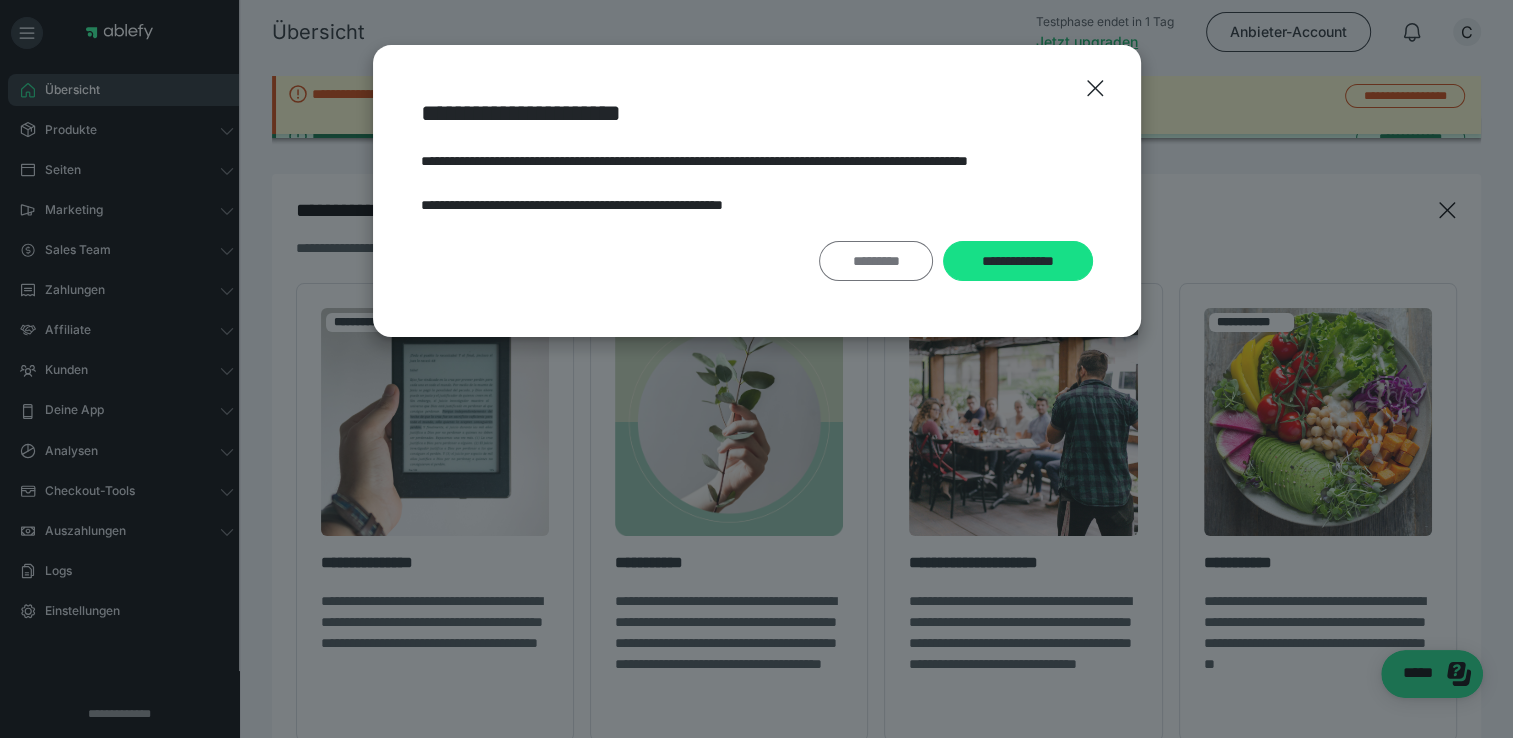 click on "*********" at bounding box center [876, 261] 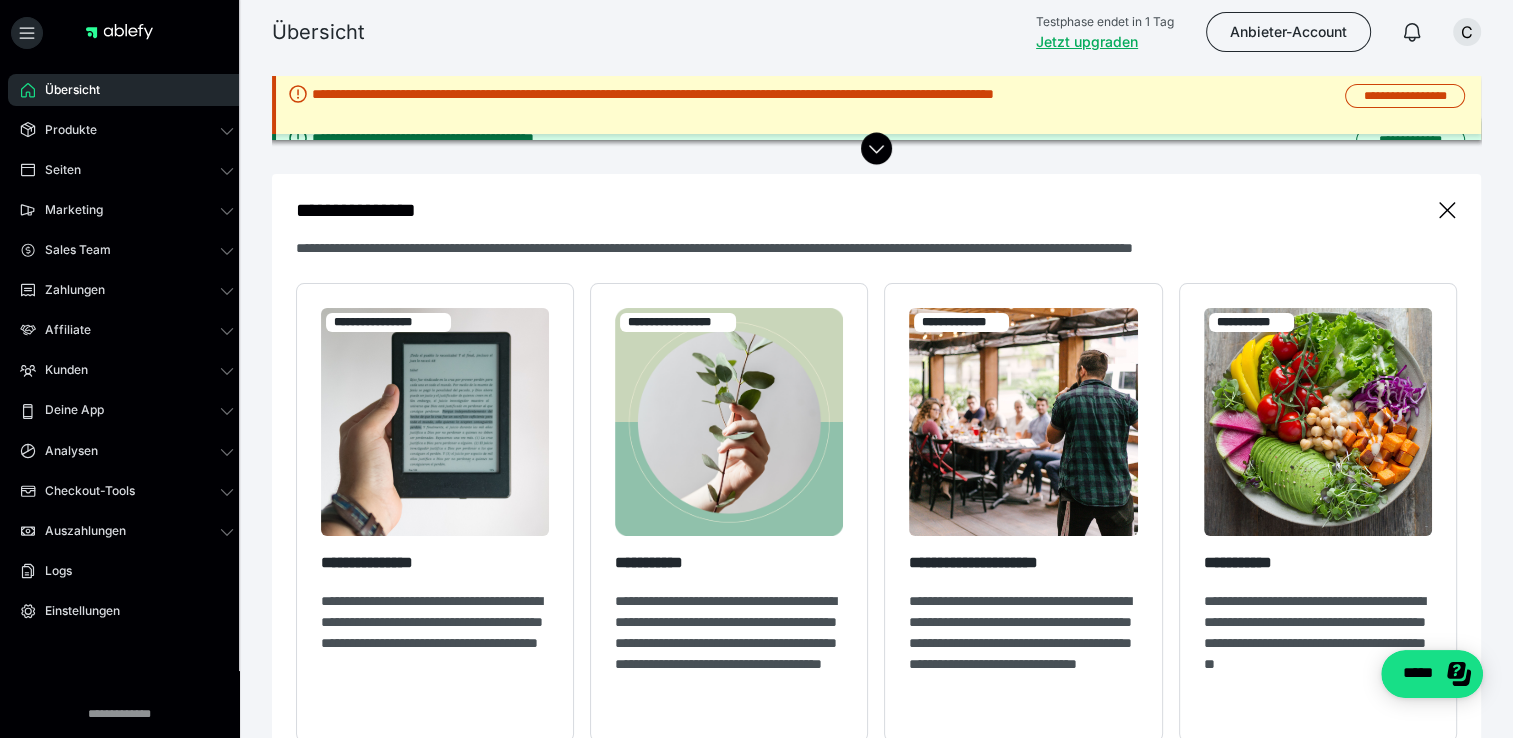 click on "**********" at bounding box center [758, 105] 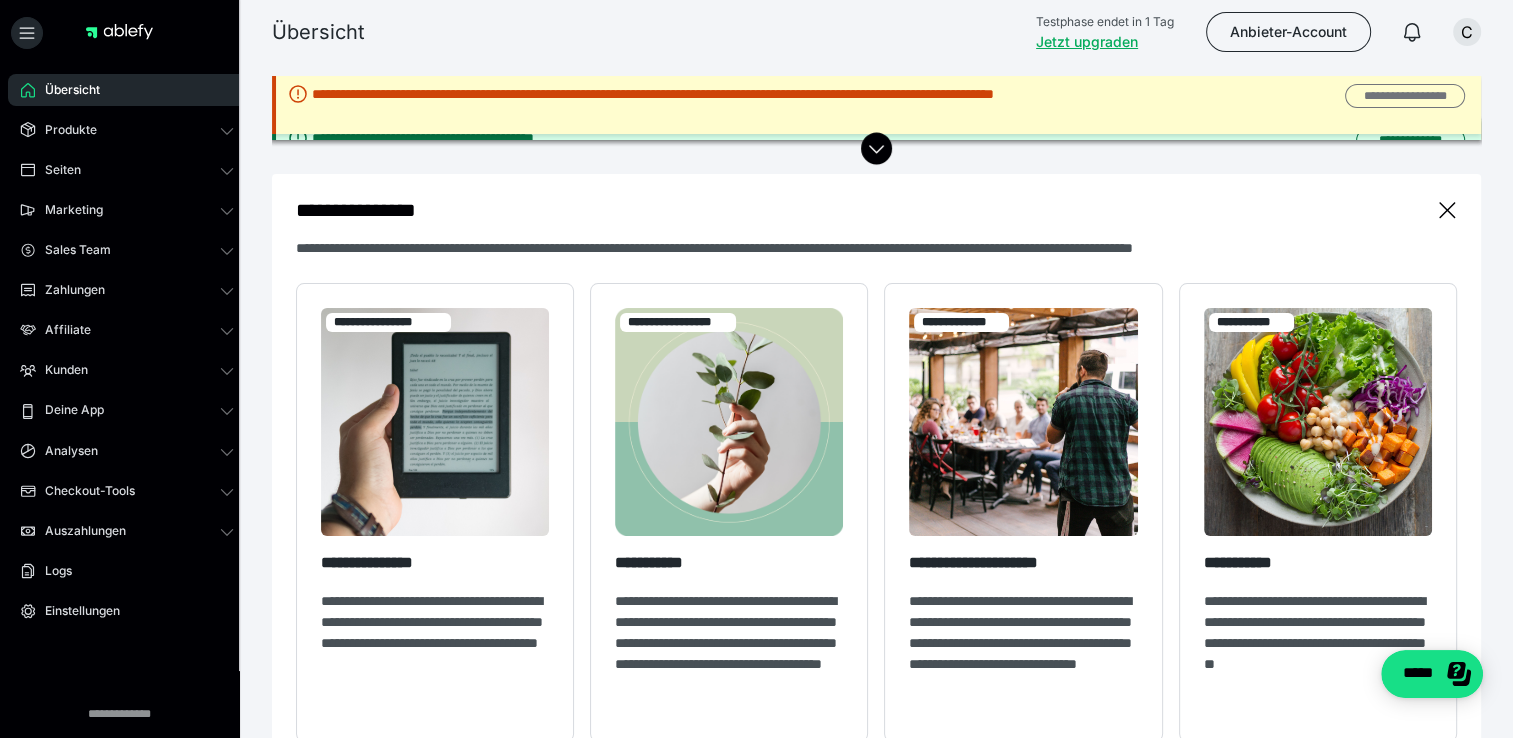 click on "**********" at bounding box center (1404, 96) 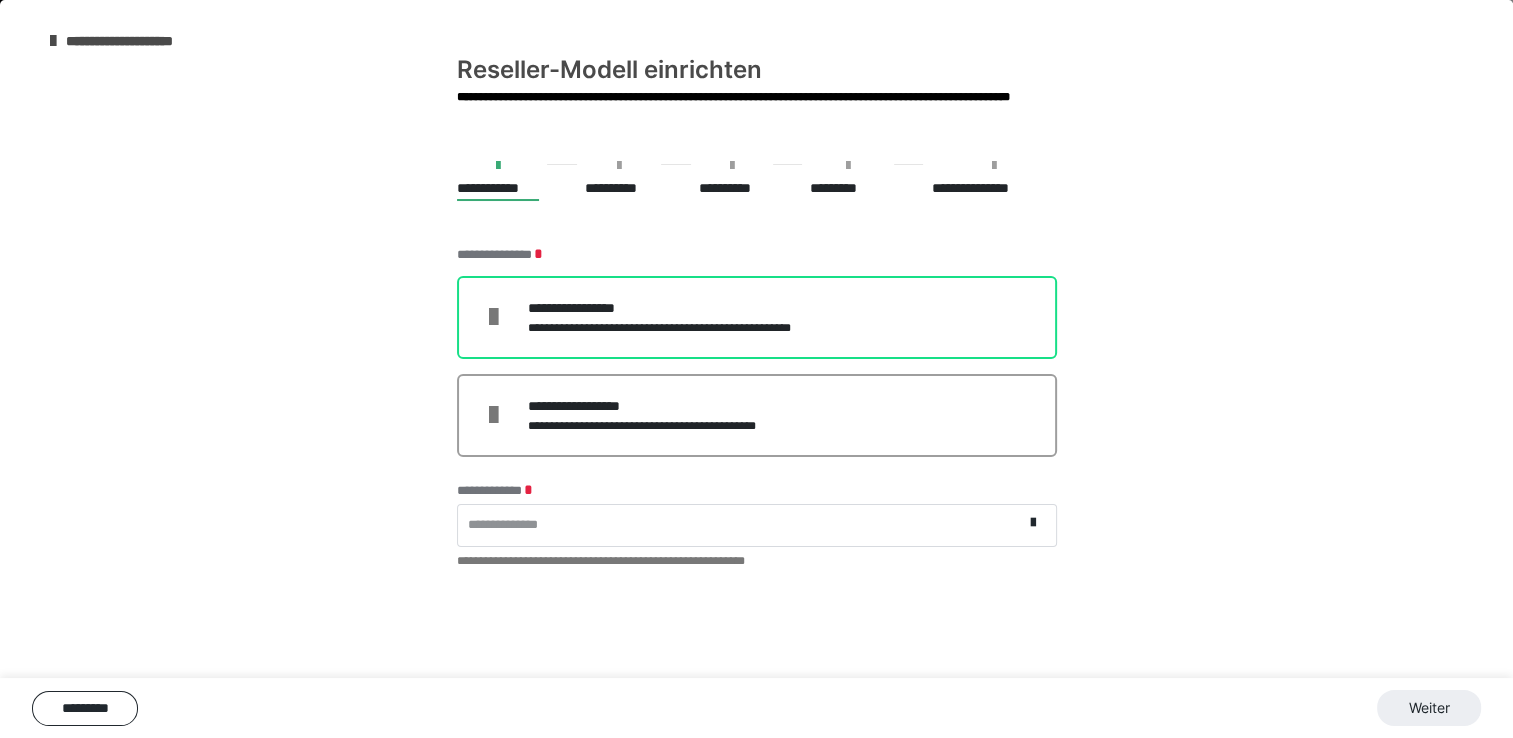 scroll, scrollTop: 0, scrollLeft: 0, axis: both 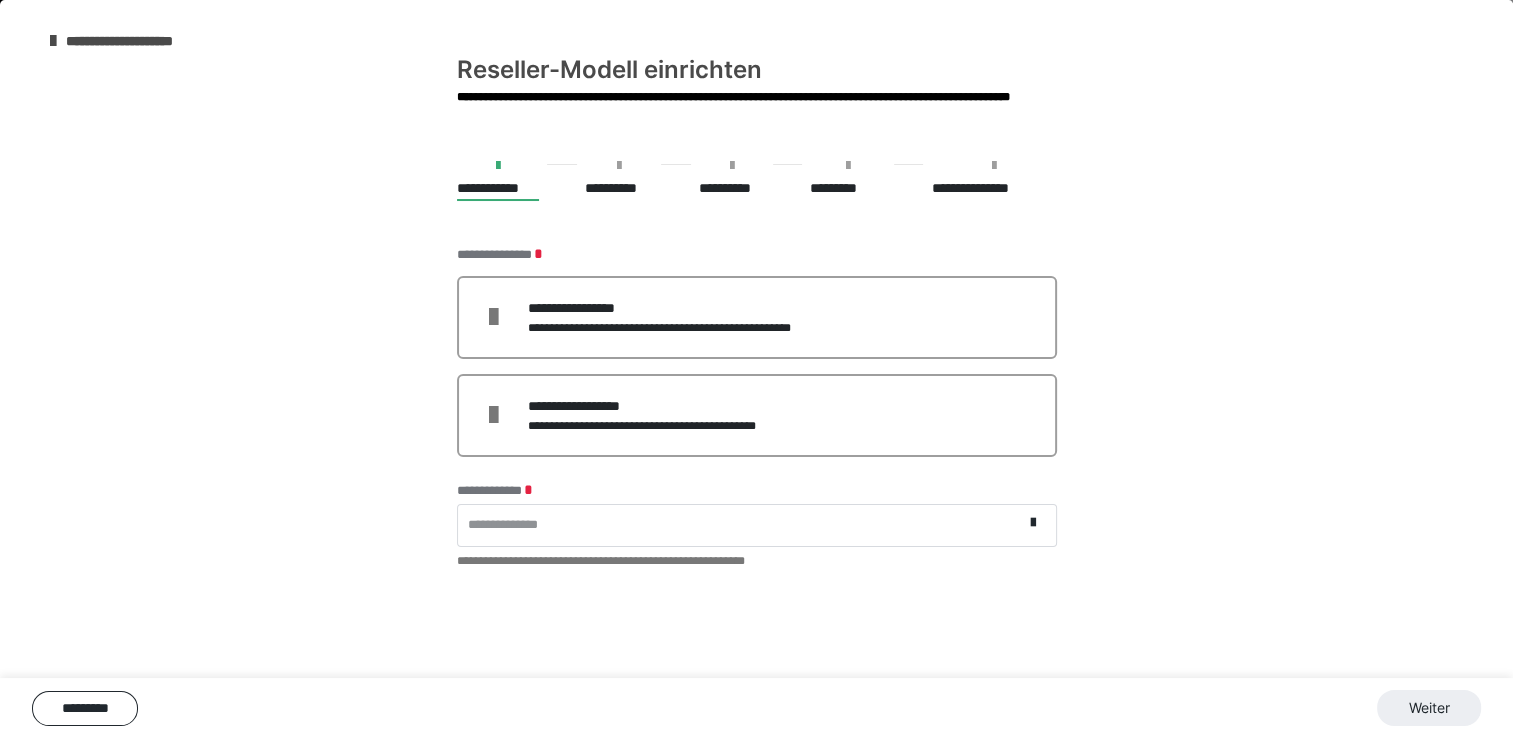 click at bounding box center [498, 166] 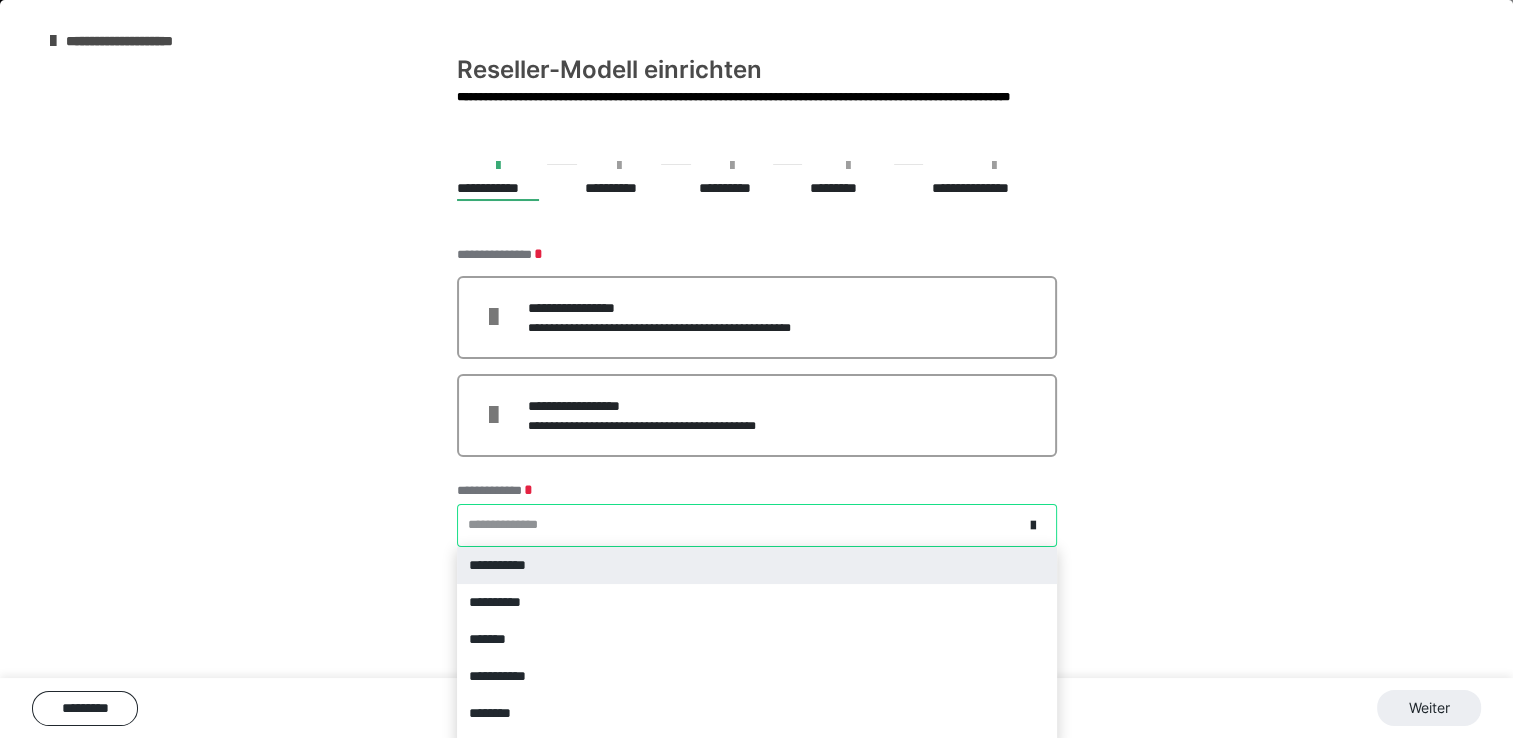 scroll, scrollTop: 6, scrollLeft: 0, axis: vertical 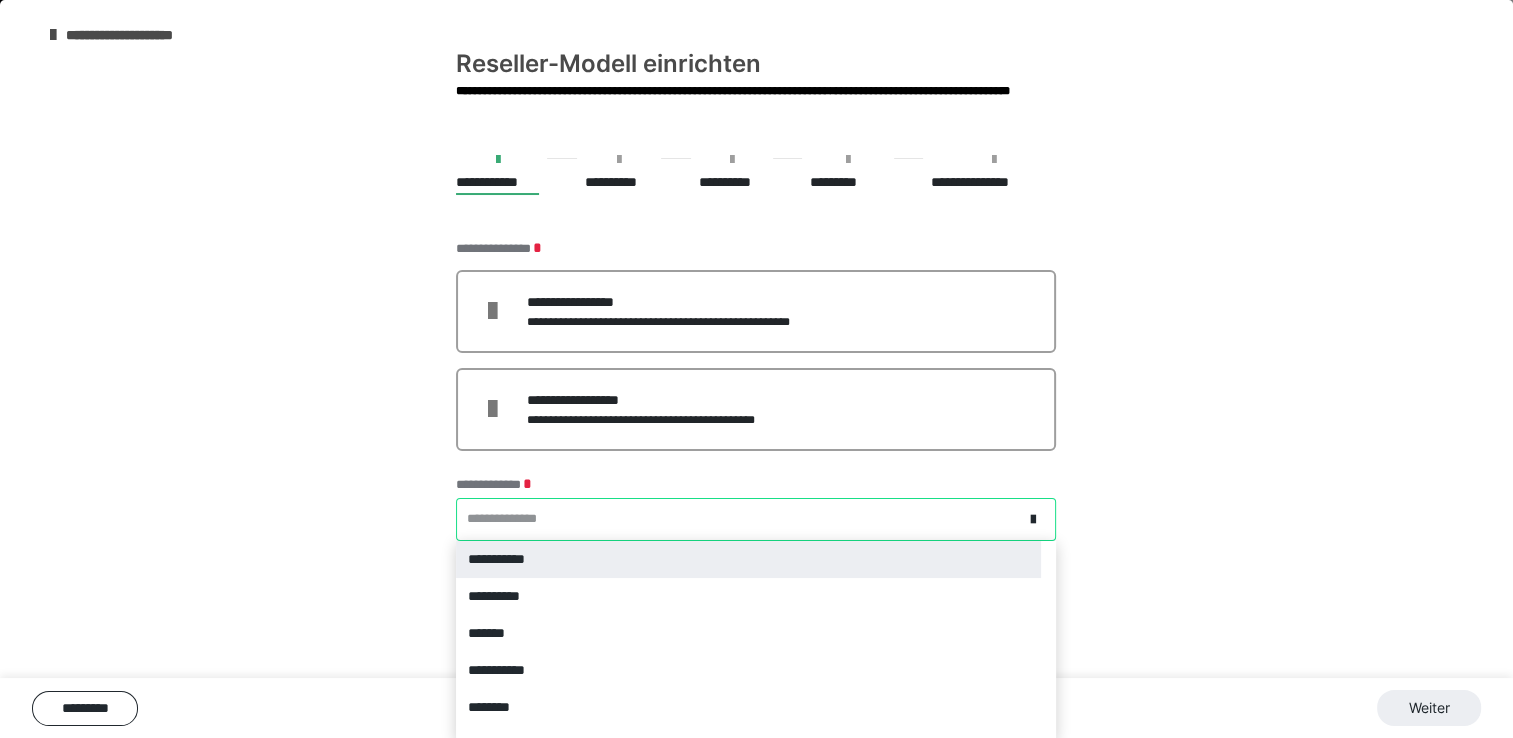 click on "**********" at bounding box center [756, 519] 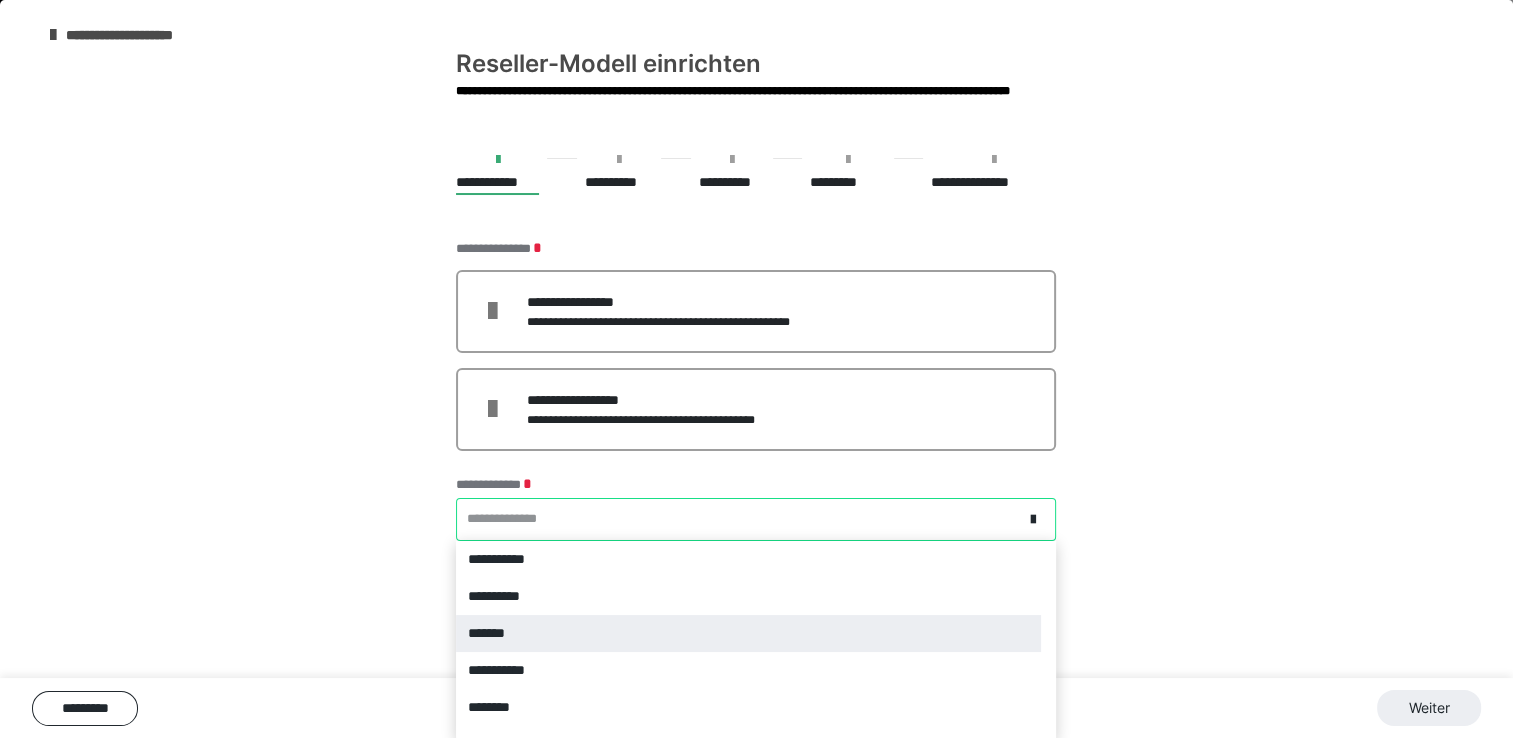 click on "*******" at bounding box center (748, 633) 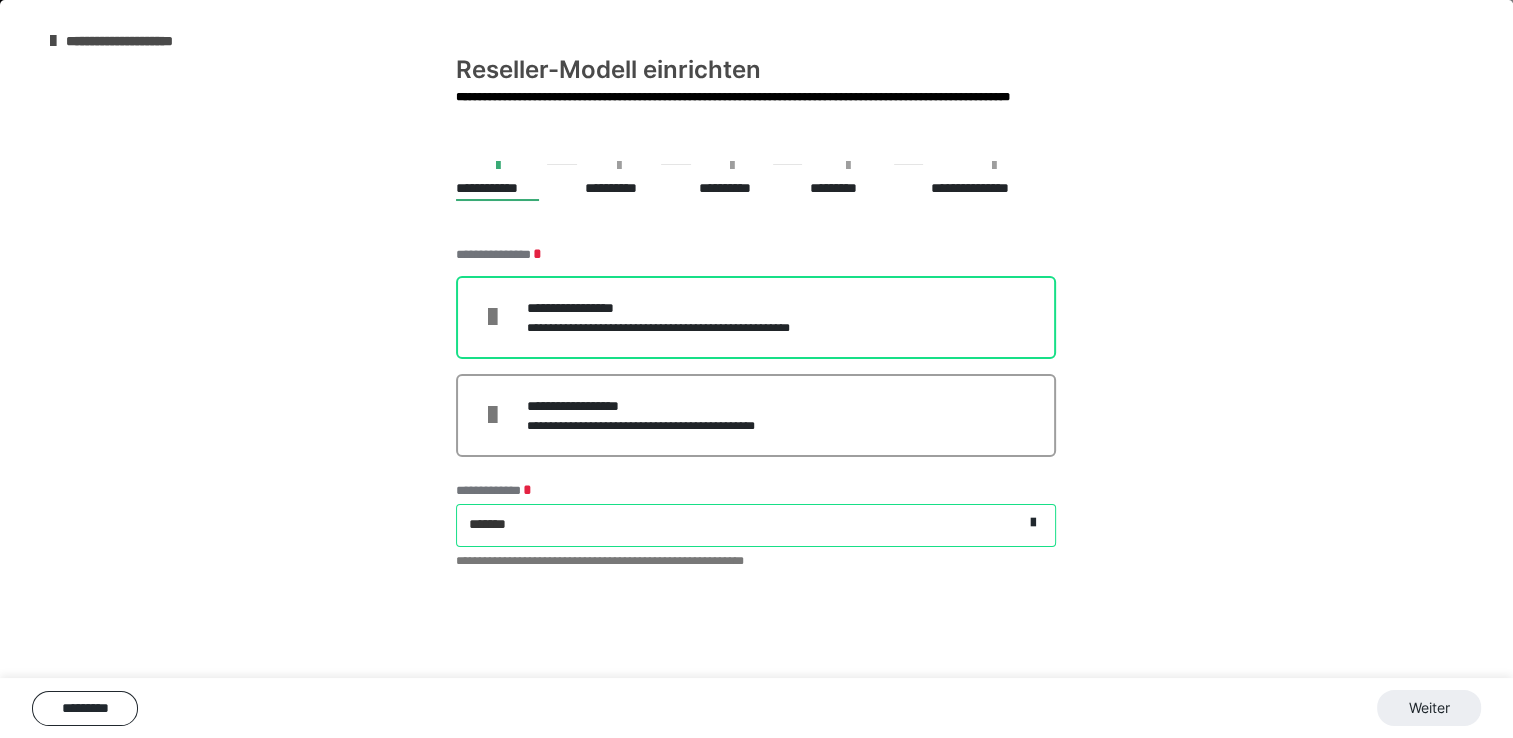 click on "**********" at bounding box center (684, 308) 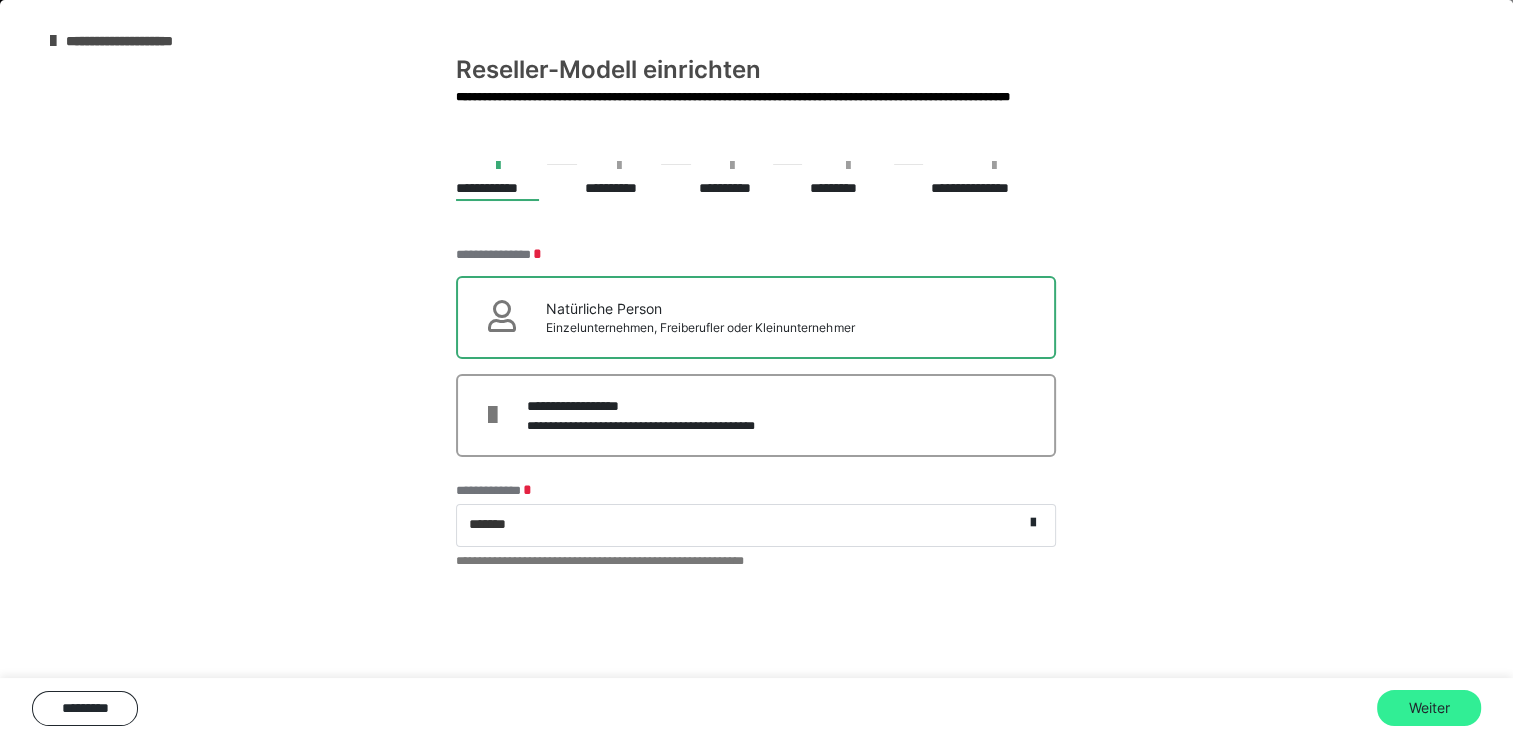 click on "Weiter" at bounding box center (1429, 708) 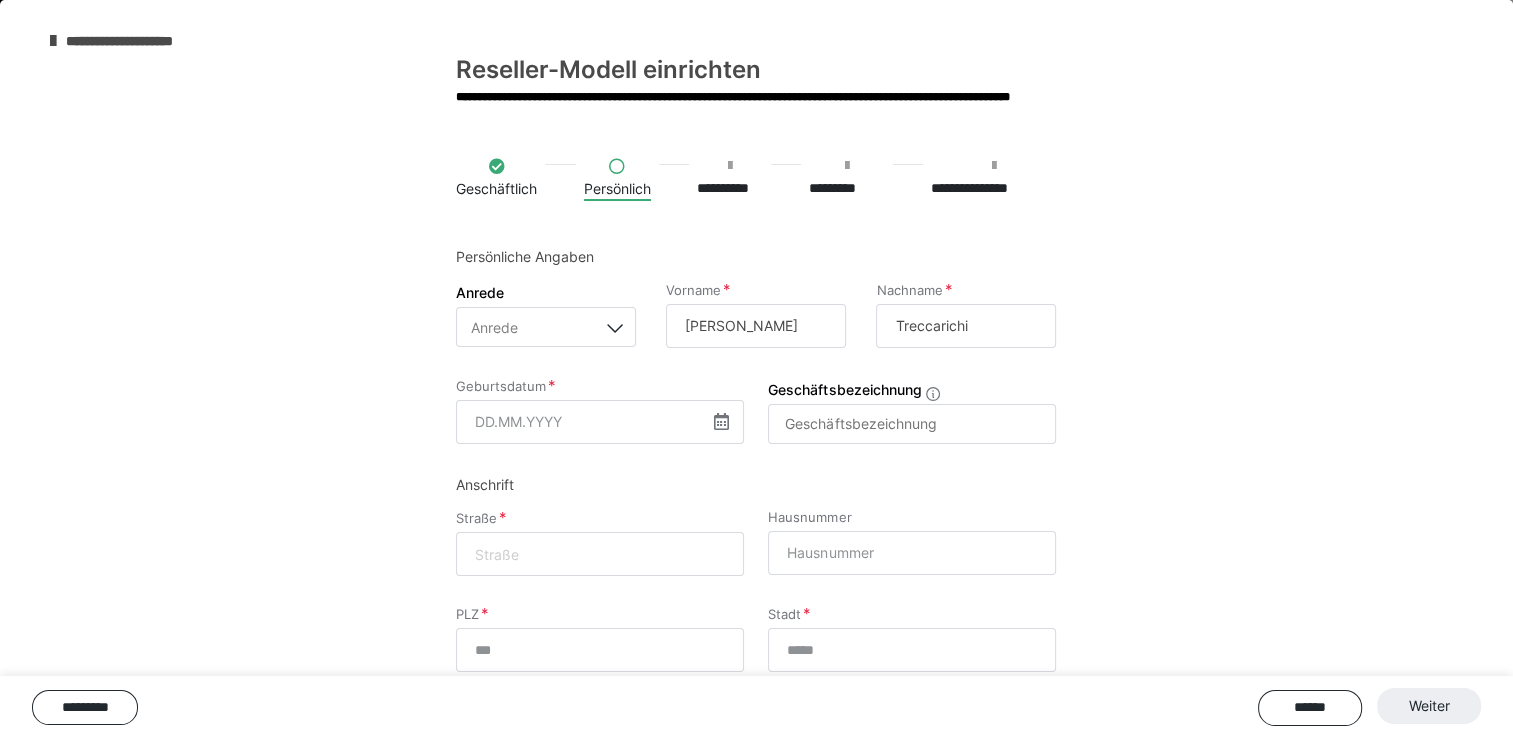 scroll, scrollTop: 769, scrollLeft: 0, axis: vertical 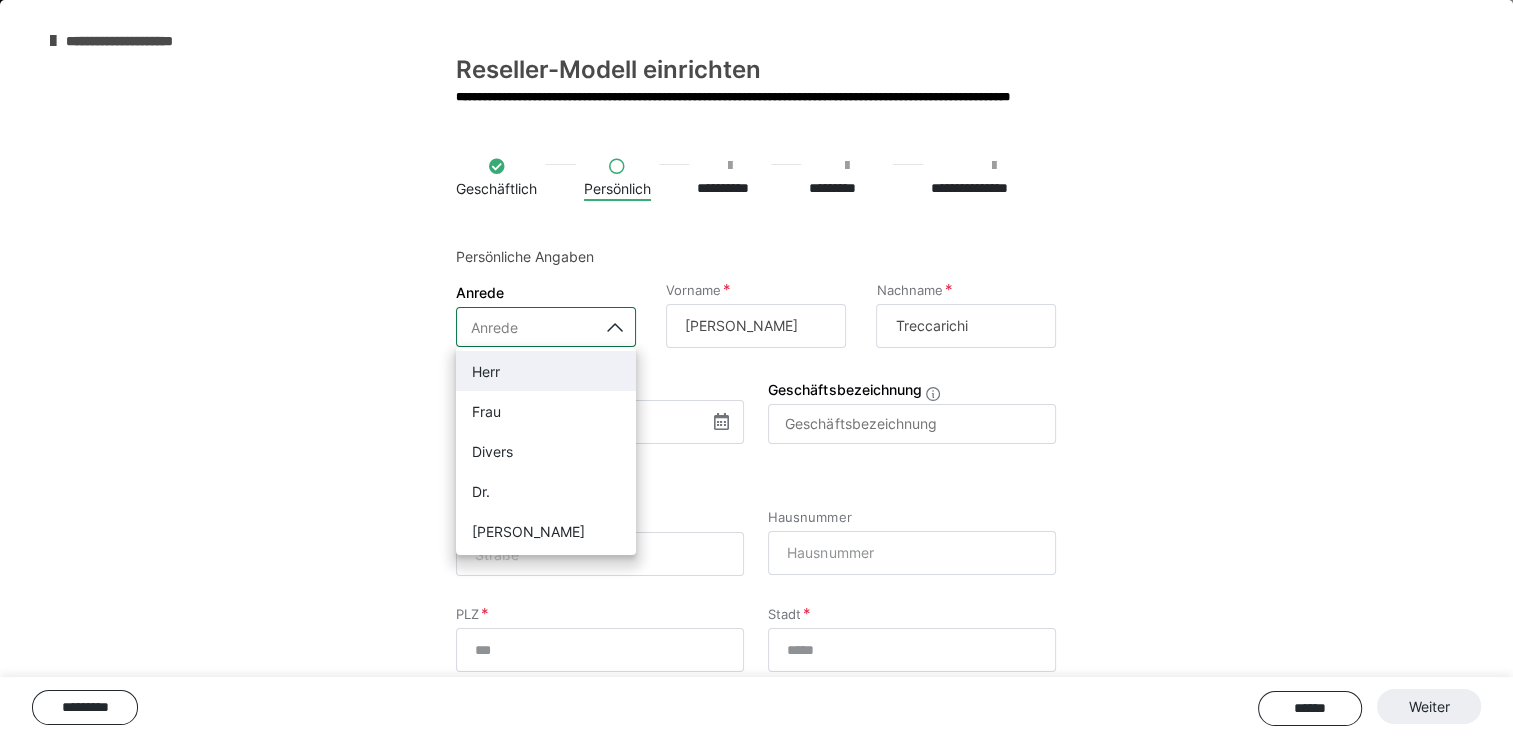 click on "Anrede" at bounding box center (527, 327) 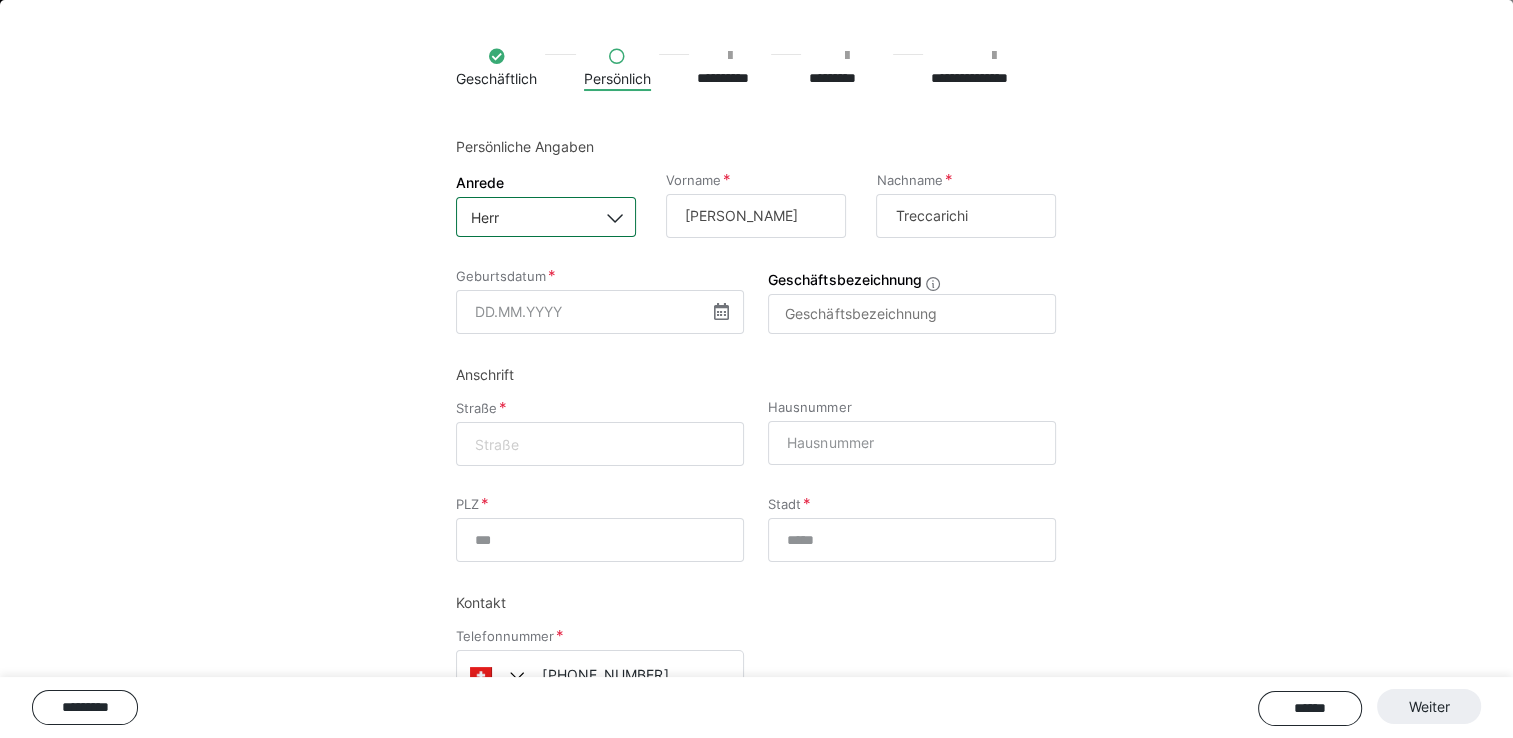 scroll, scrollTop: 111, scrollLeft: 0, axis: vertical 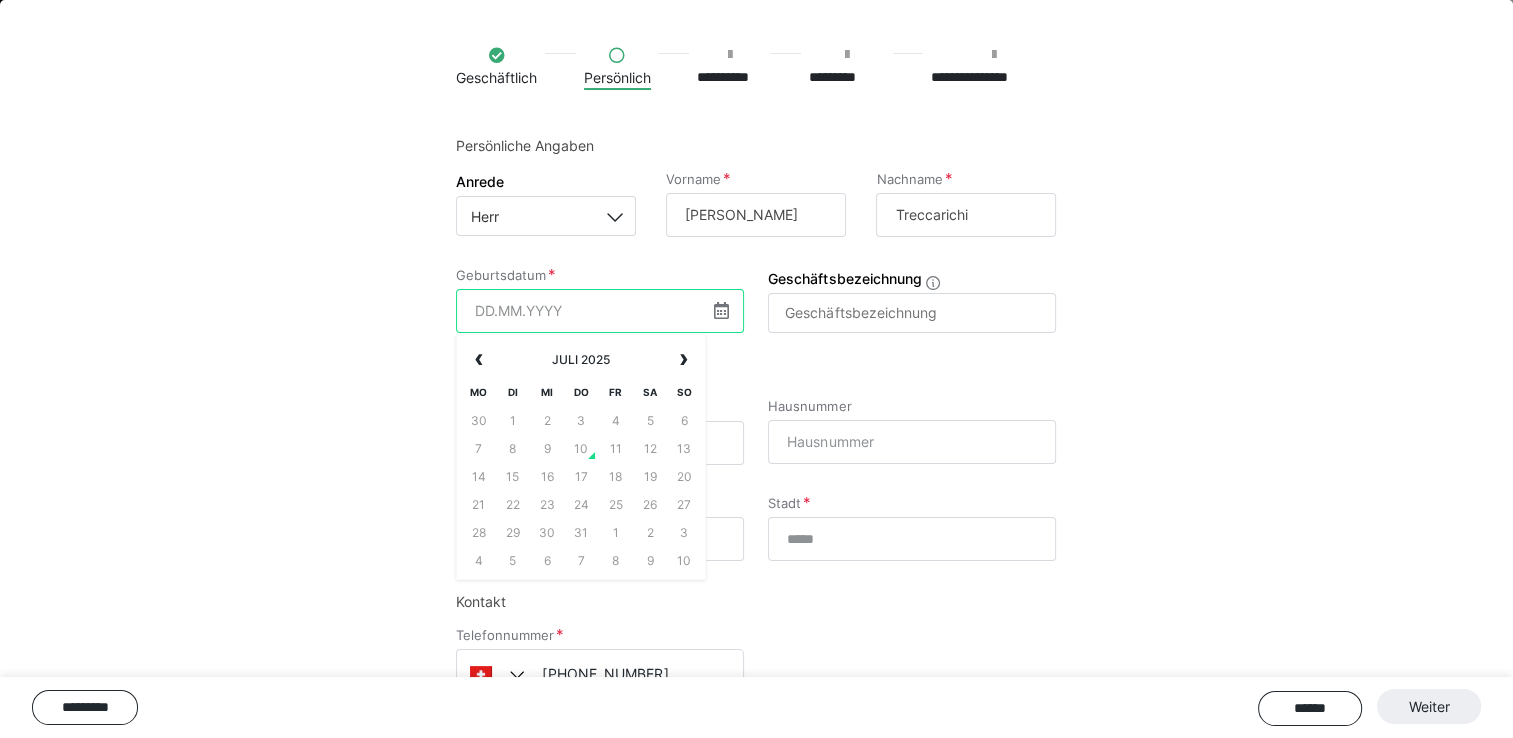 click at bounding box center [600, 311] 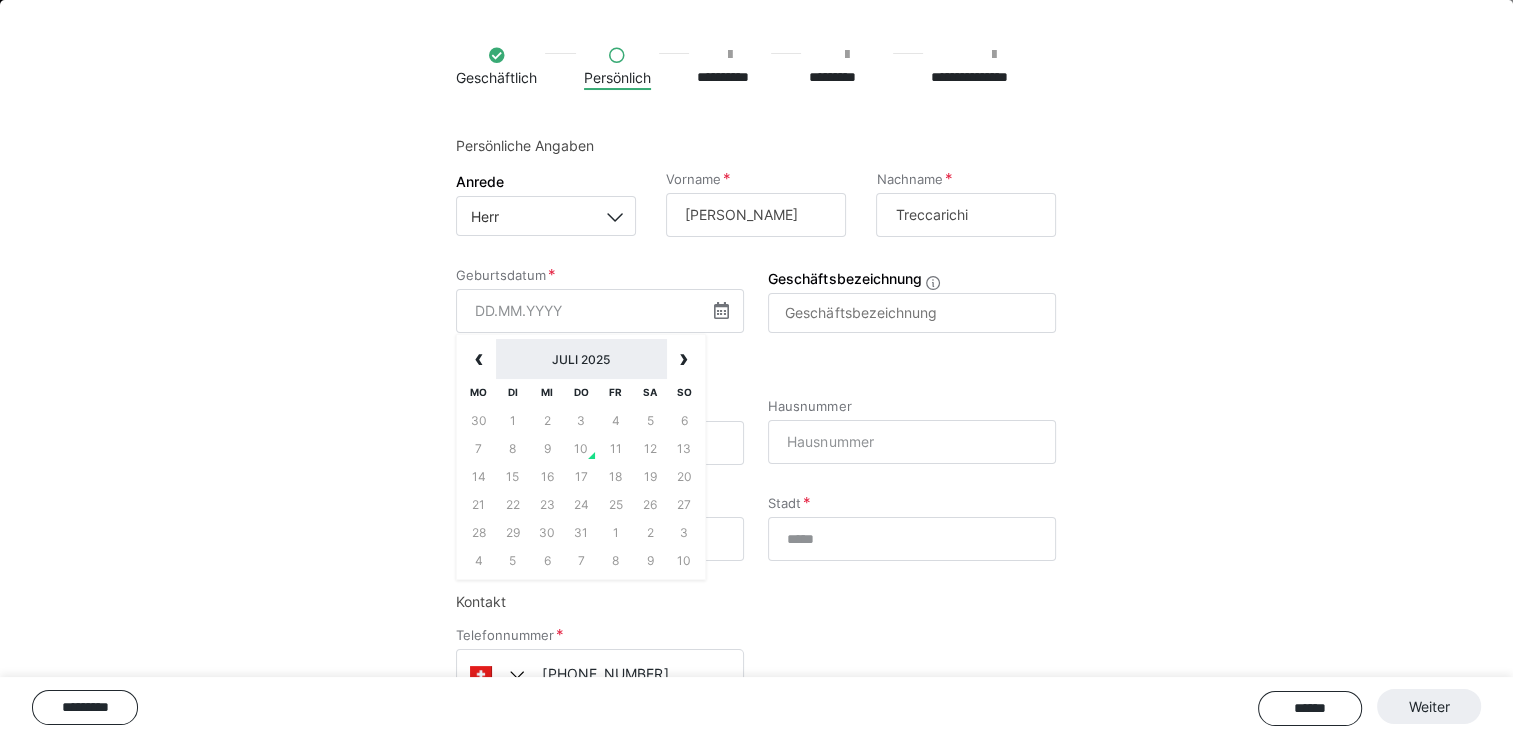 click on "Juli 2025" at bounding box center [581, 359] 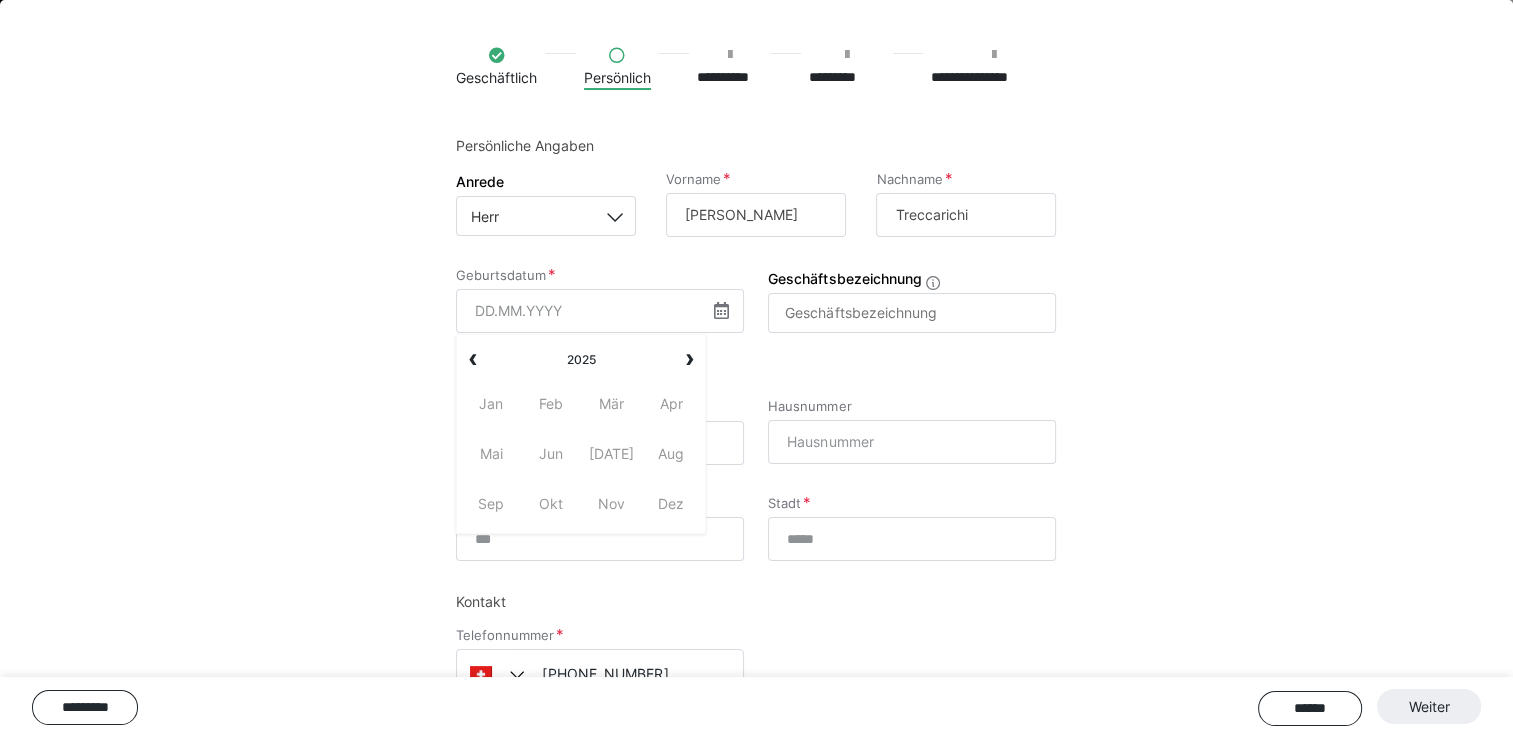 click on "Jan" at bounding box center (491, 404) 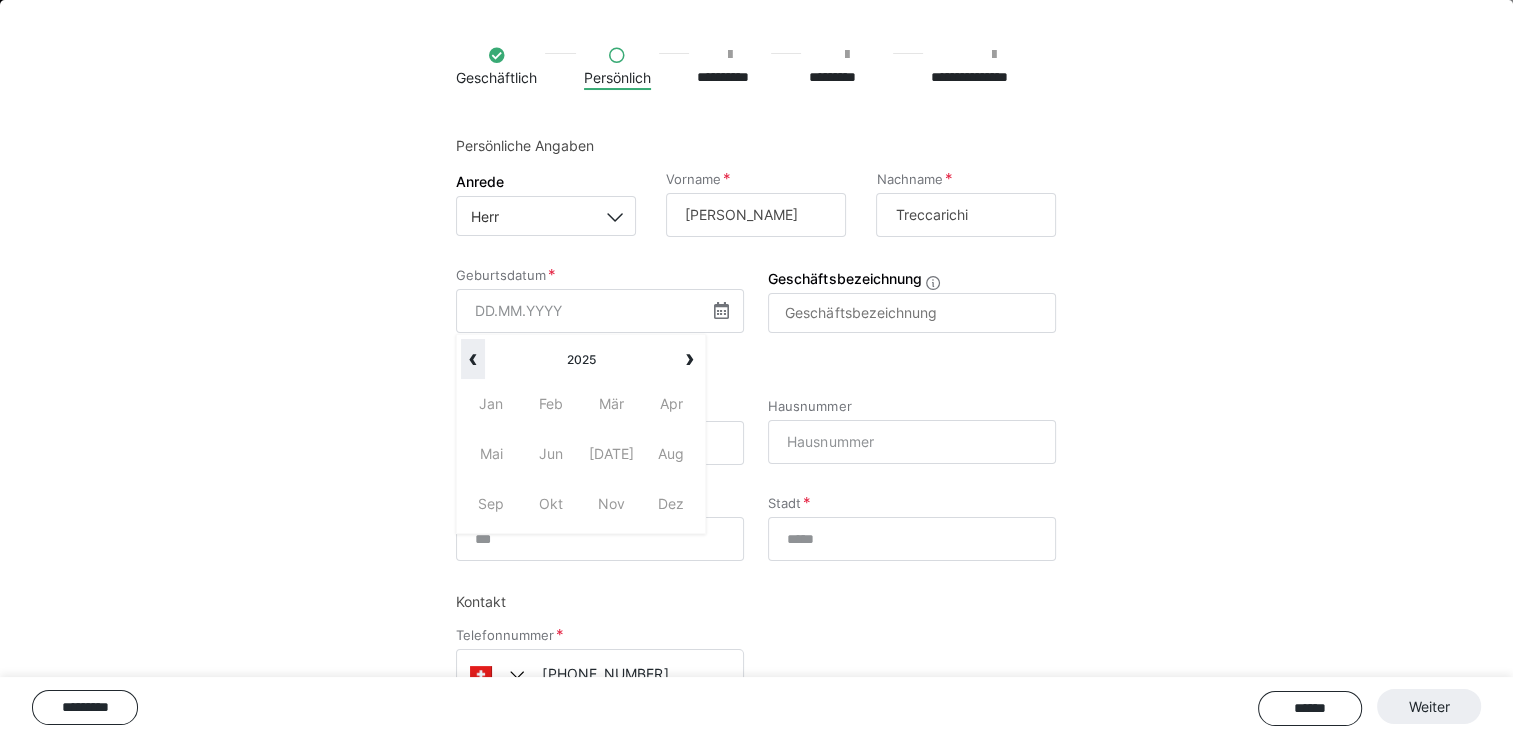 click on "‹" at bounding box center (472, 359) 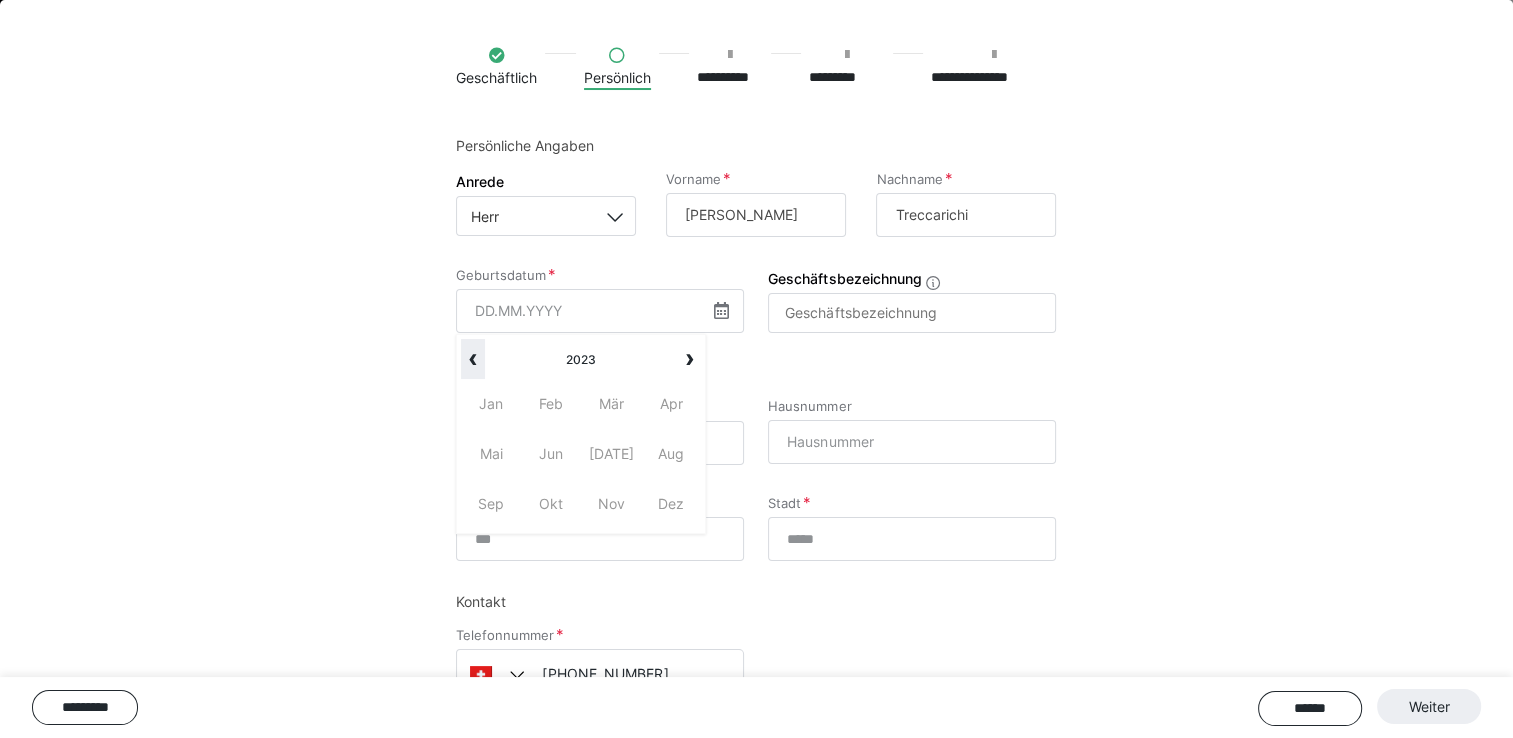 click on "‹" at bounding box center [472, 359] 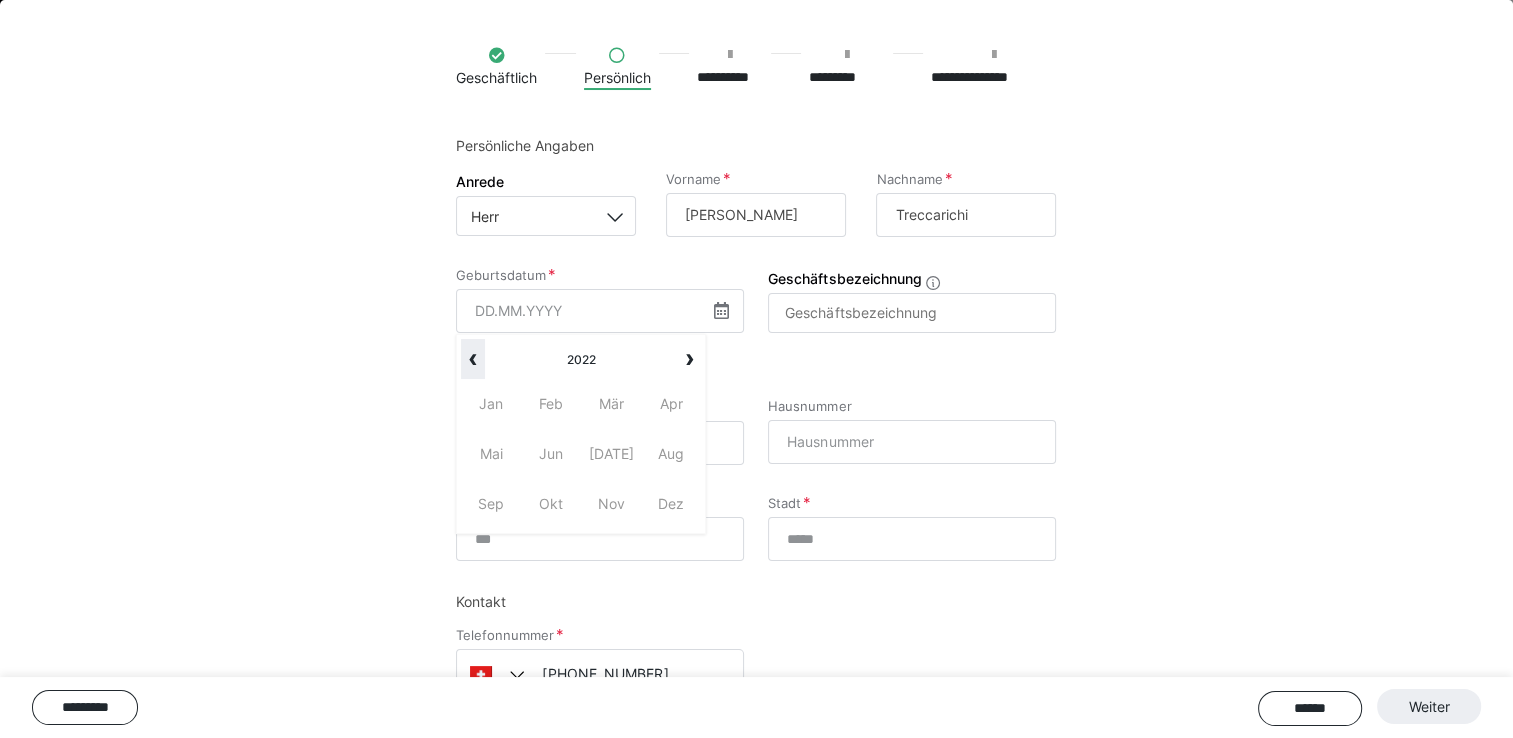 click on "‹" at bounding box center [472, 359] 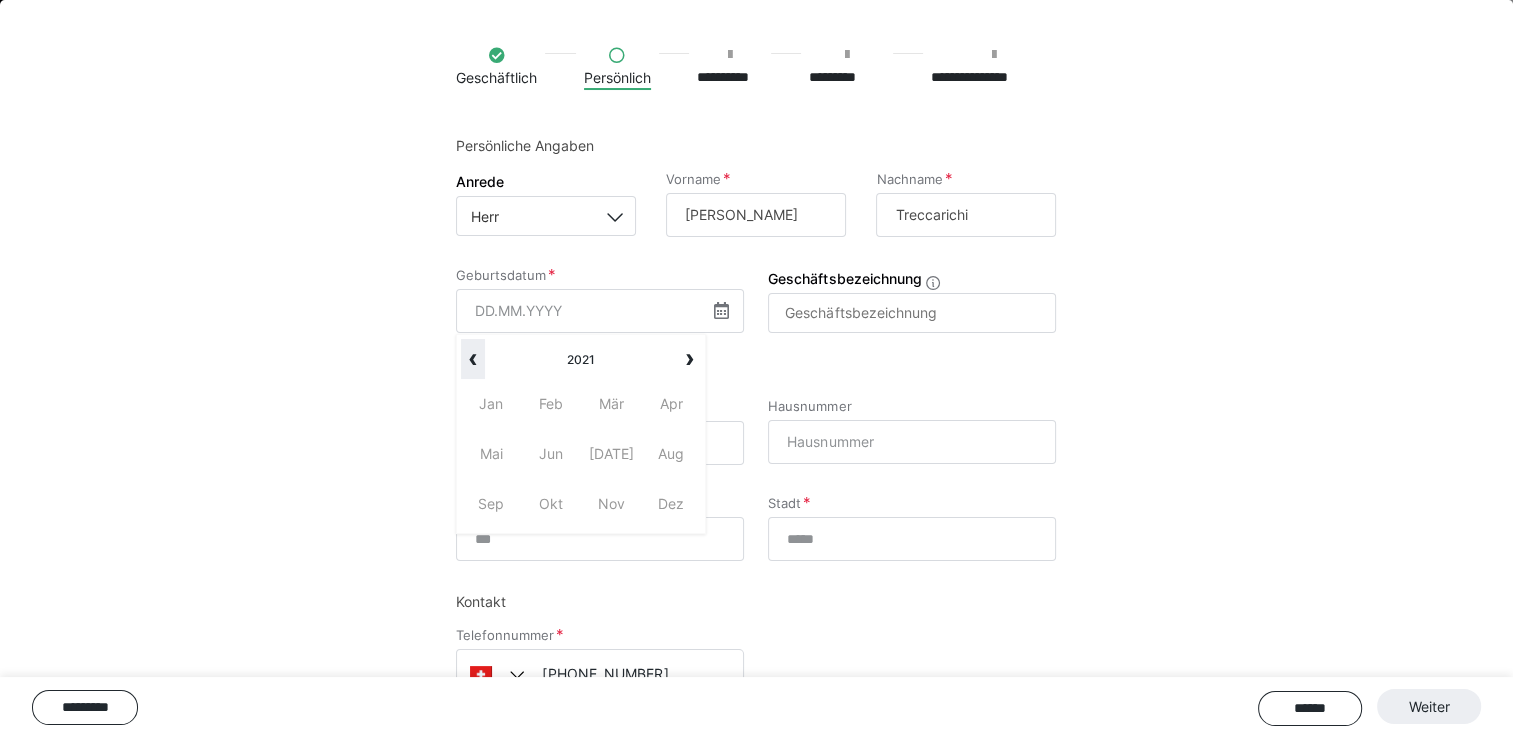 click on "‹" at bounding box center [472, 359] 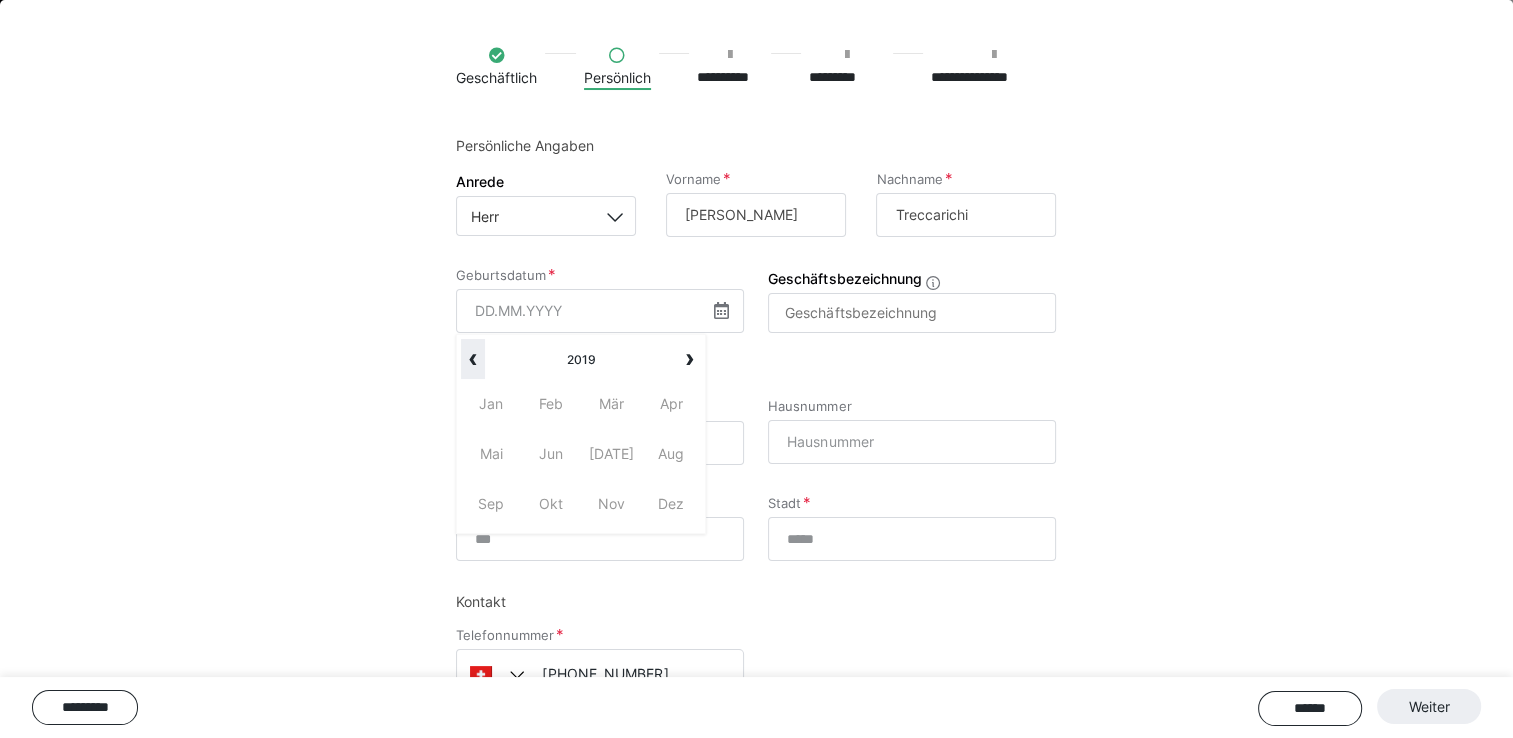 click on "‹" at bounding box center (472, 359) 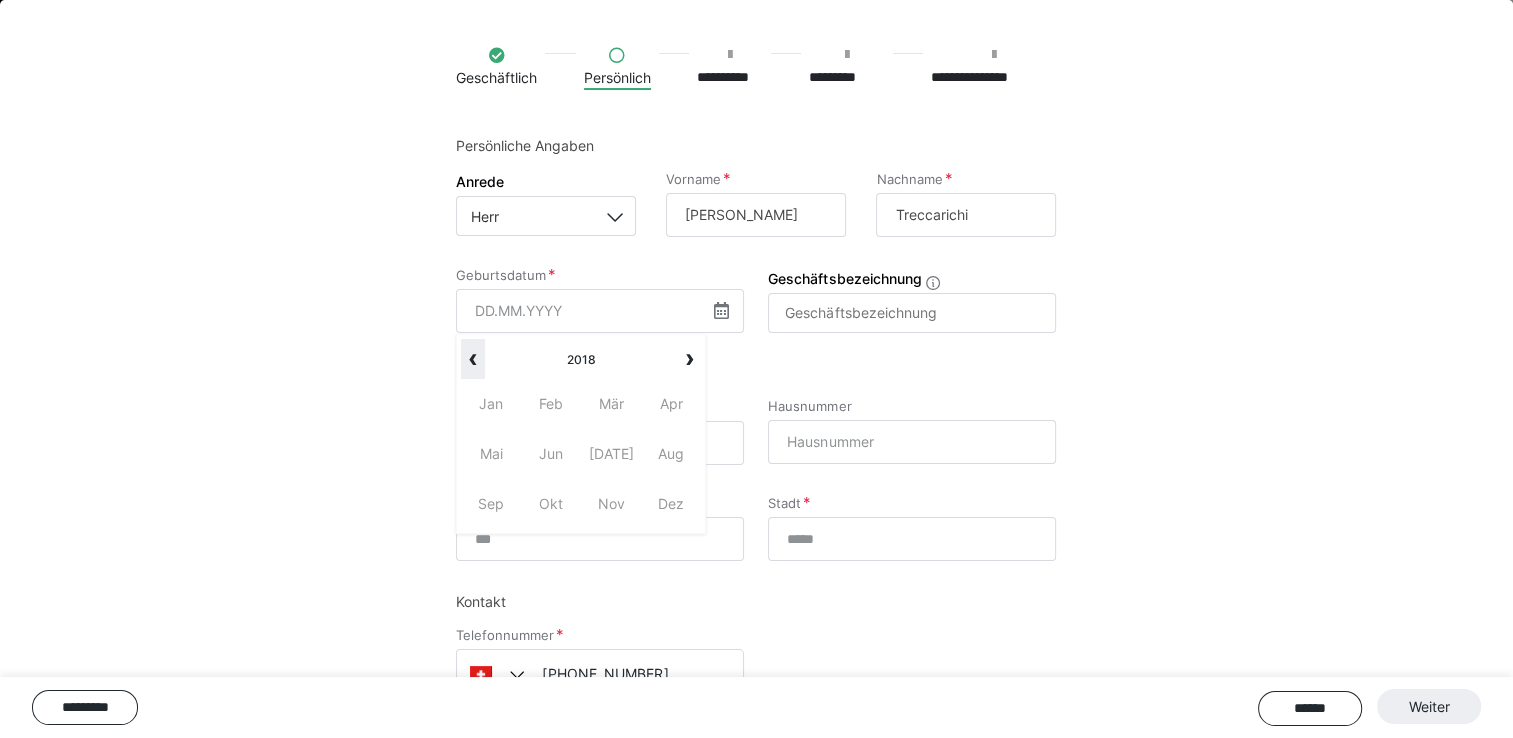 click on "‹" at bounding box center (472, 359) 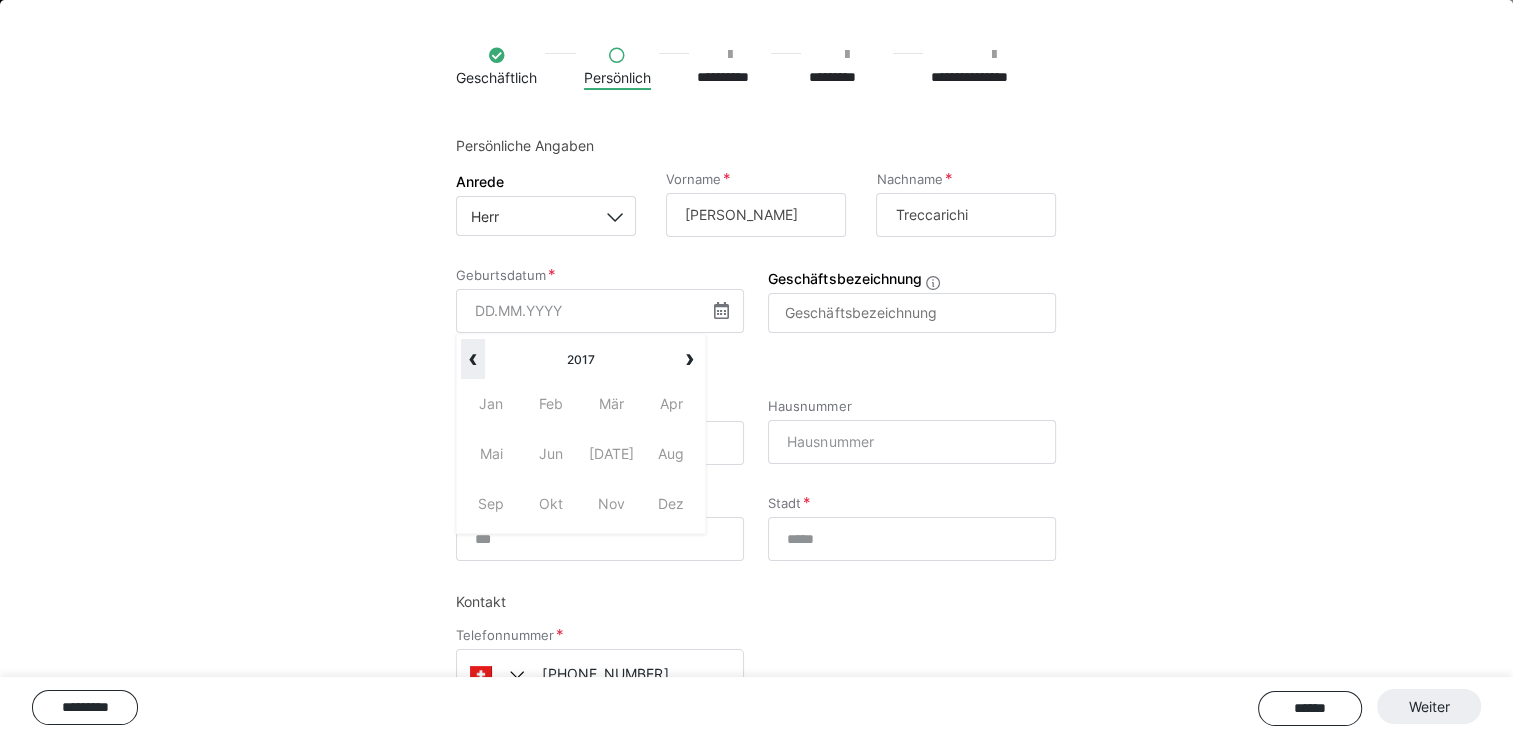 click on "‹" at bounding box center (472, 359) 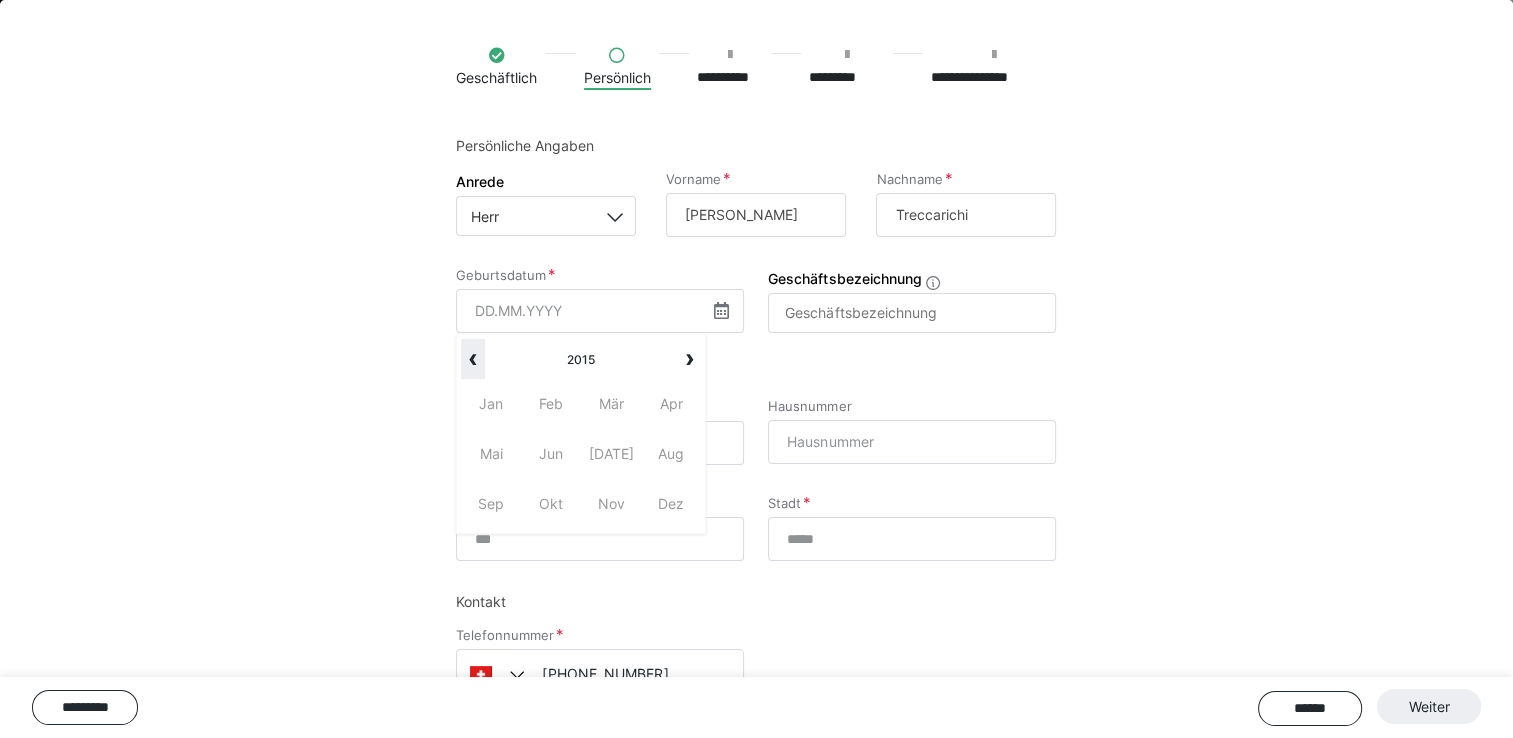 click on "‹" at bounding box center [472, 359] 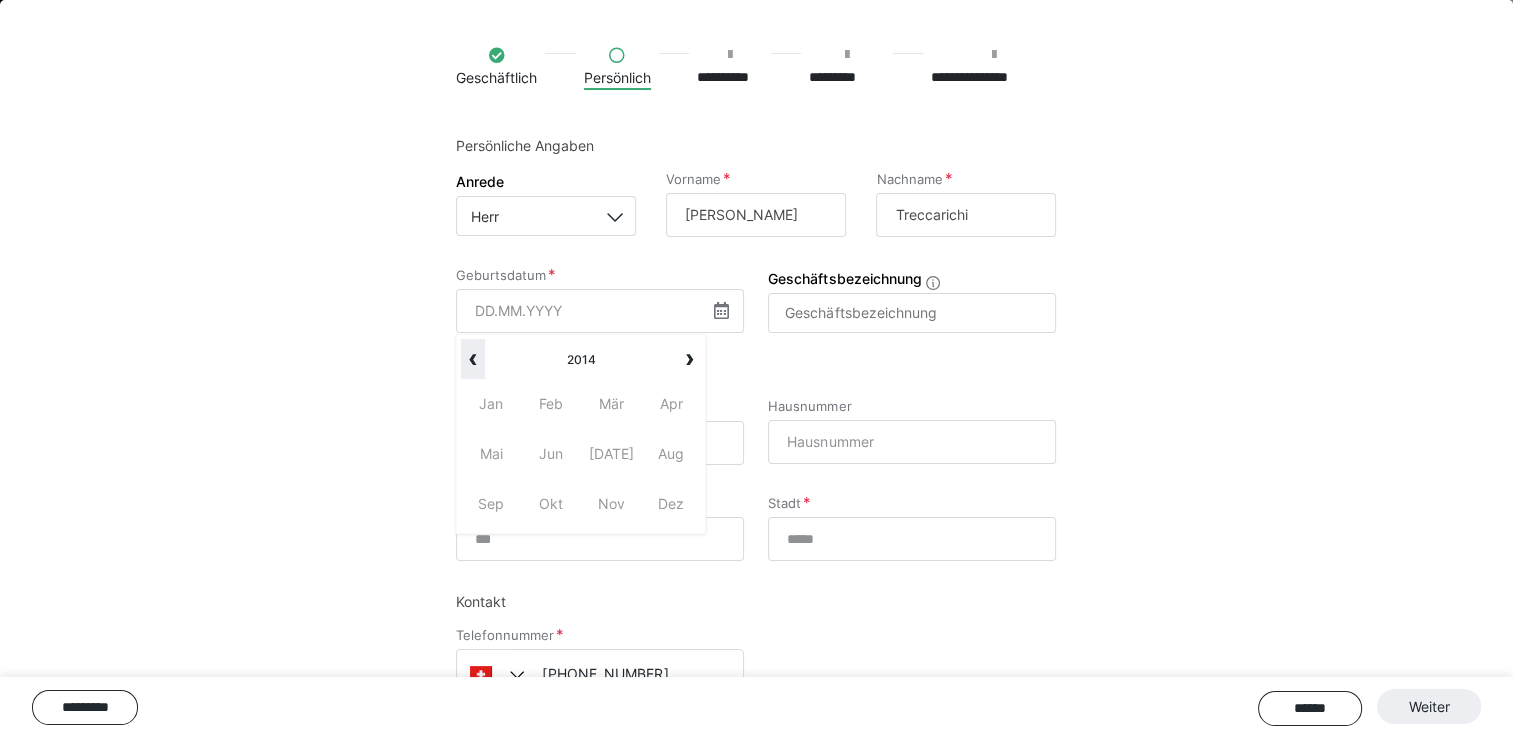 click on "‹" at bounding box center [472, 359] 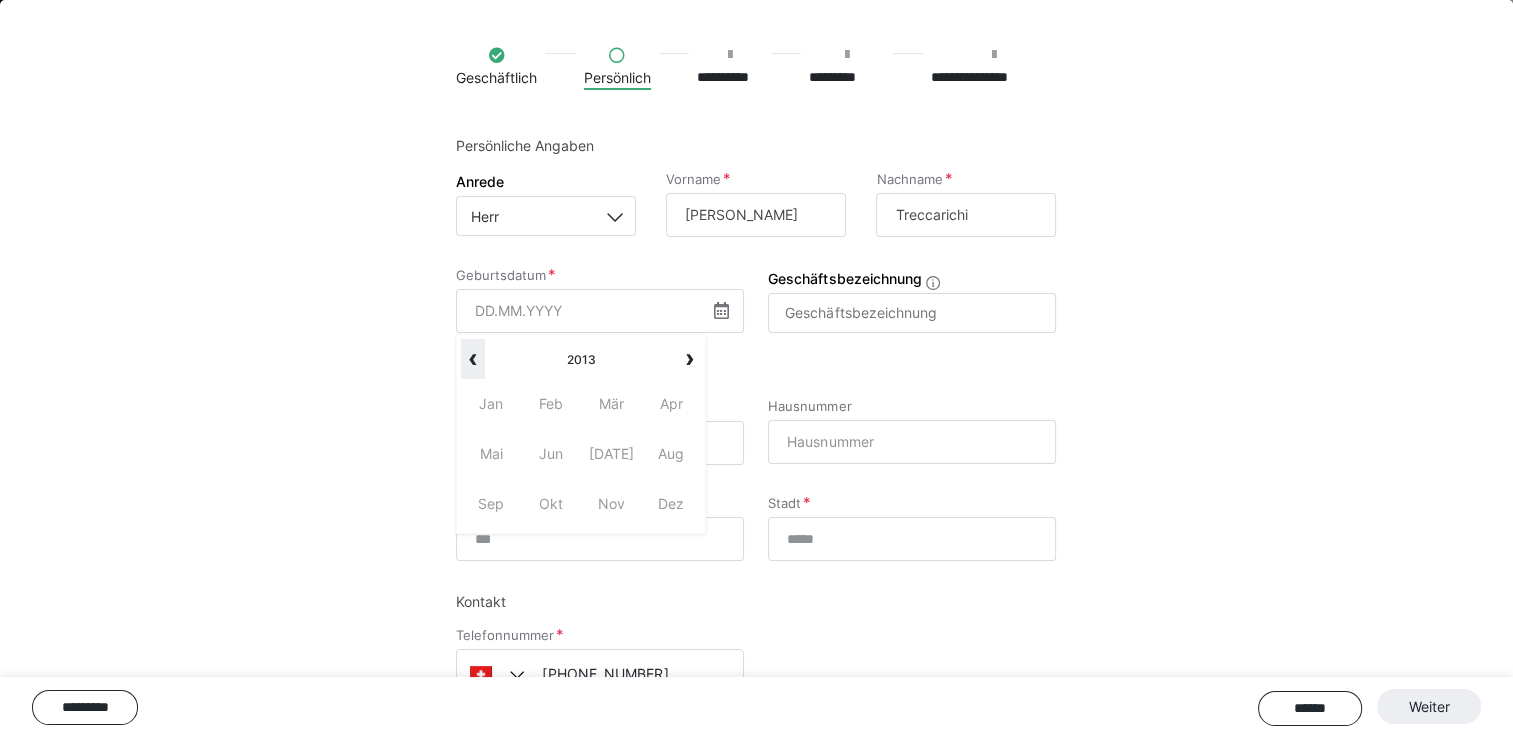 click on "‹" at bounding box center [472, 359] 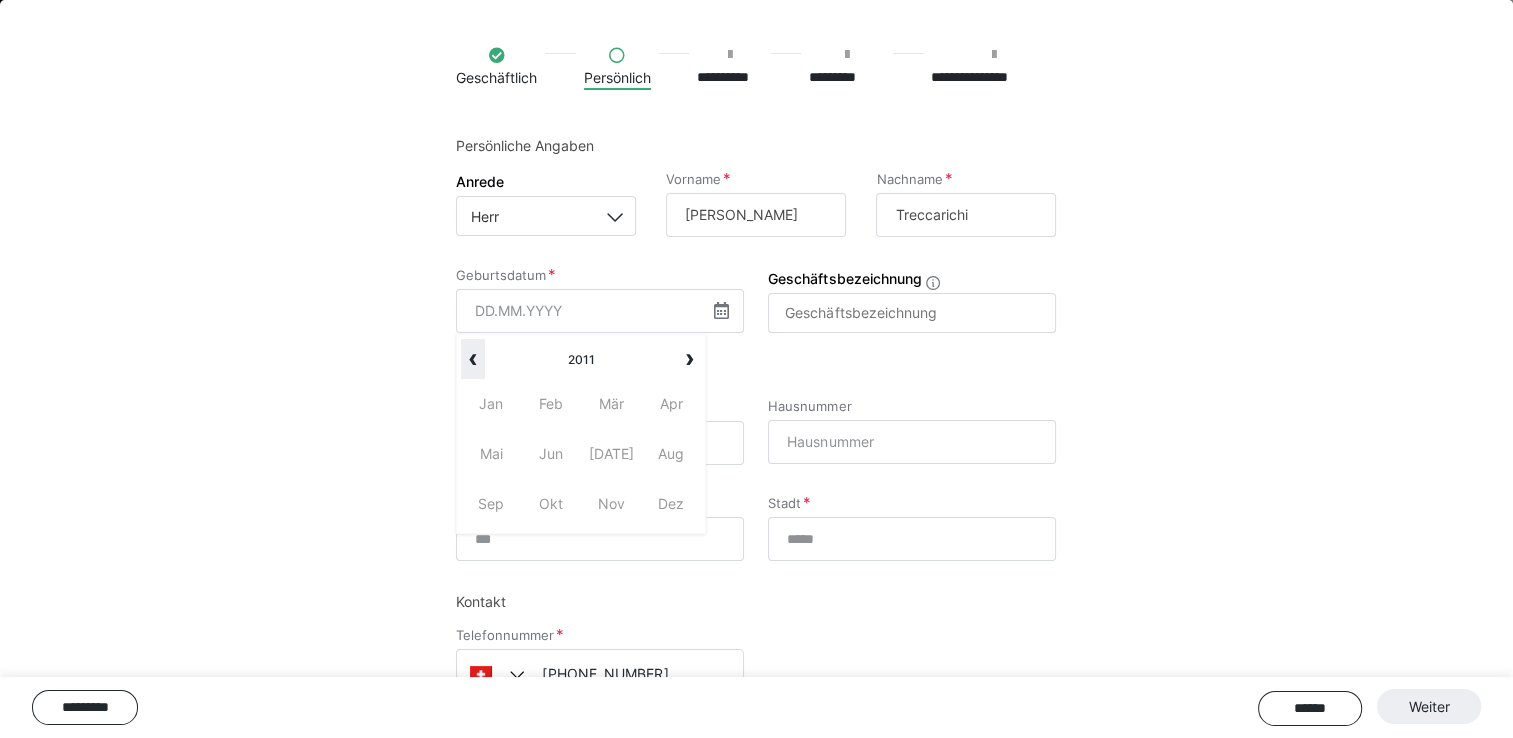 click on "‹" at bounding box center [472, 359] 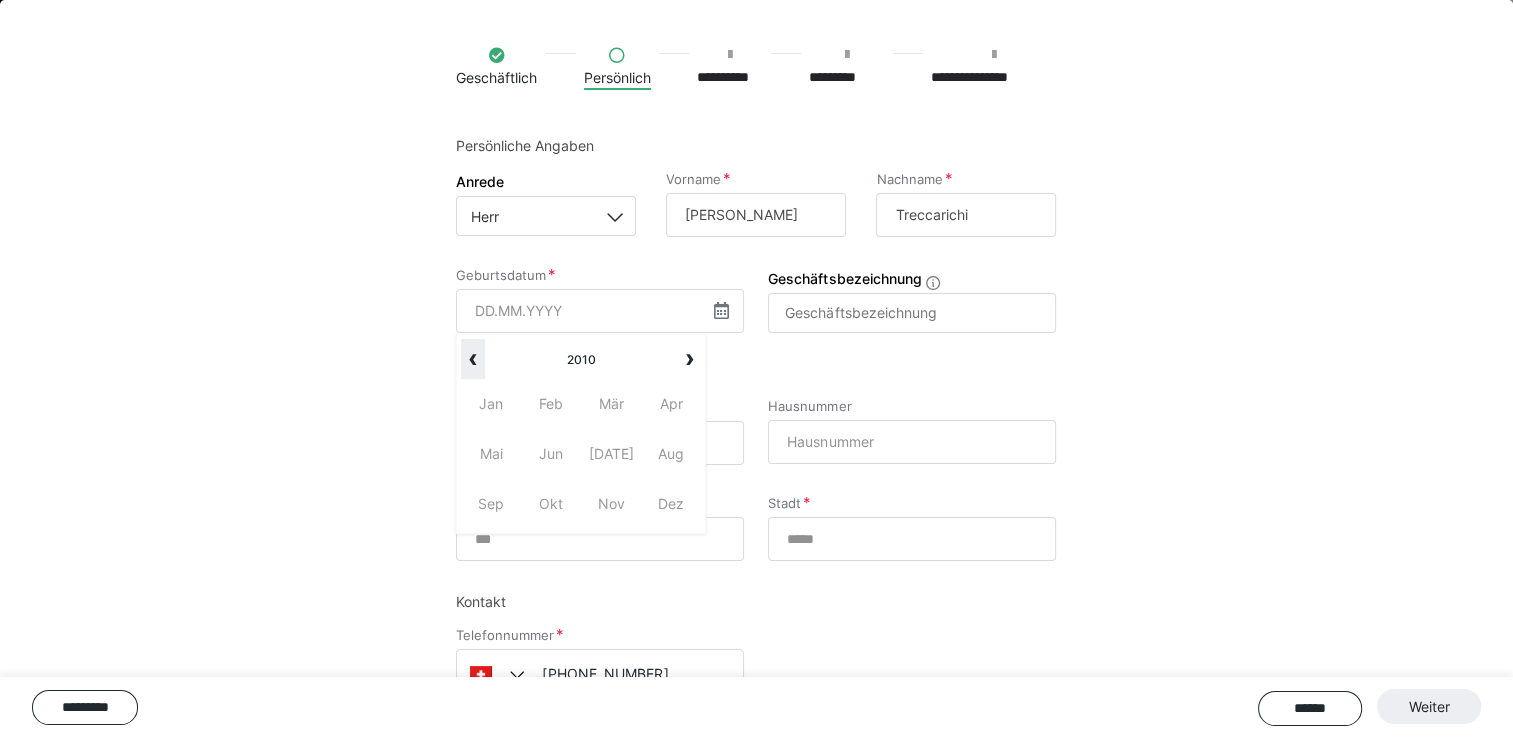 click on "‹" at bounding box center (472, 359) 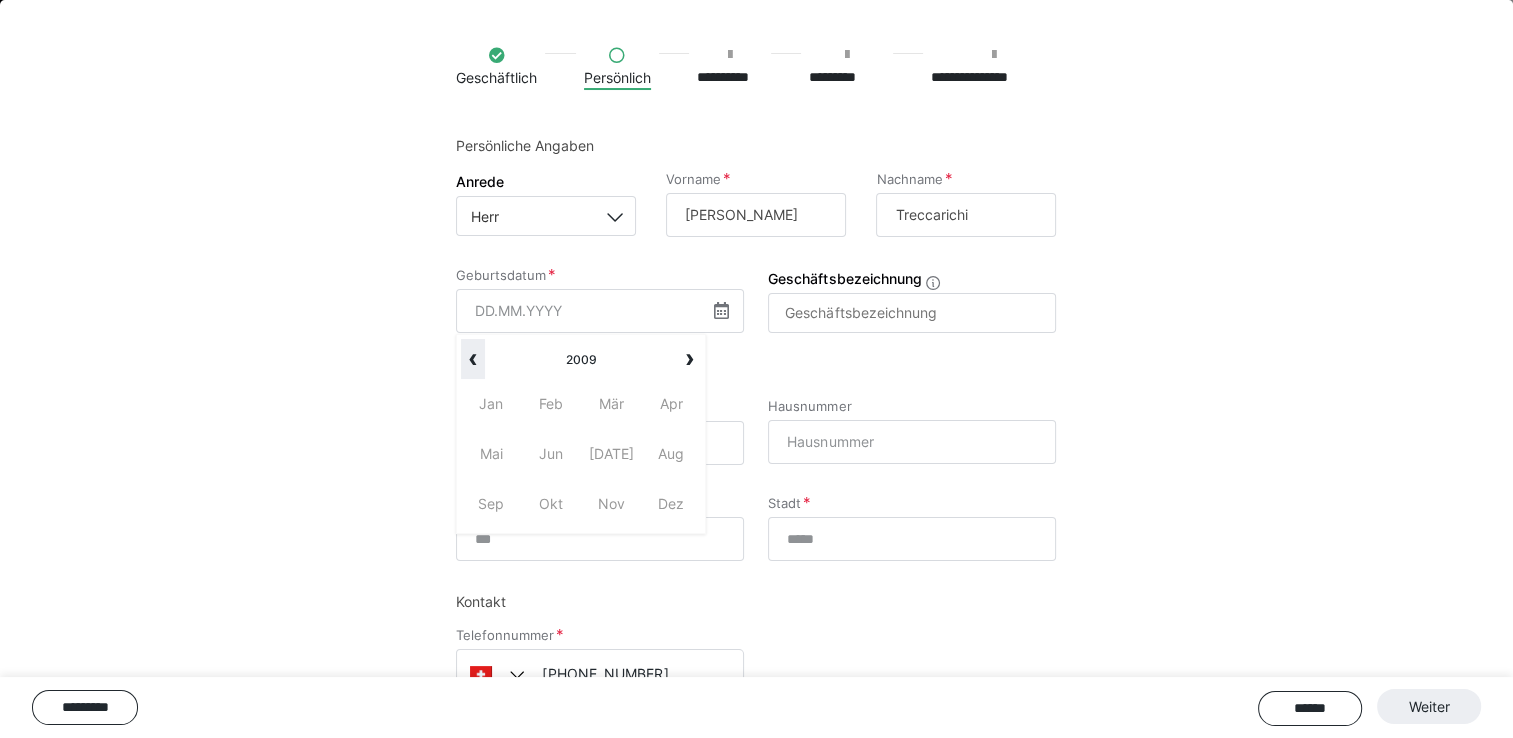 click on "‹" at bounding box center (472, 359) 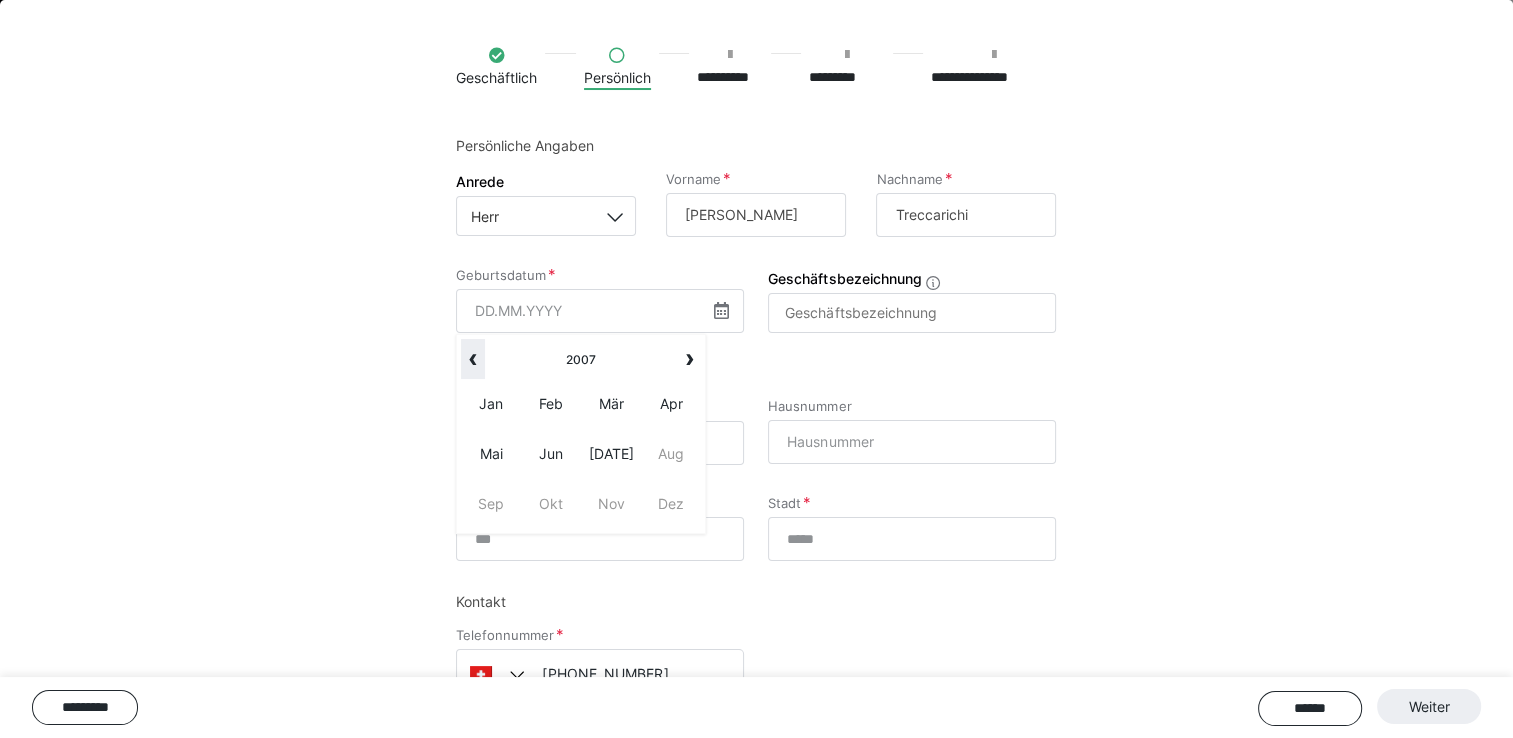 click on "‹" at bounding box center (472, 359) 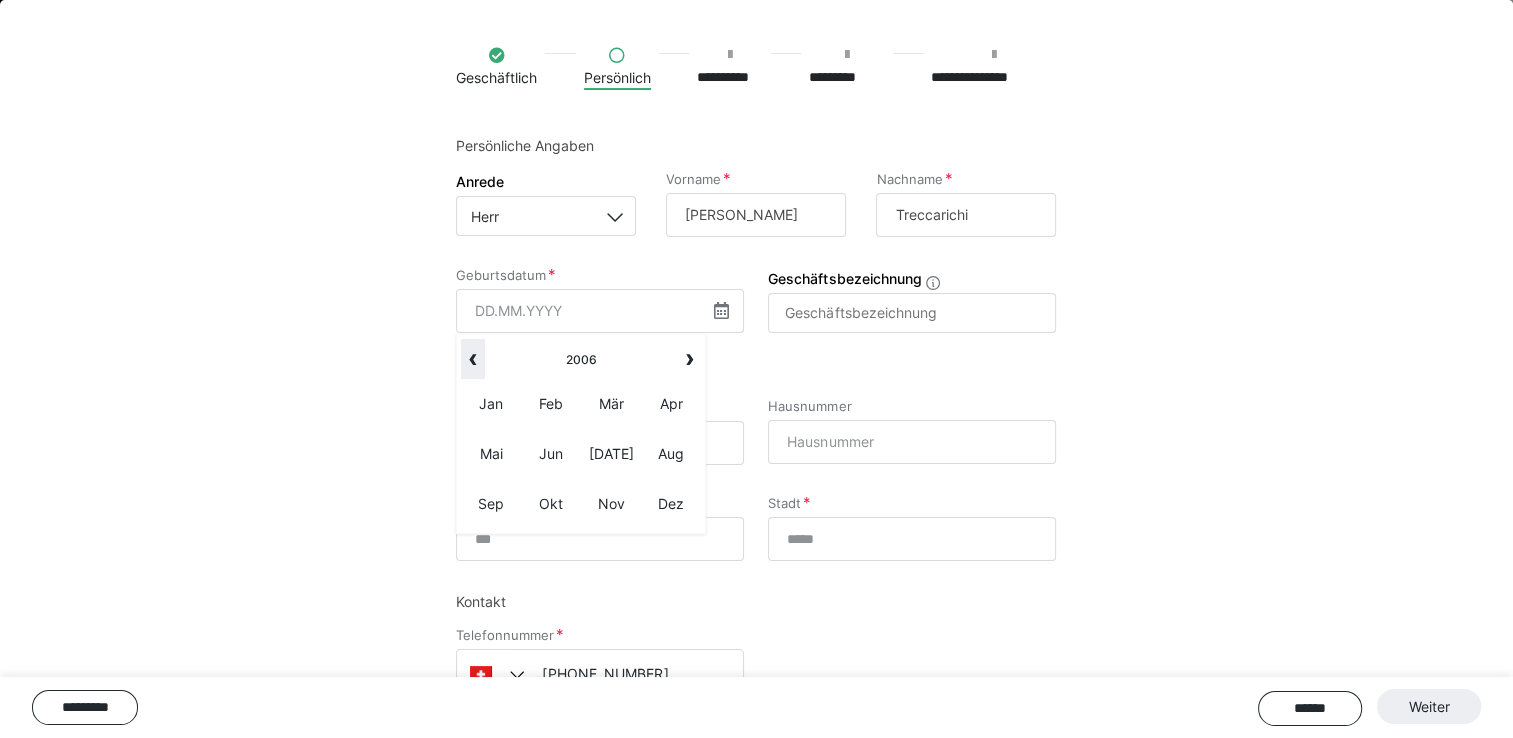 click on "‹" at bounding box center [472, 359] 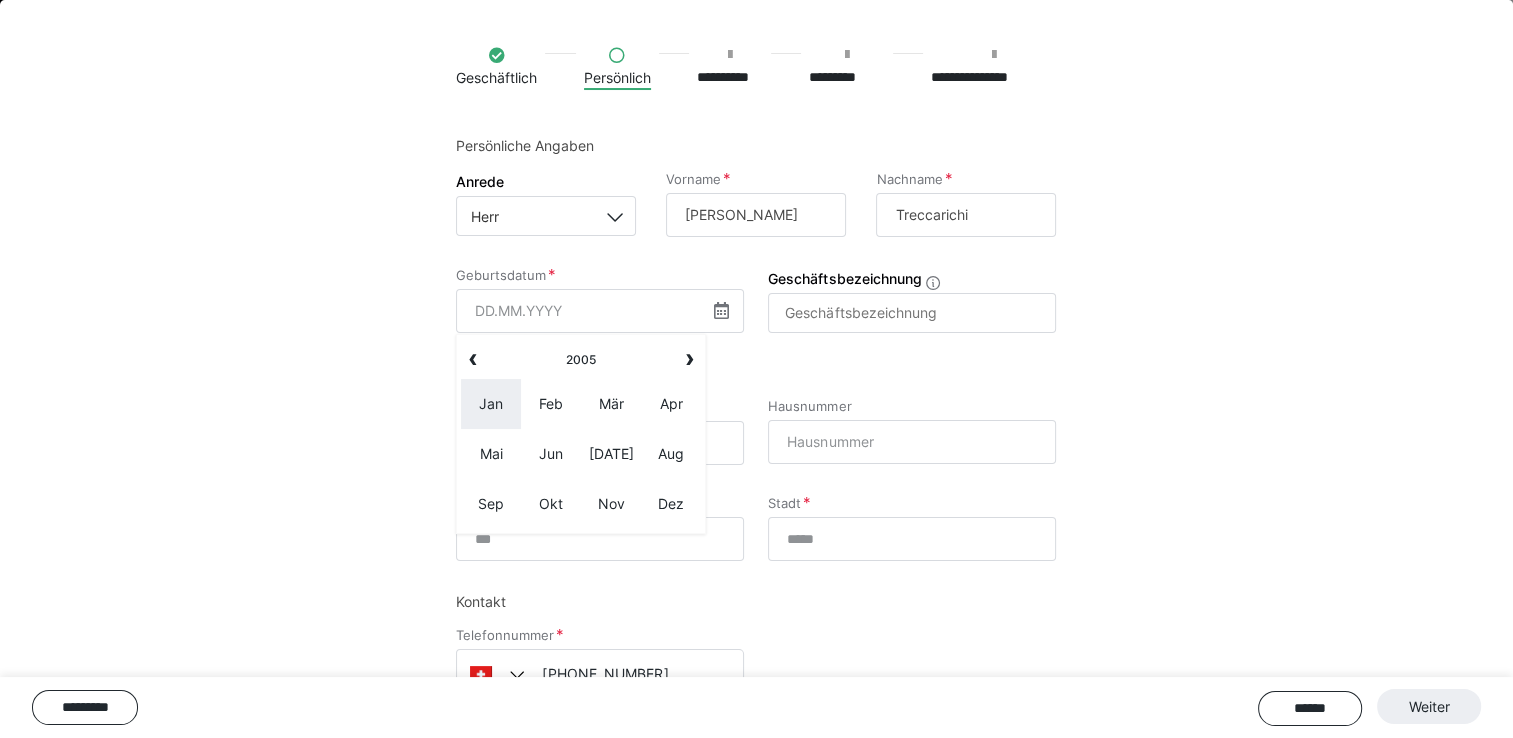 click on "Jan" at bounding box center [491, 404] 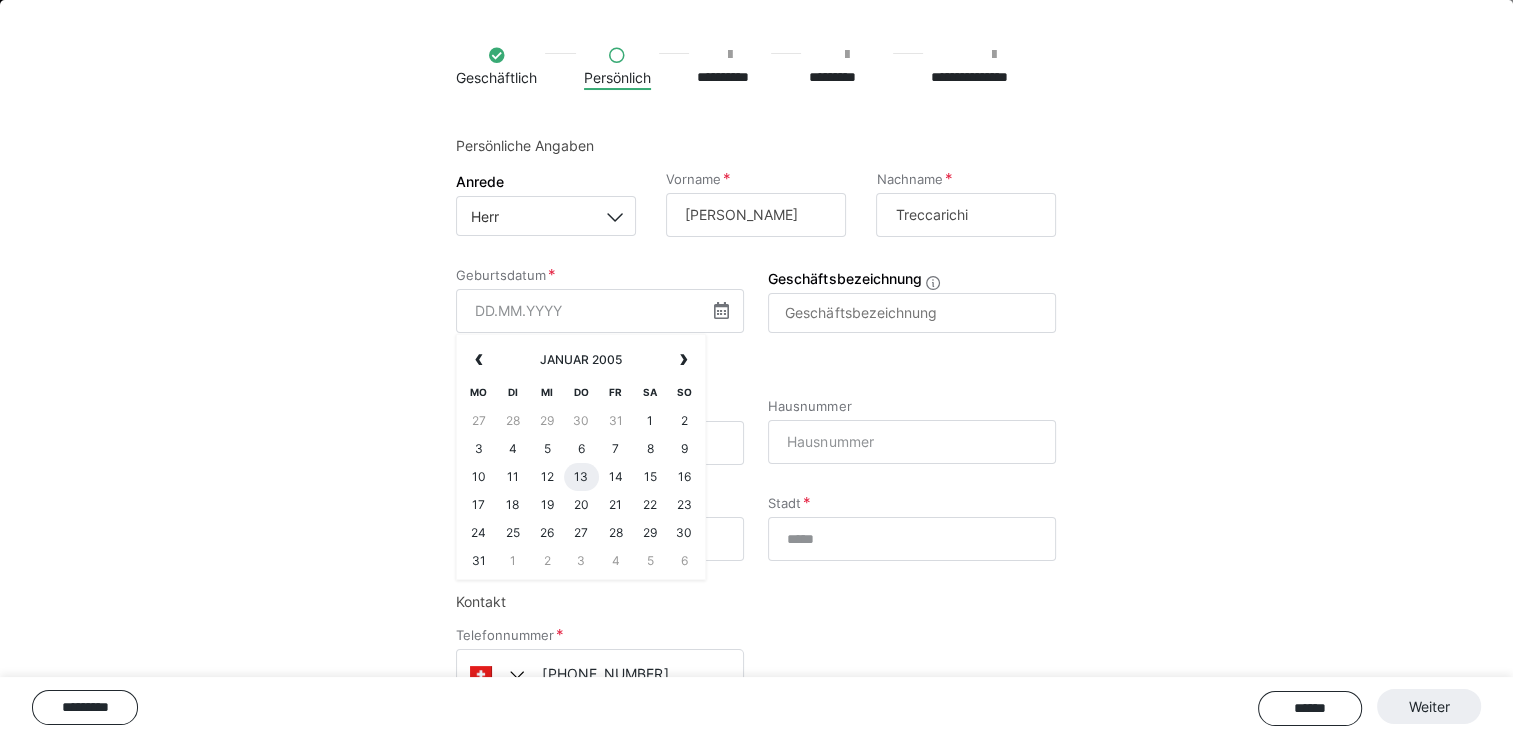 click on "13" at bounding box center (581, 477) 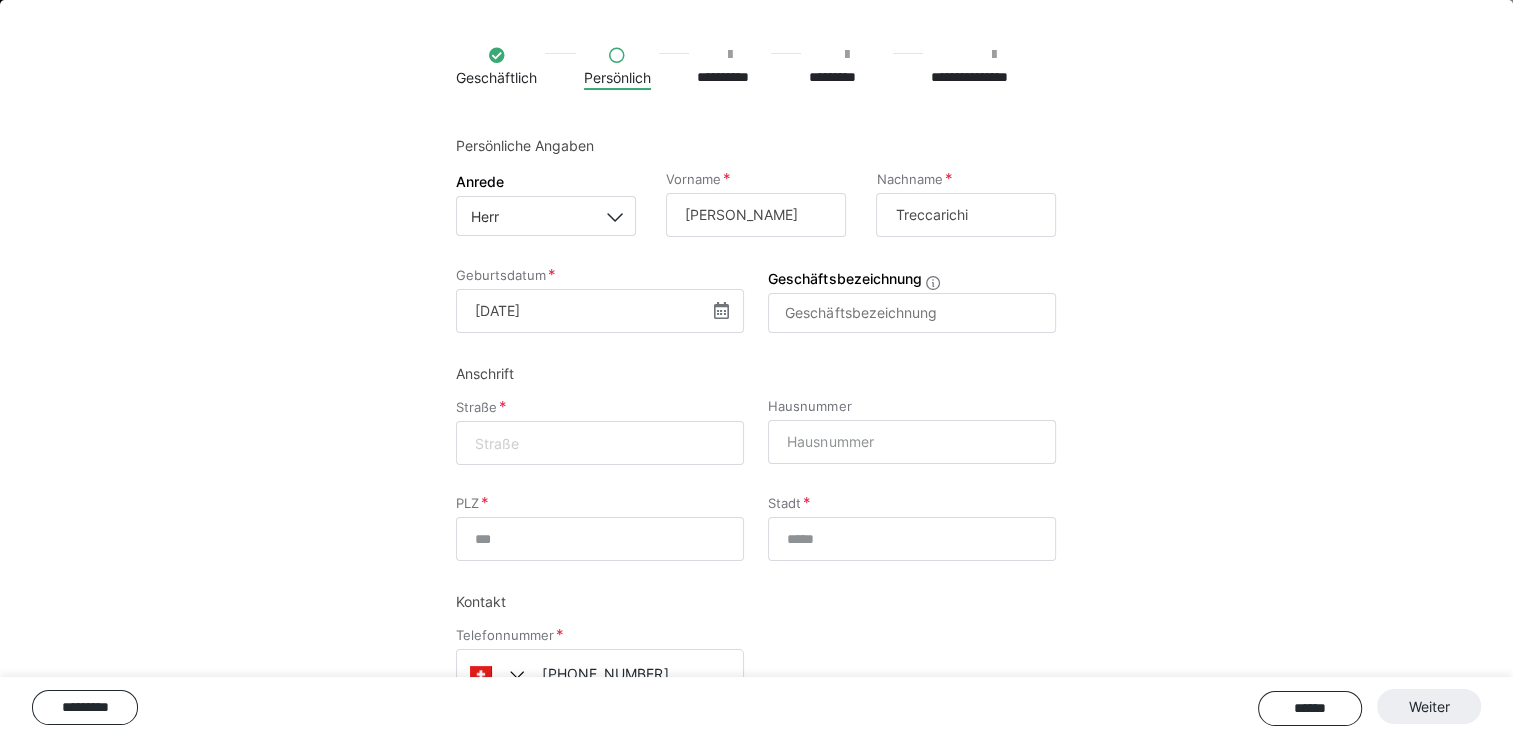 click at bounding box center [600, 443] 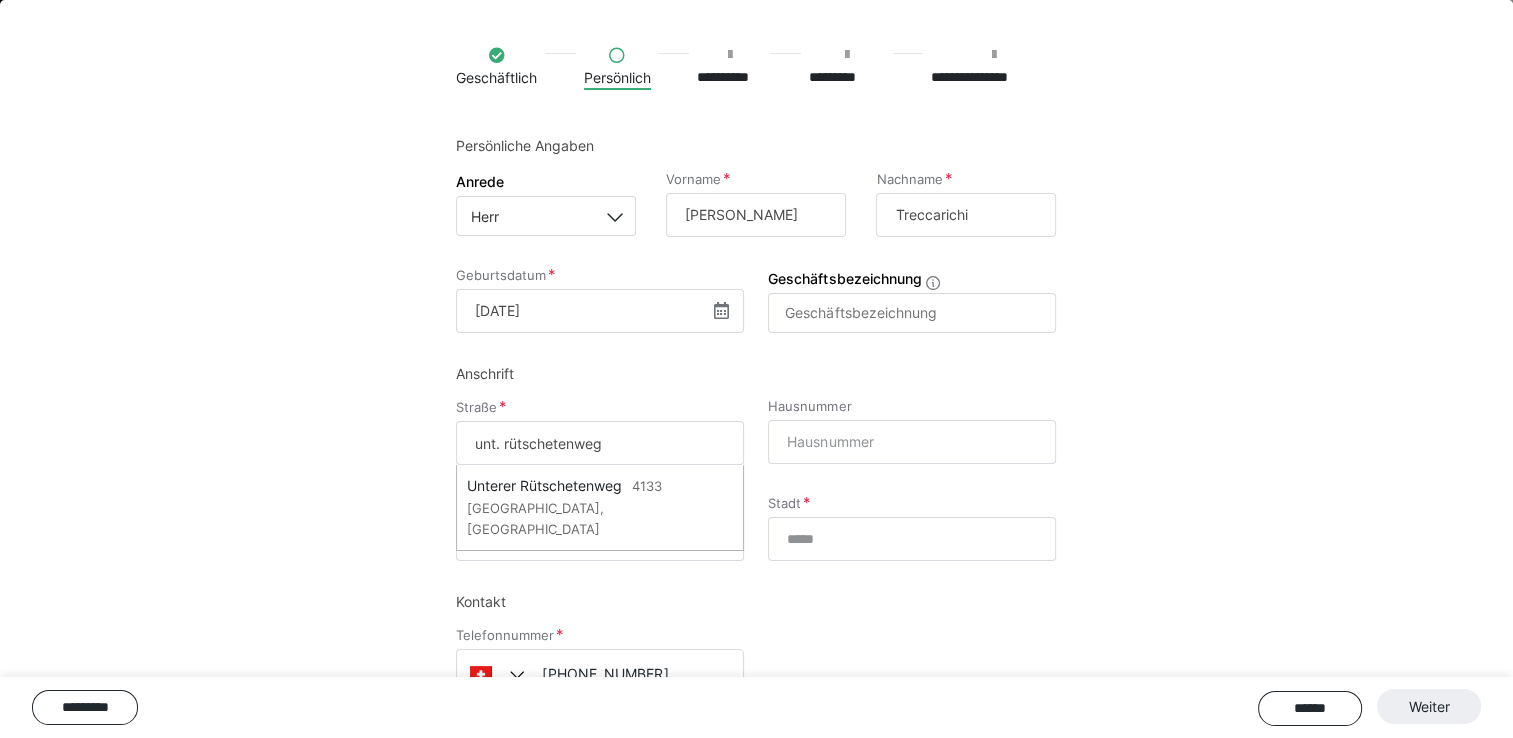 type on "unt. rütschetenweg" 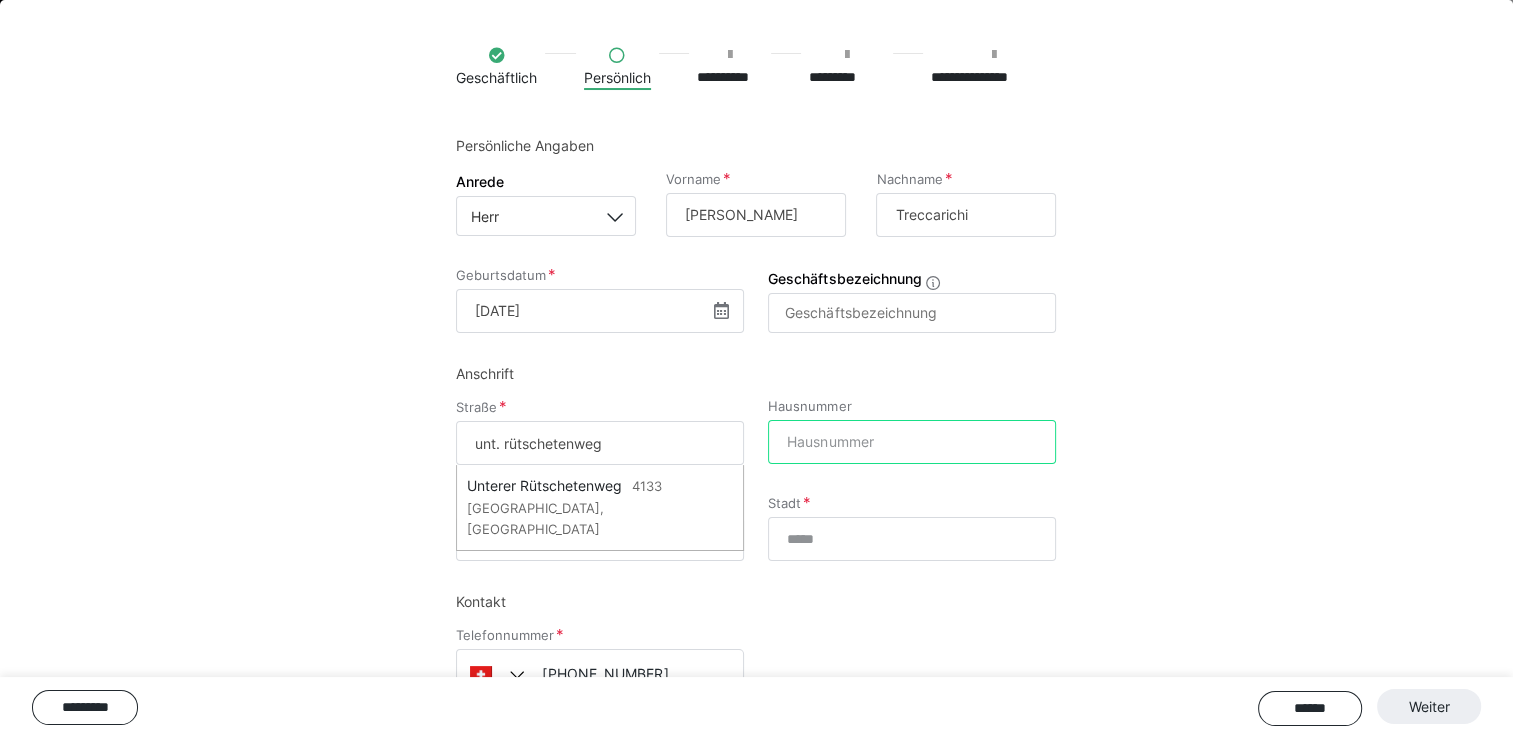 click on "Hausnummer" at bounding box center (912, 442) 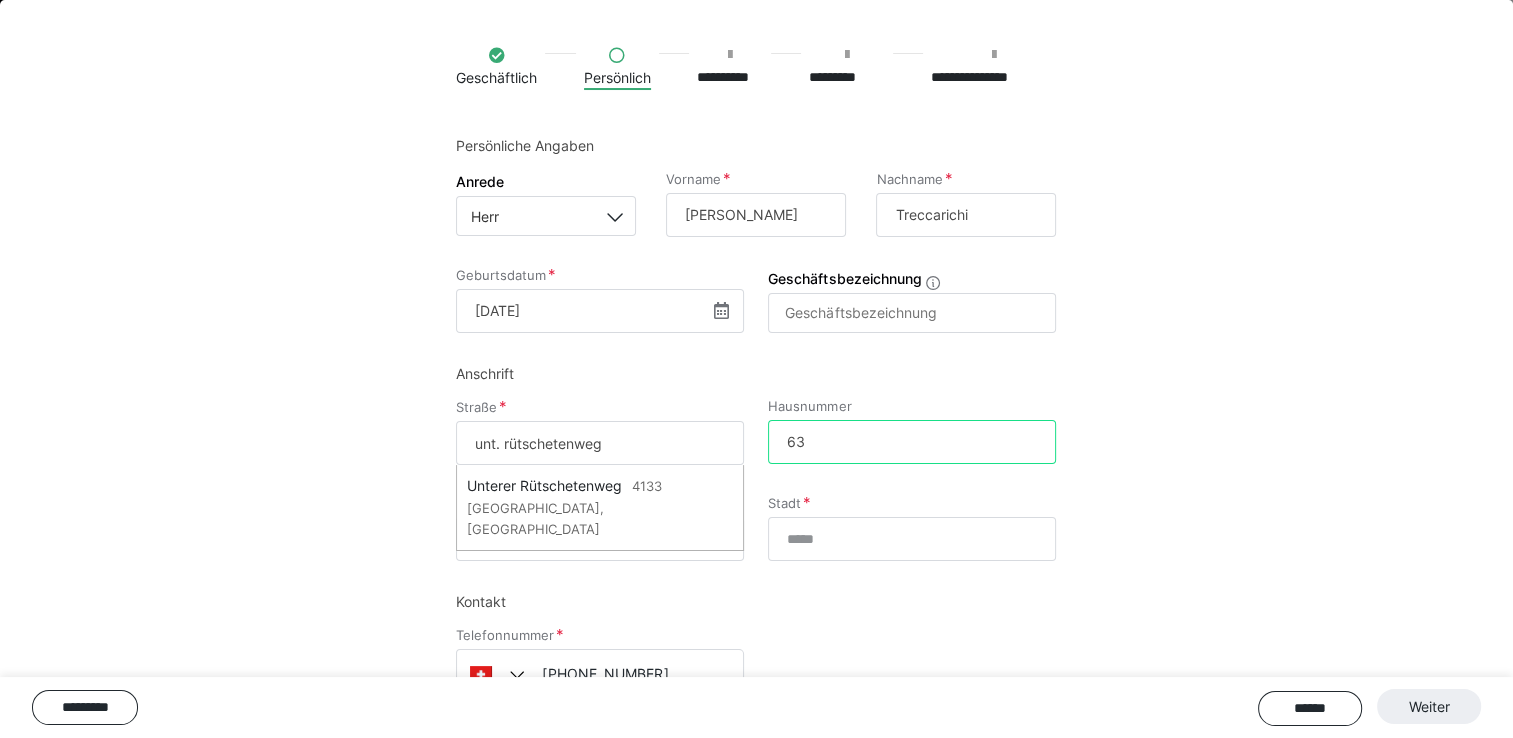 type on "63" 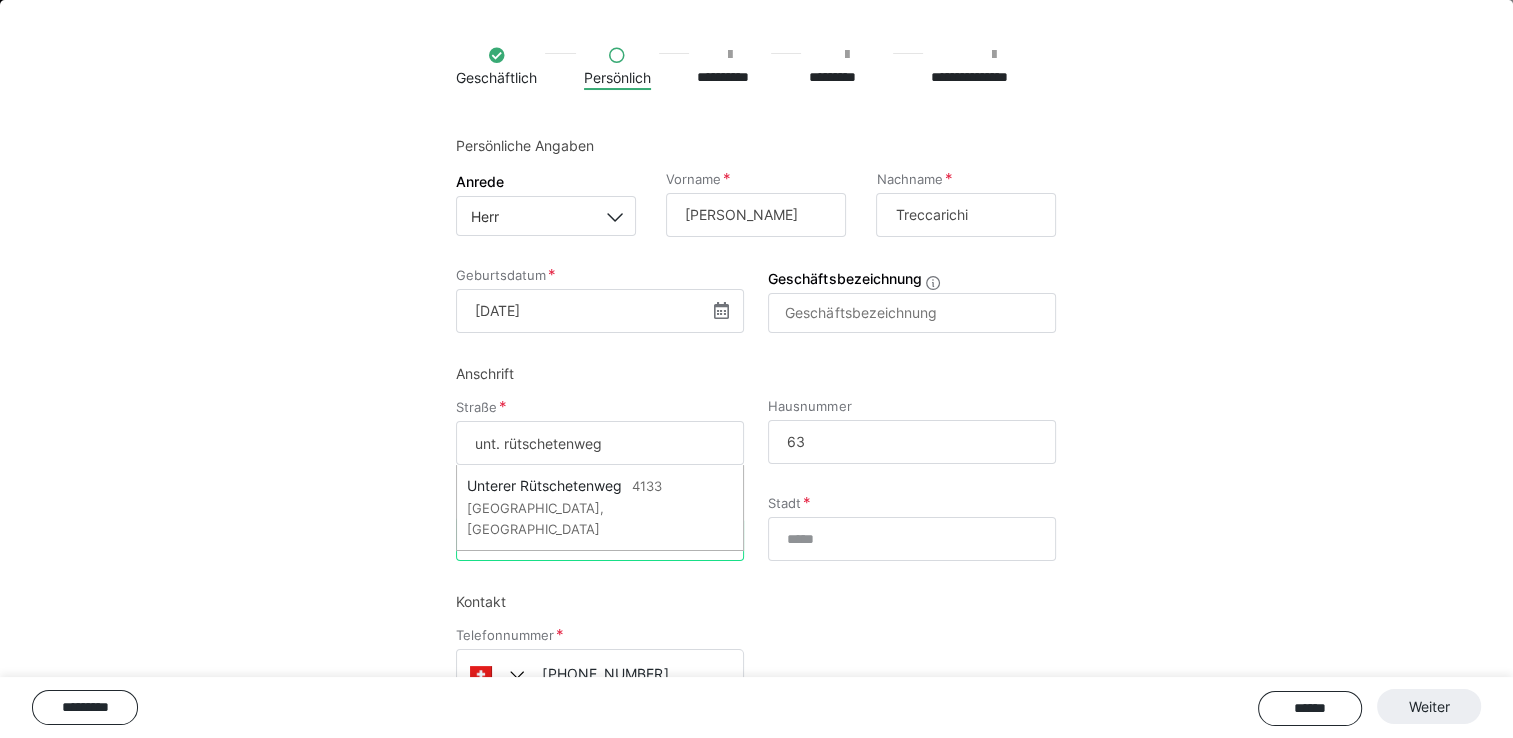 click on "PLZ" at bounding box center [600, 539] 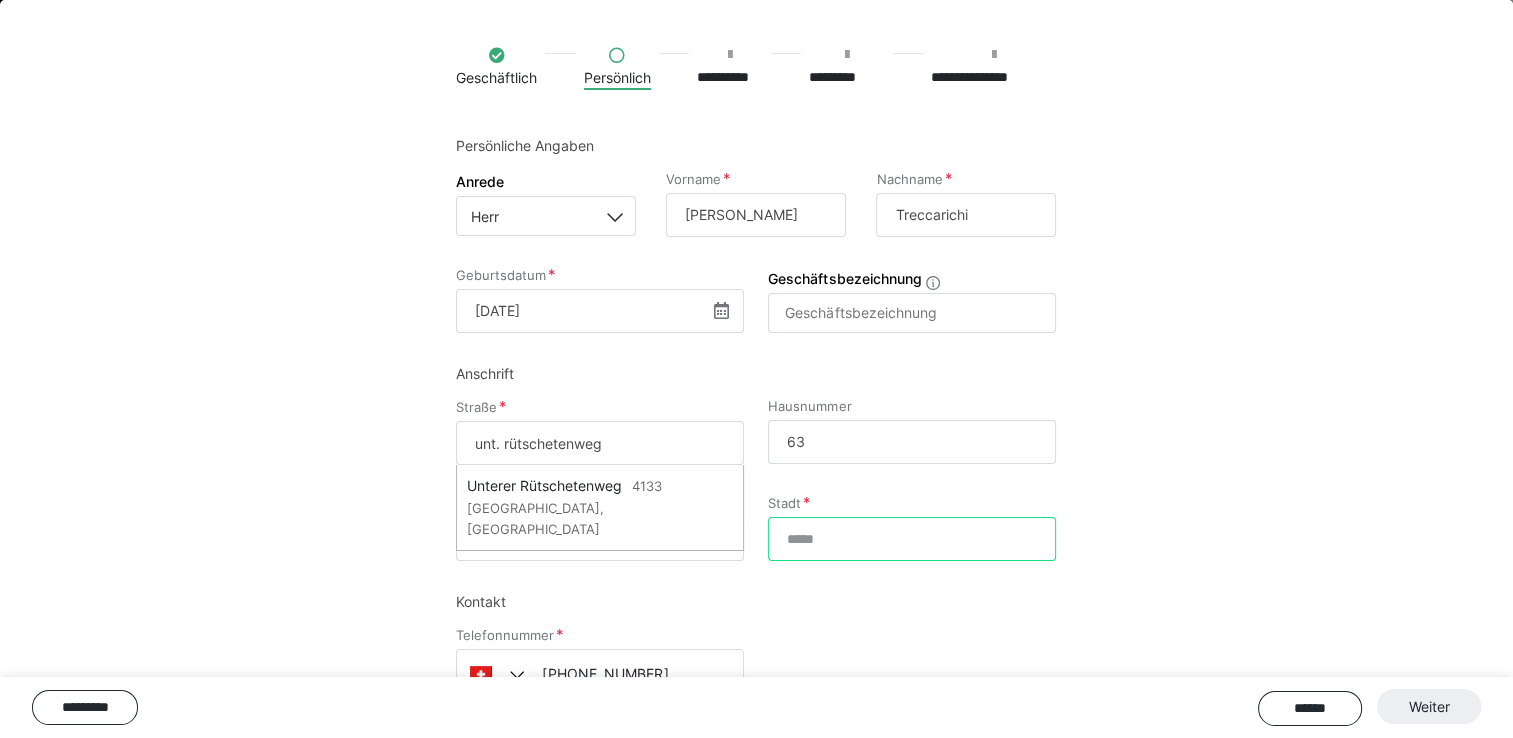 click on "Stadt" at bounding box center (912, 539) 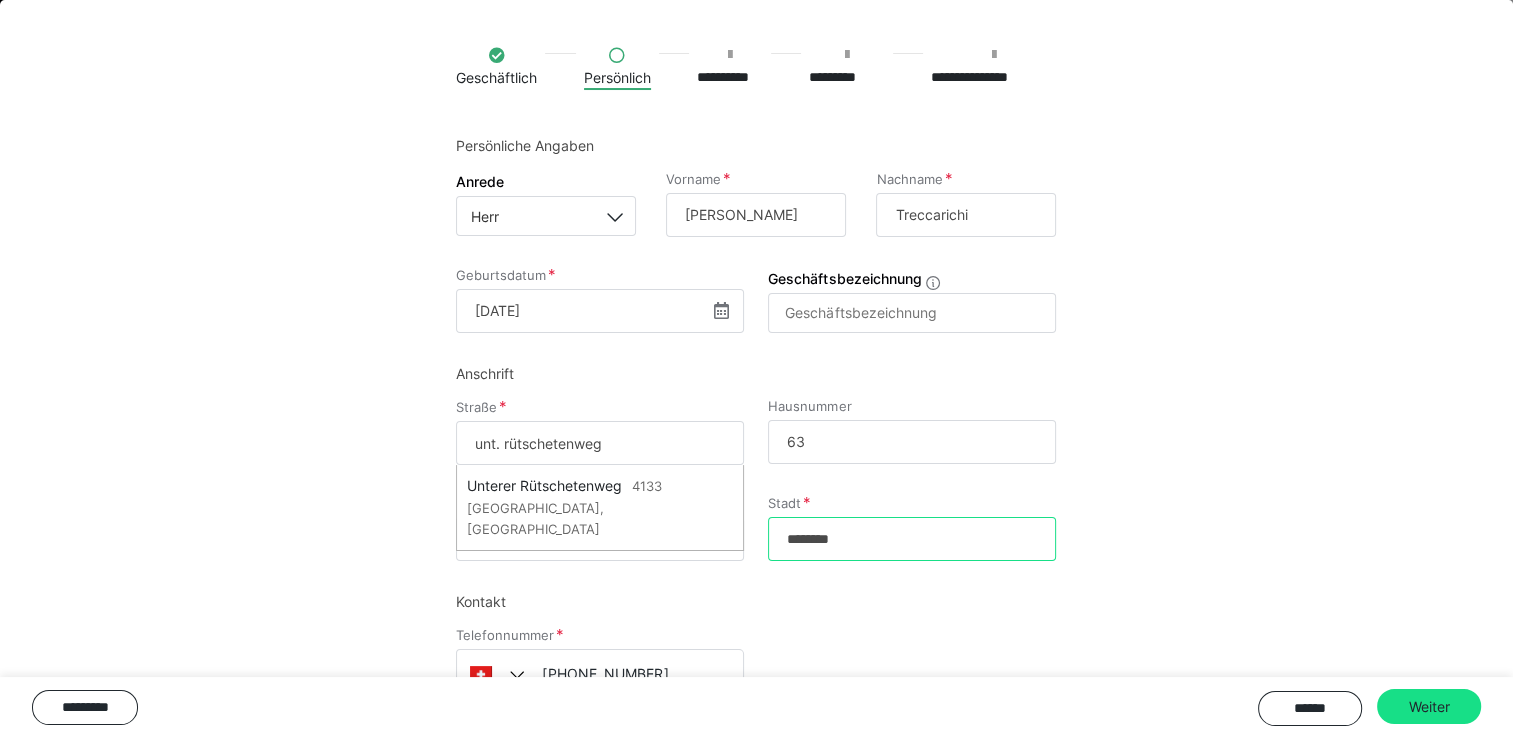 scroll, scrollTop: 178, scrollLeft: 0, axis: vertical 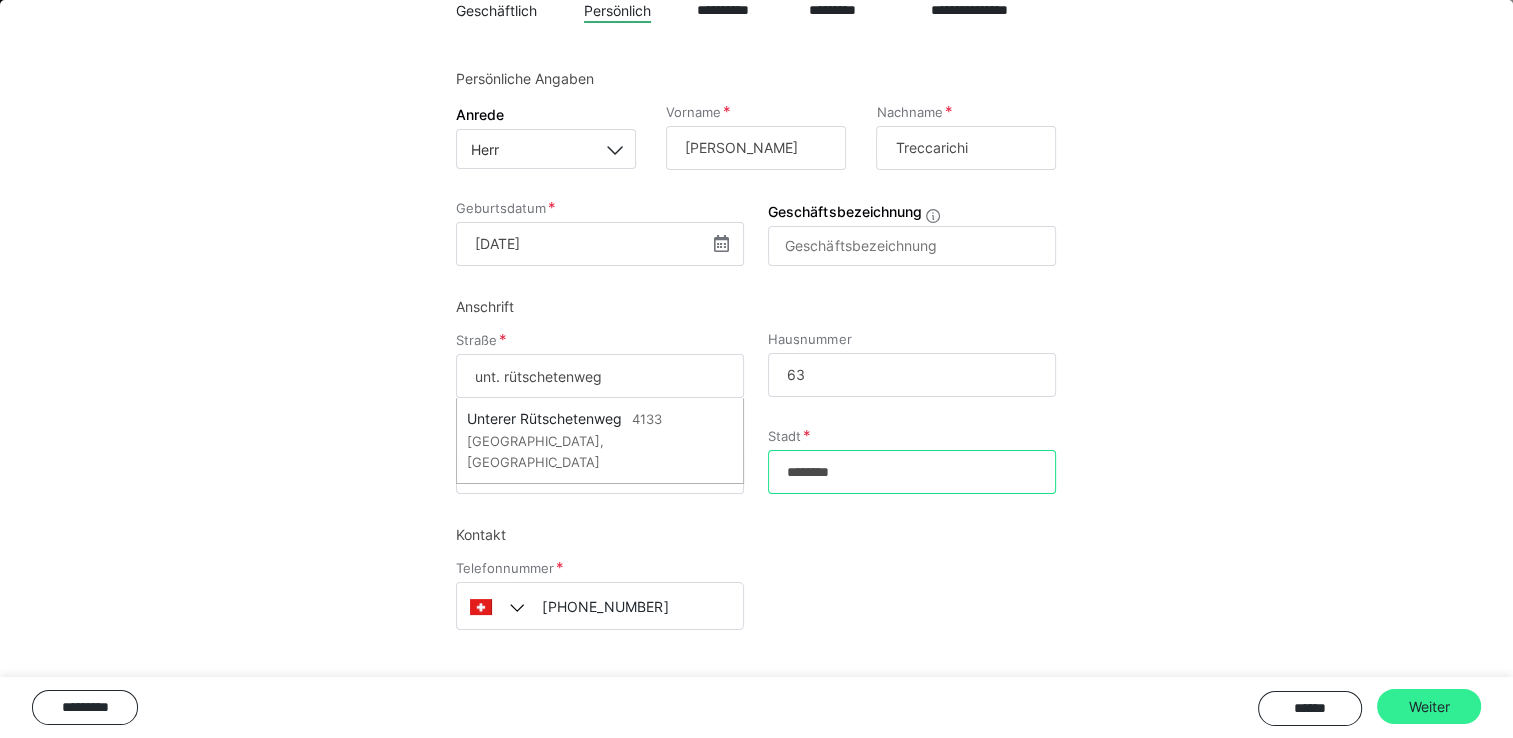 type on "********" 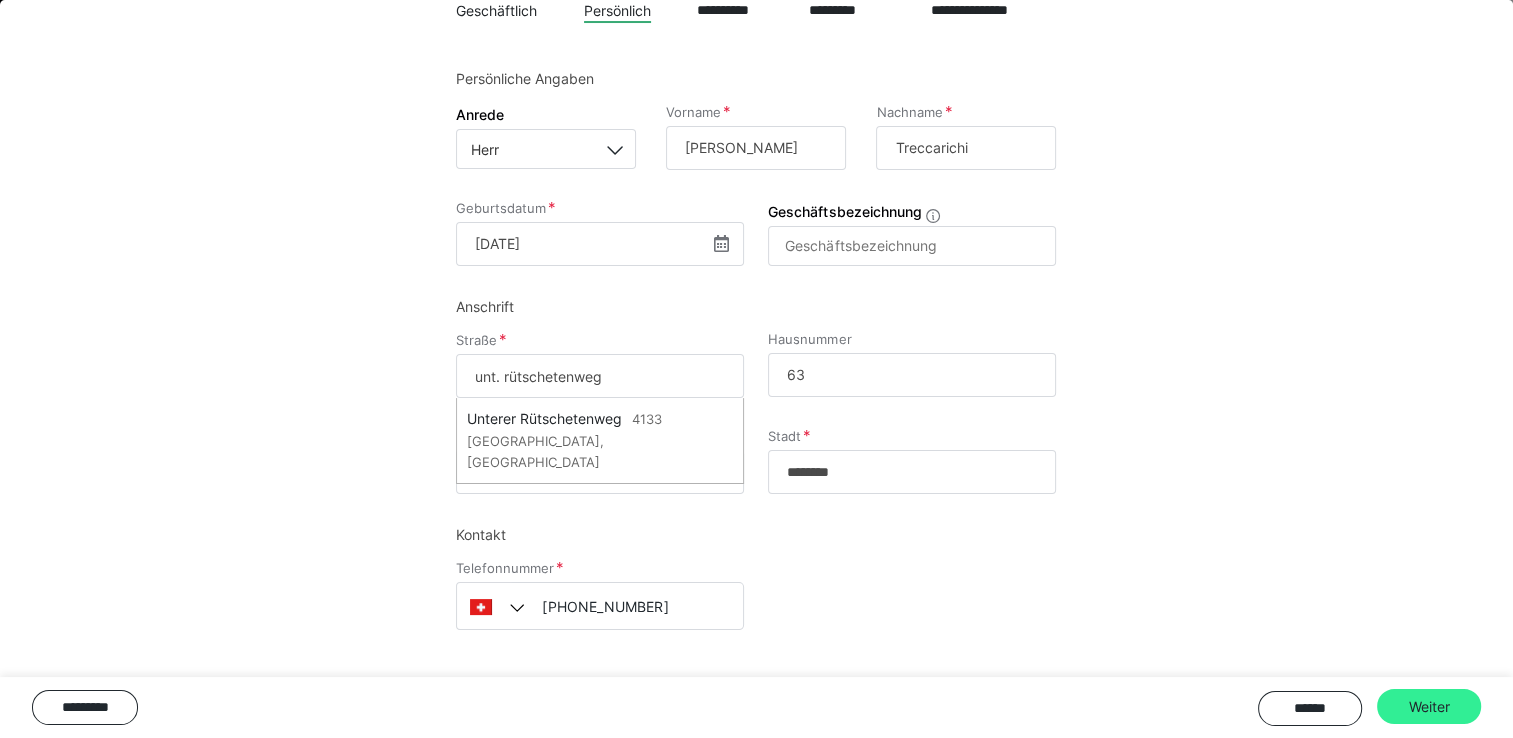 click on "Weiter" at bounding box center [1429, 707] 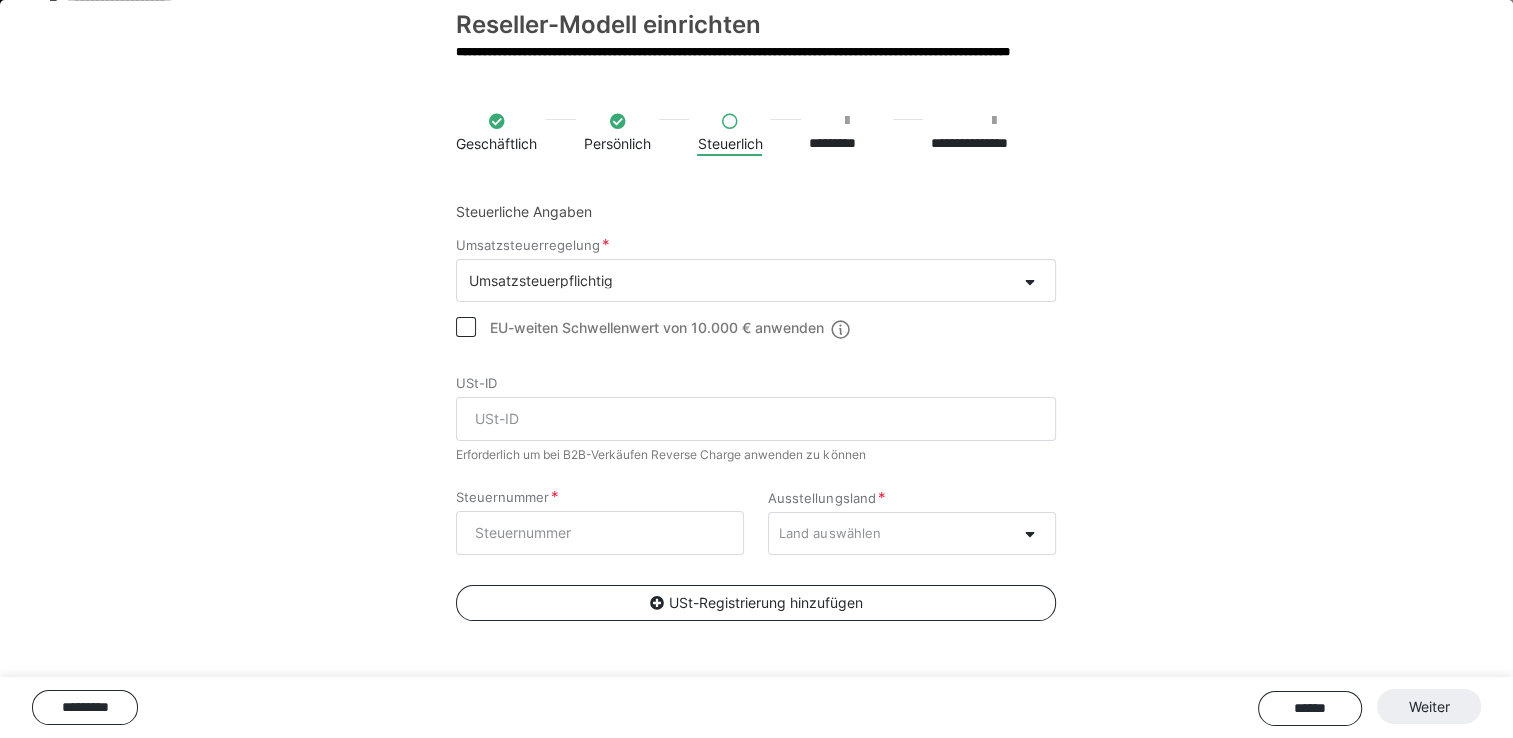scroll, scrollTop: 769, scrollLeft: 0, axis: vertical 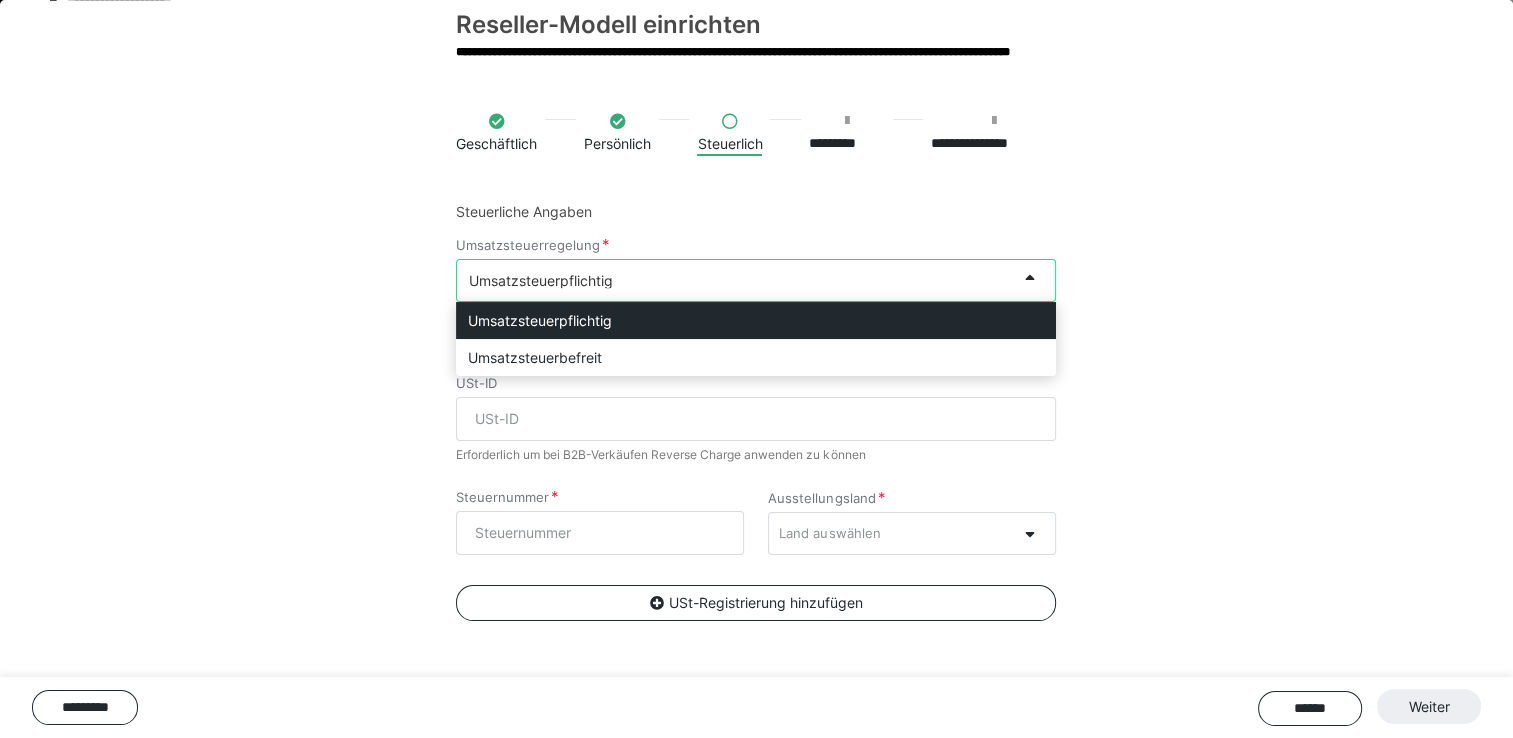 click on "Umsatzsteuerpflichtig" at bounding box center [736, 280] 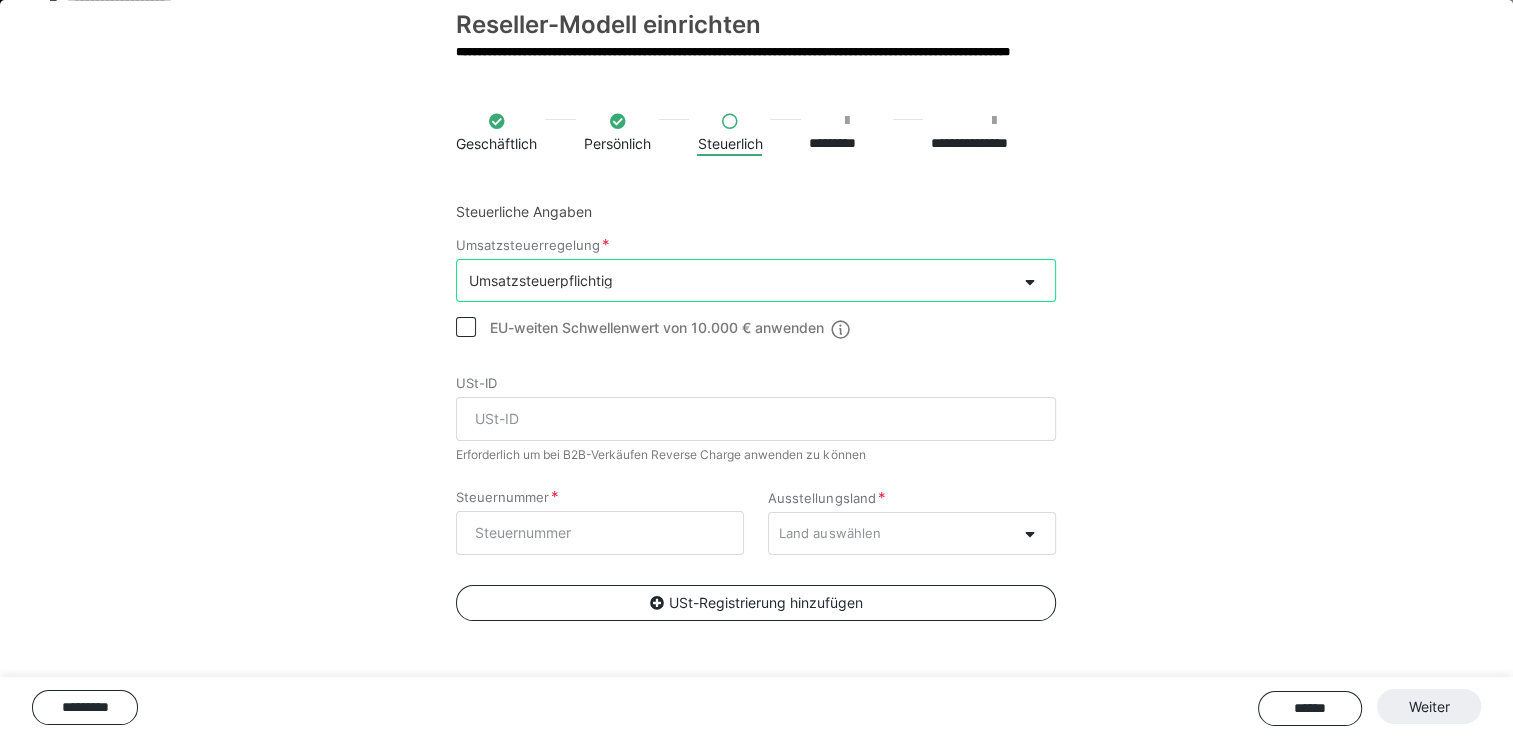 click on "Umsatzsteuerpflichtig" at bounding box center [736, 280] 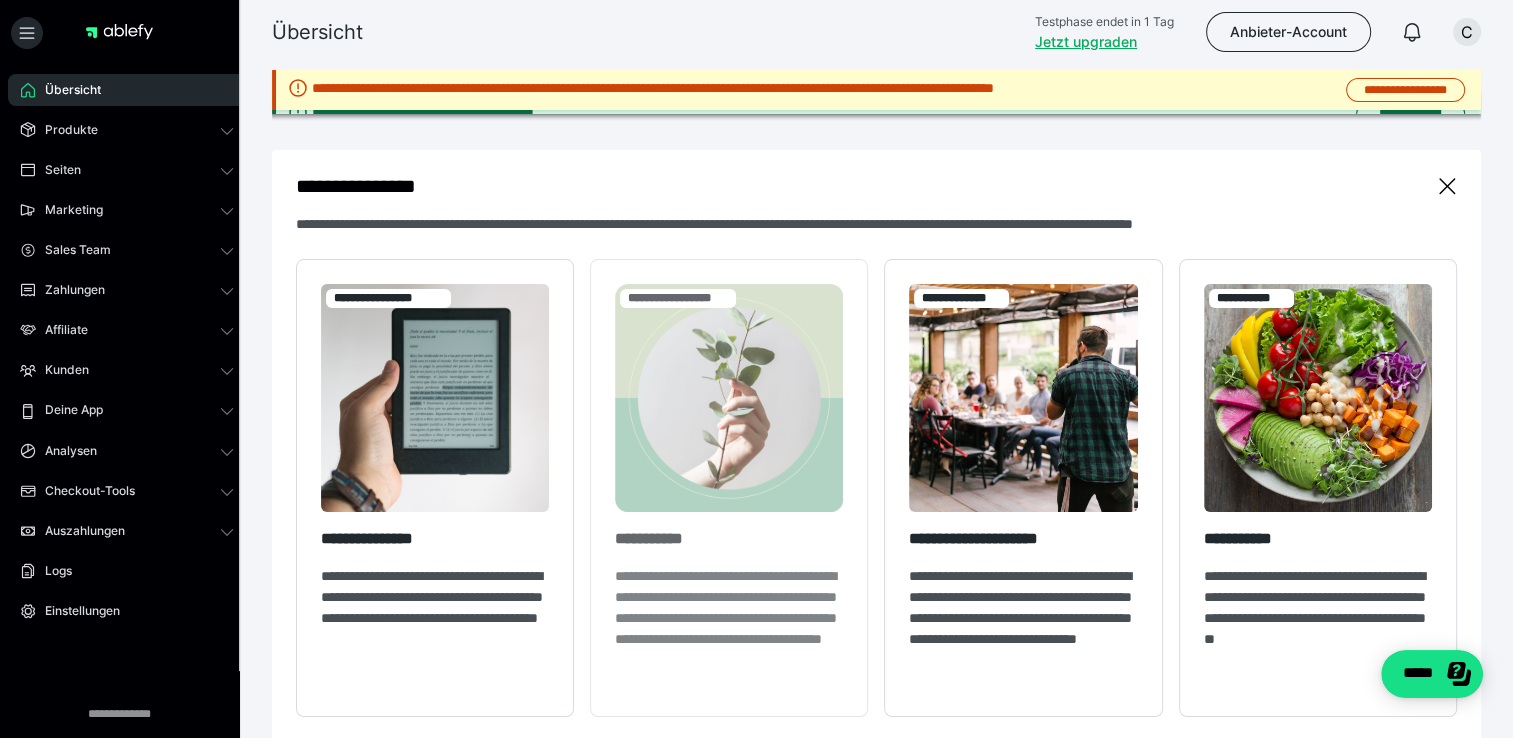 scroll, scrollTop: 0, scrollLeft: 0, axis: both 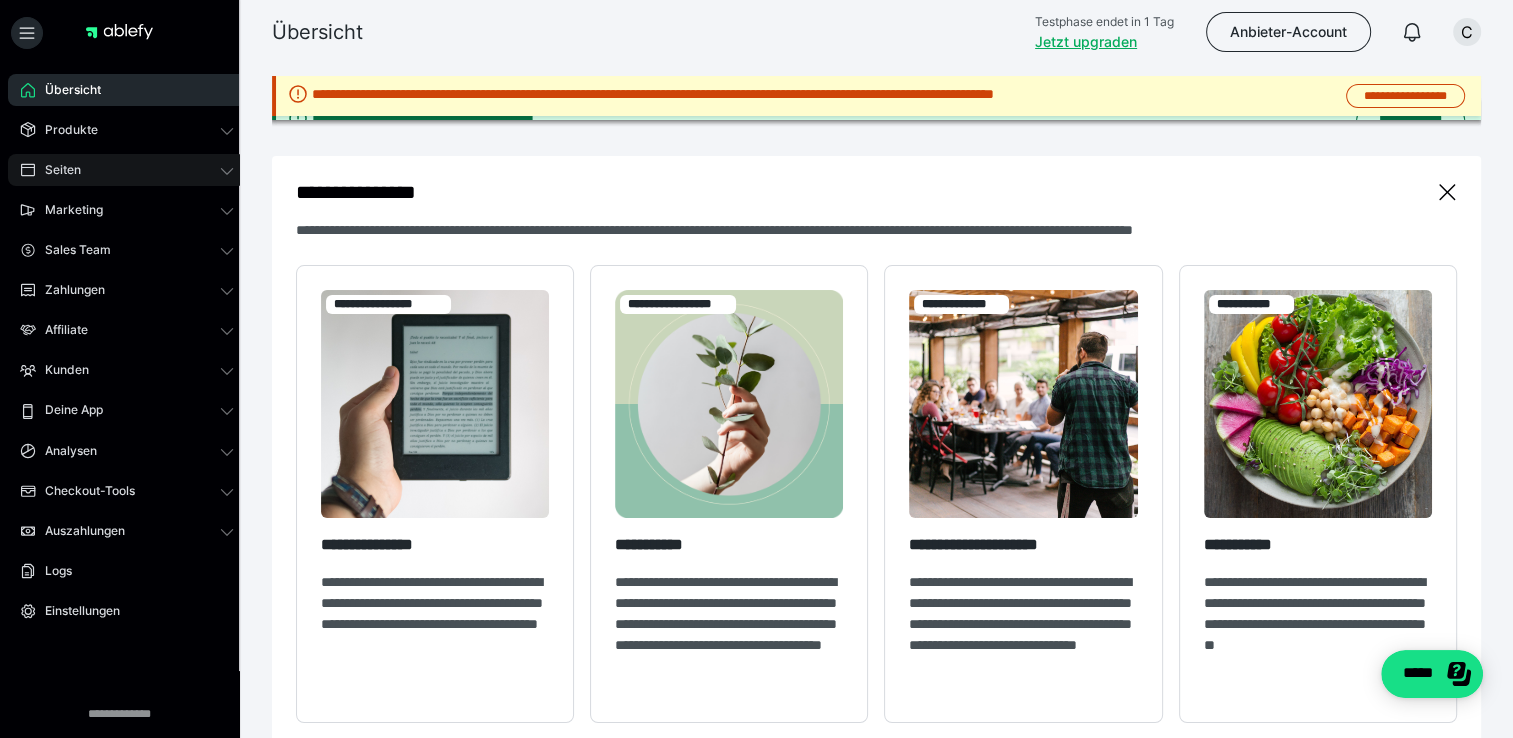 click on "Seiten" at bounding box center [127, 170] 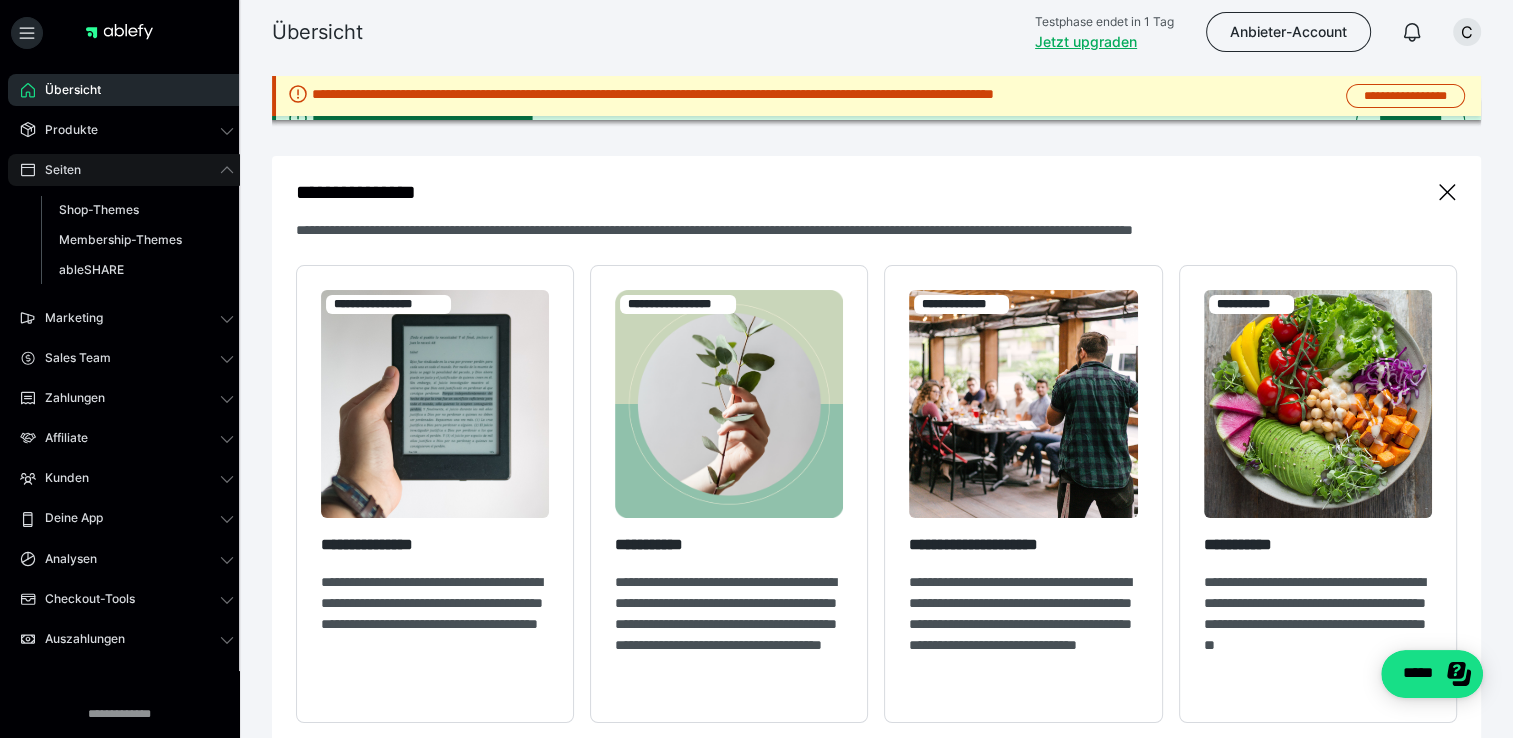 click on "Seiten" at bounding box center [127, 170] 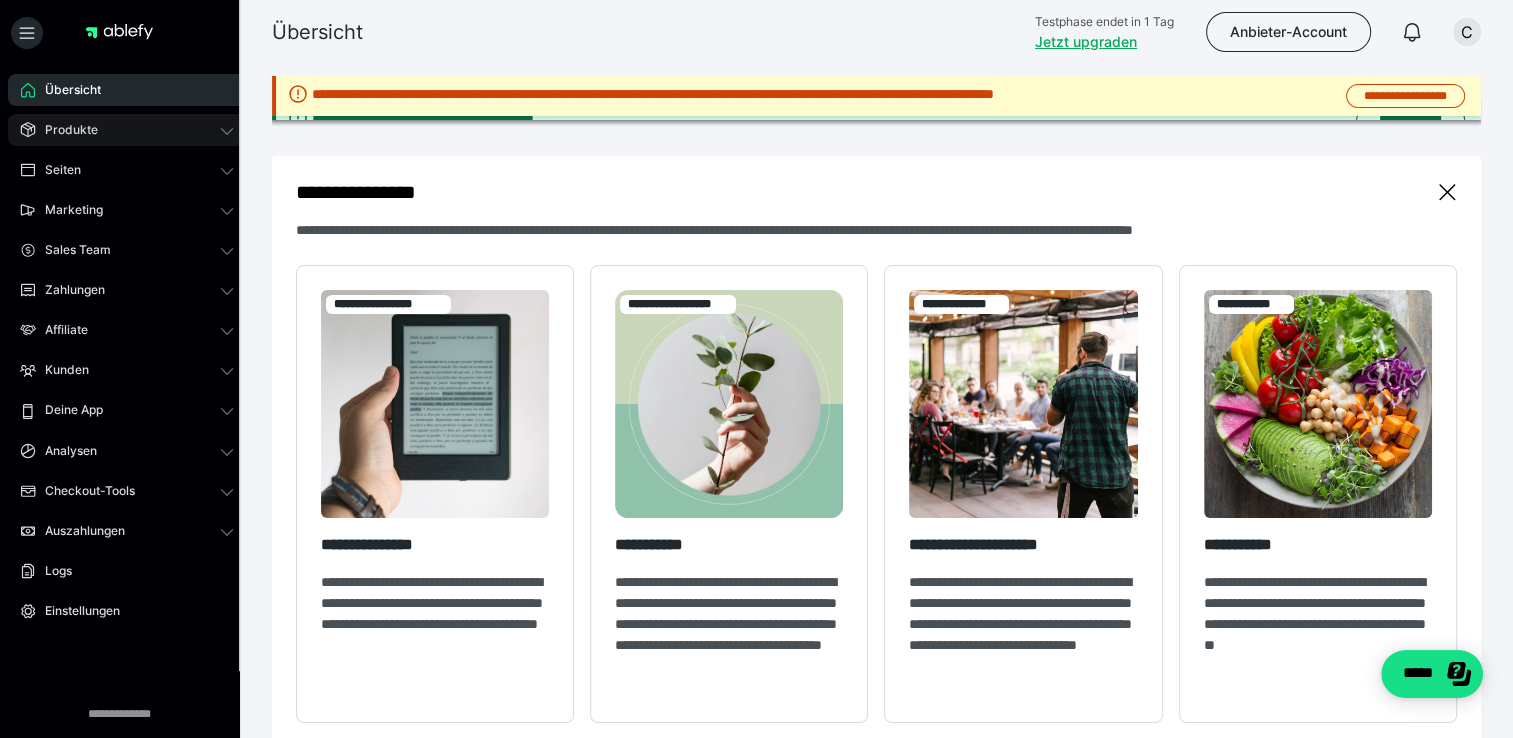 click on "Produkte" at bounding box center [127, 130] 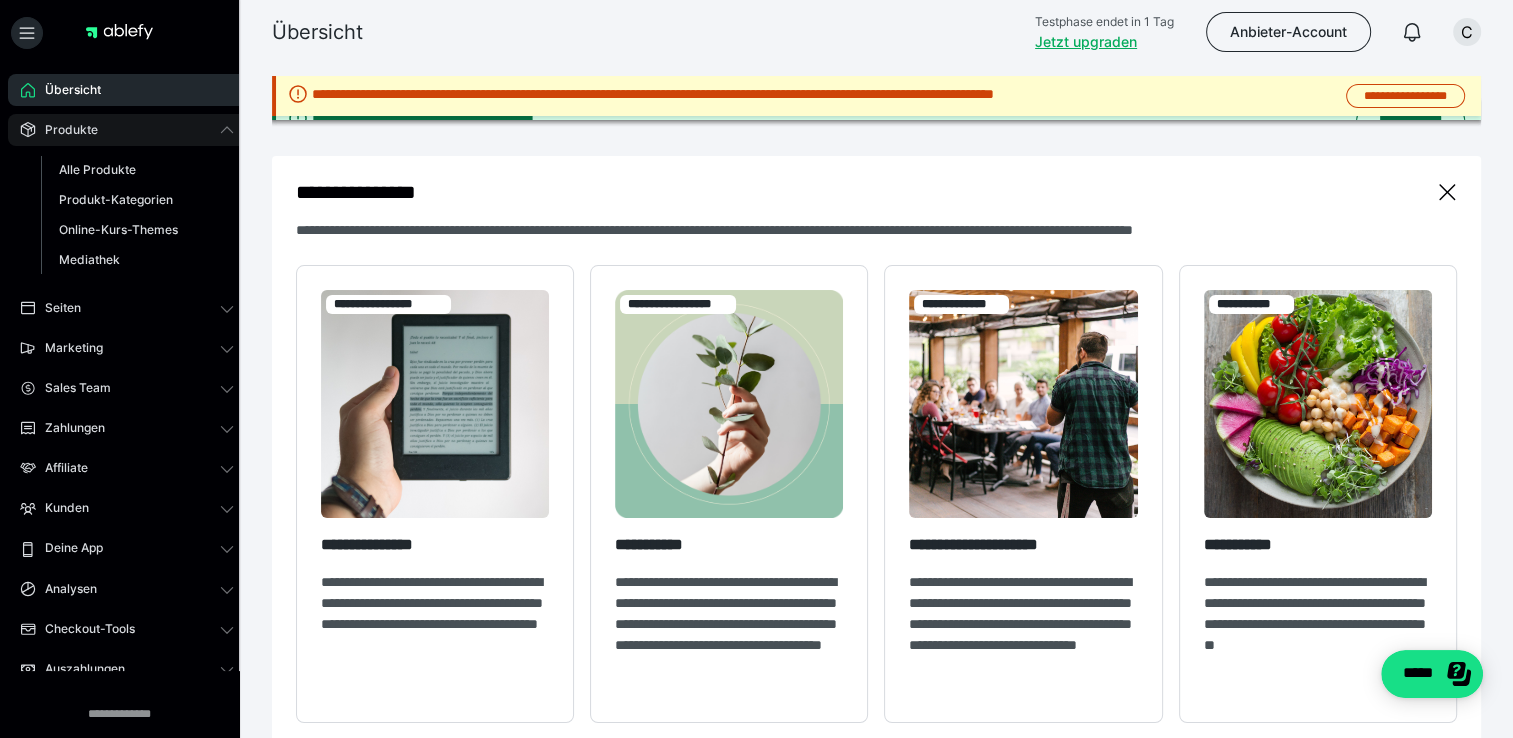 click on "Produkte" at bounding box center (127, 130) 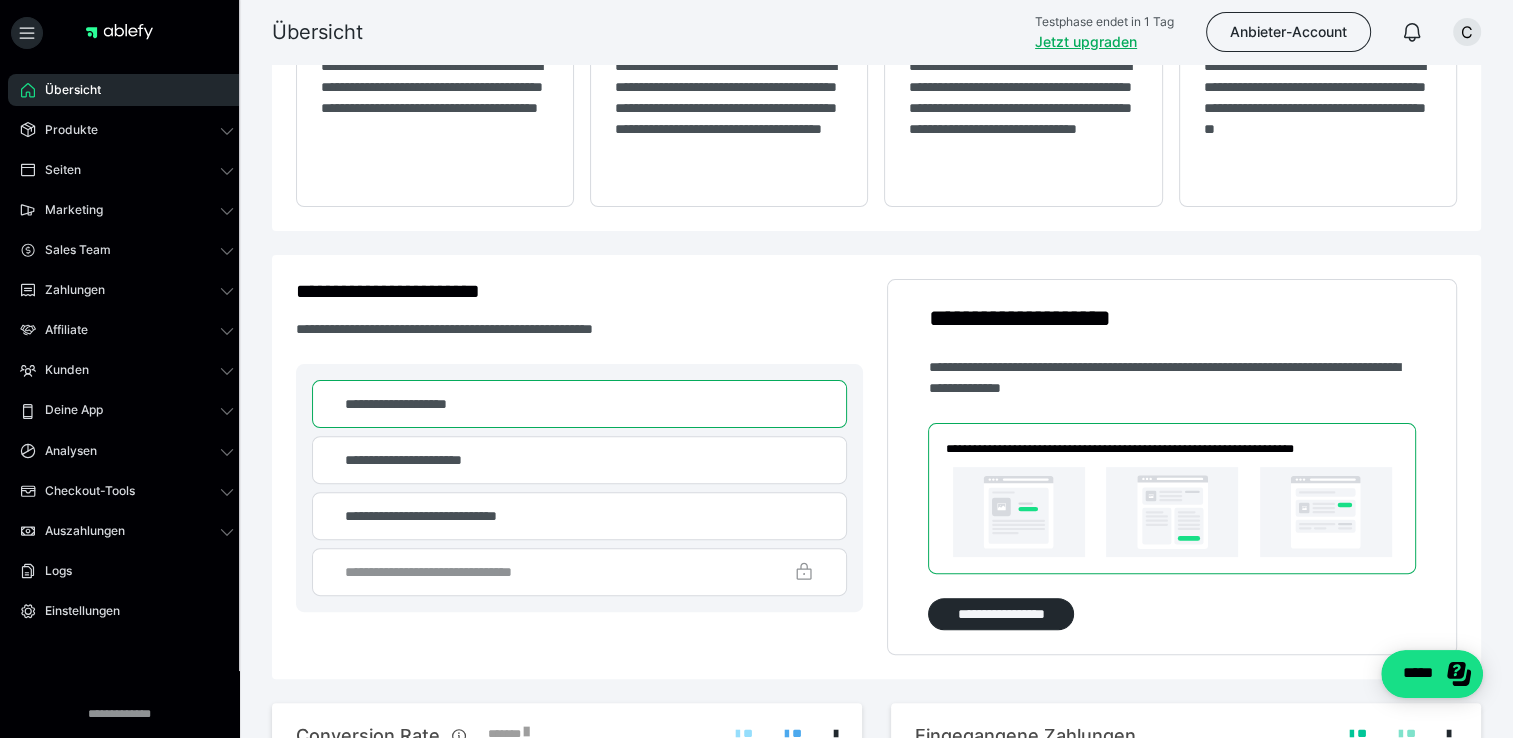 scroll, scrollTop: 511, scrollLeft: 0, axis: vertical 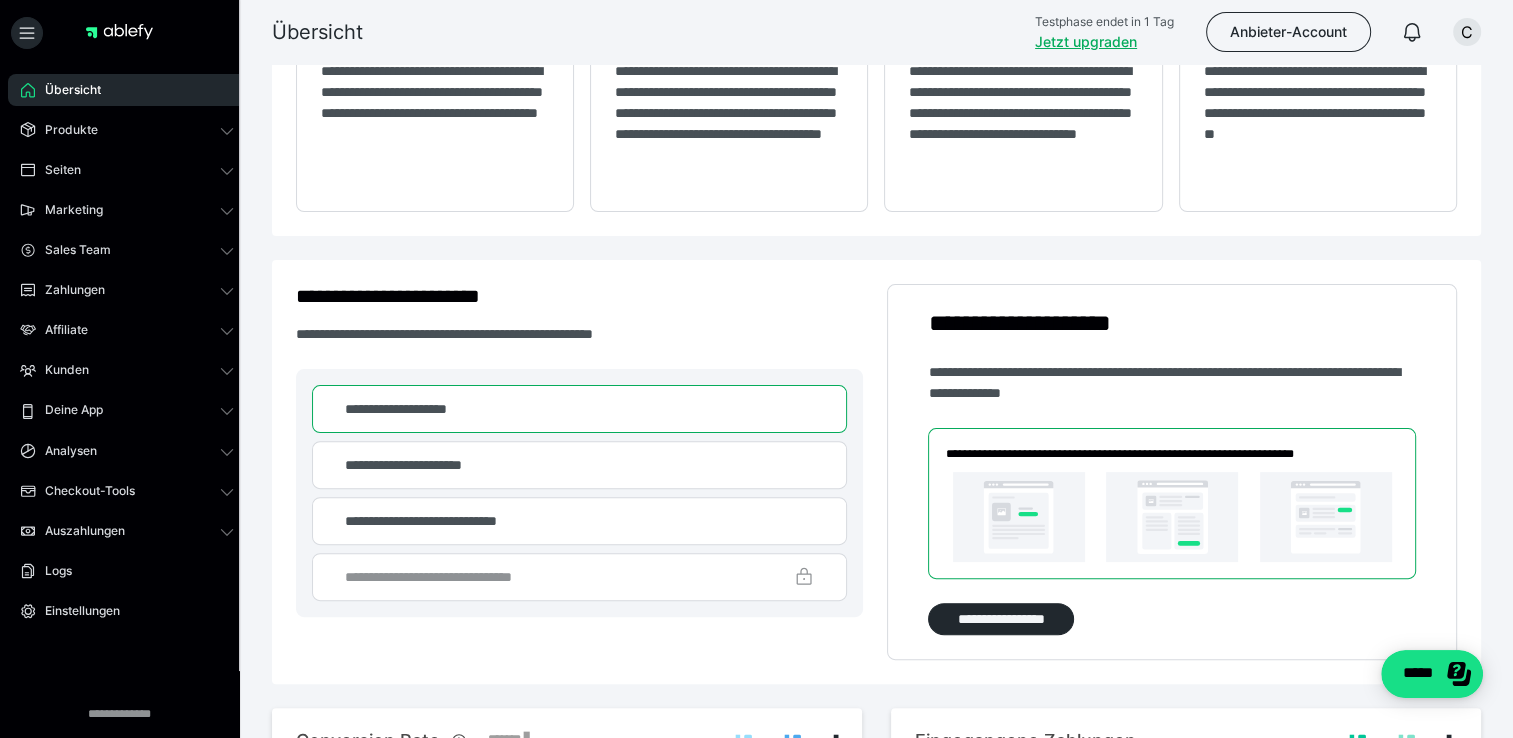 click on "**********" at bounding box center (579, 409) 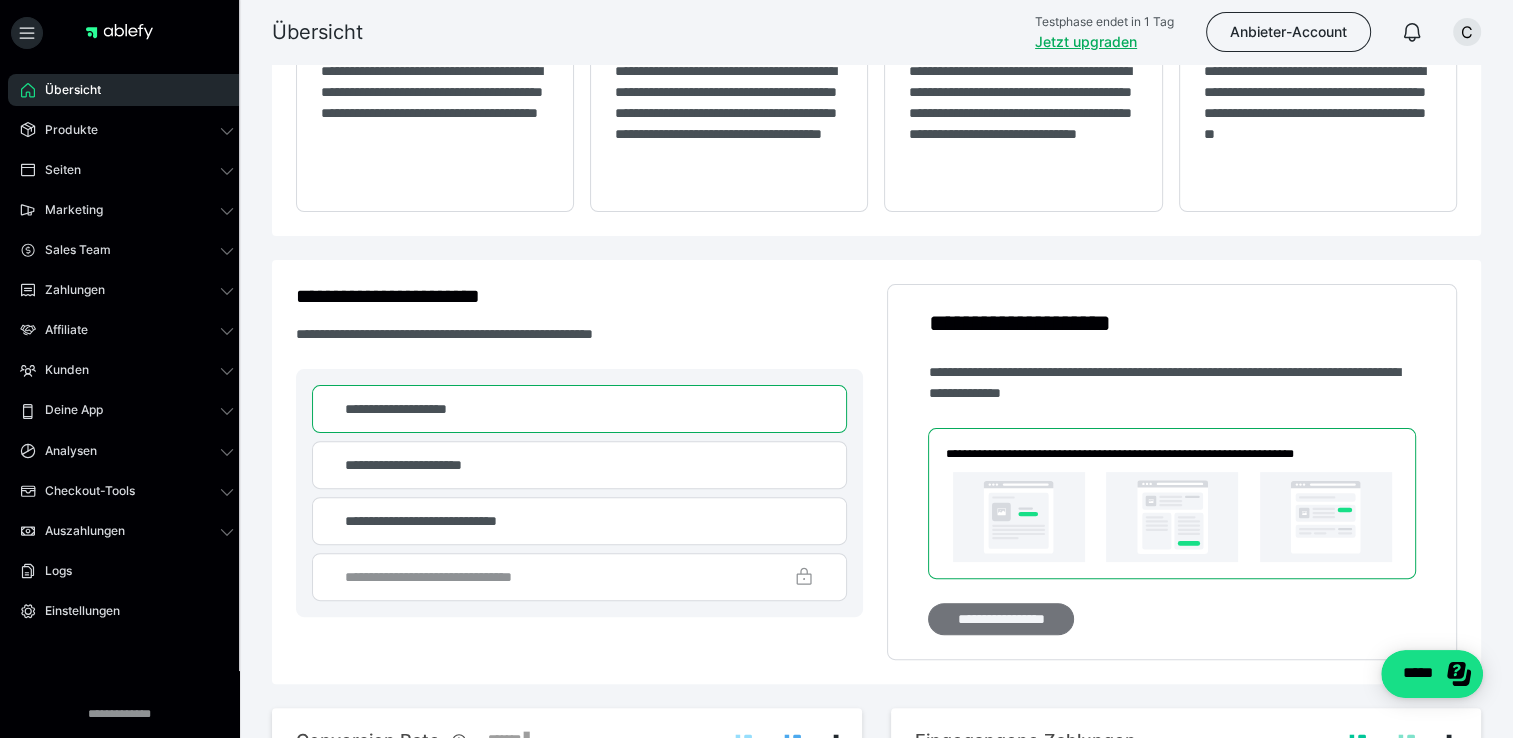 click on "**********" at bounding box center [1001, 619] 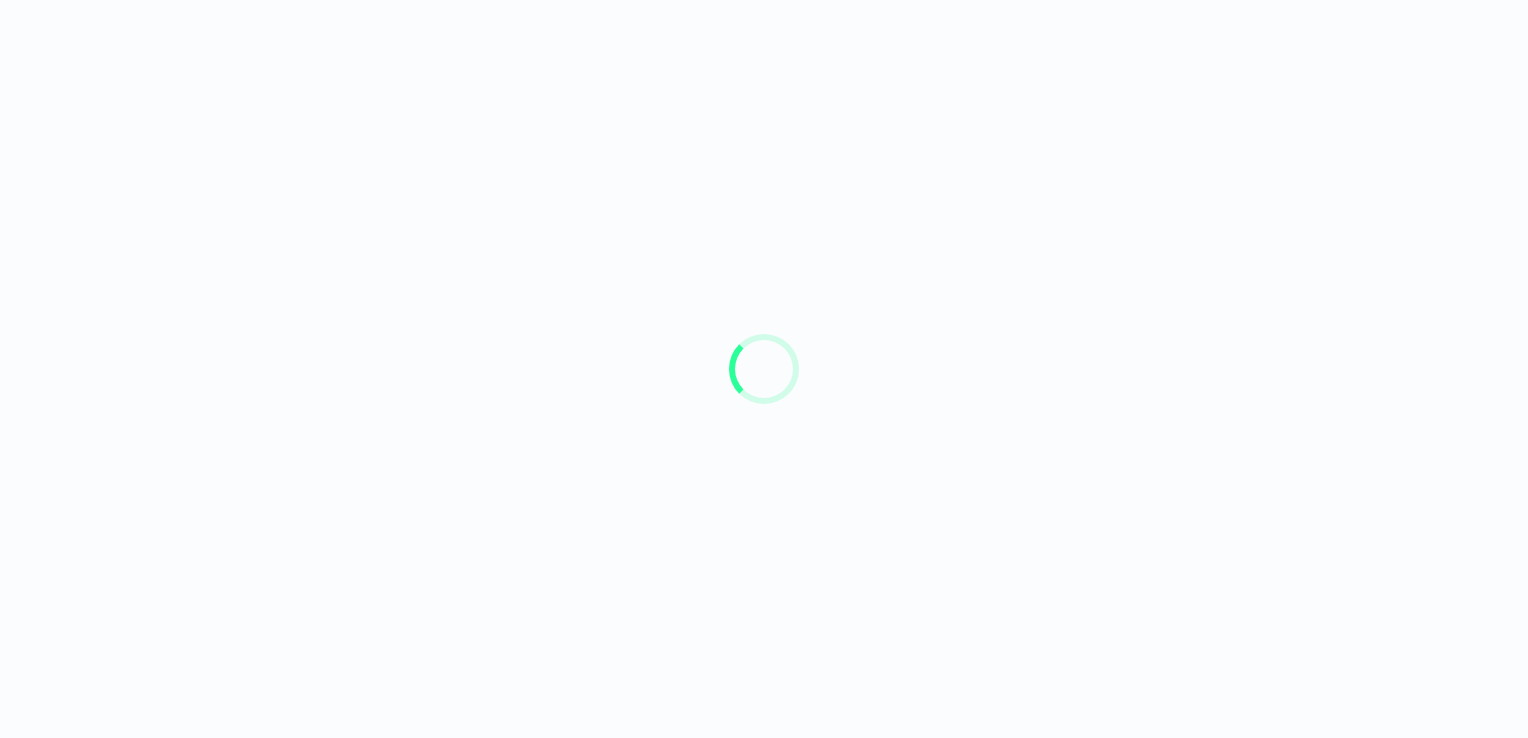 scroll, scrollTop: 0, scrollLeft: 0, axis: both 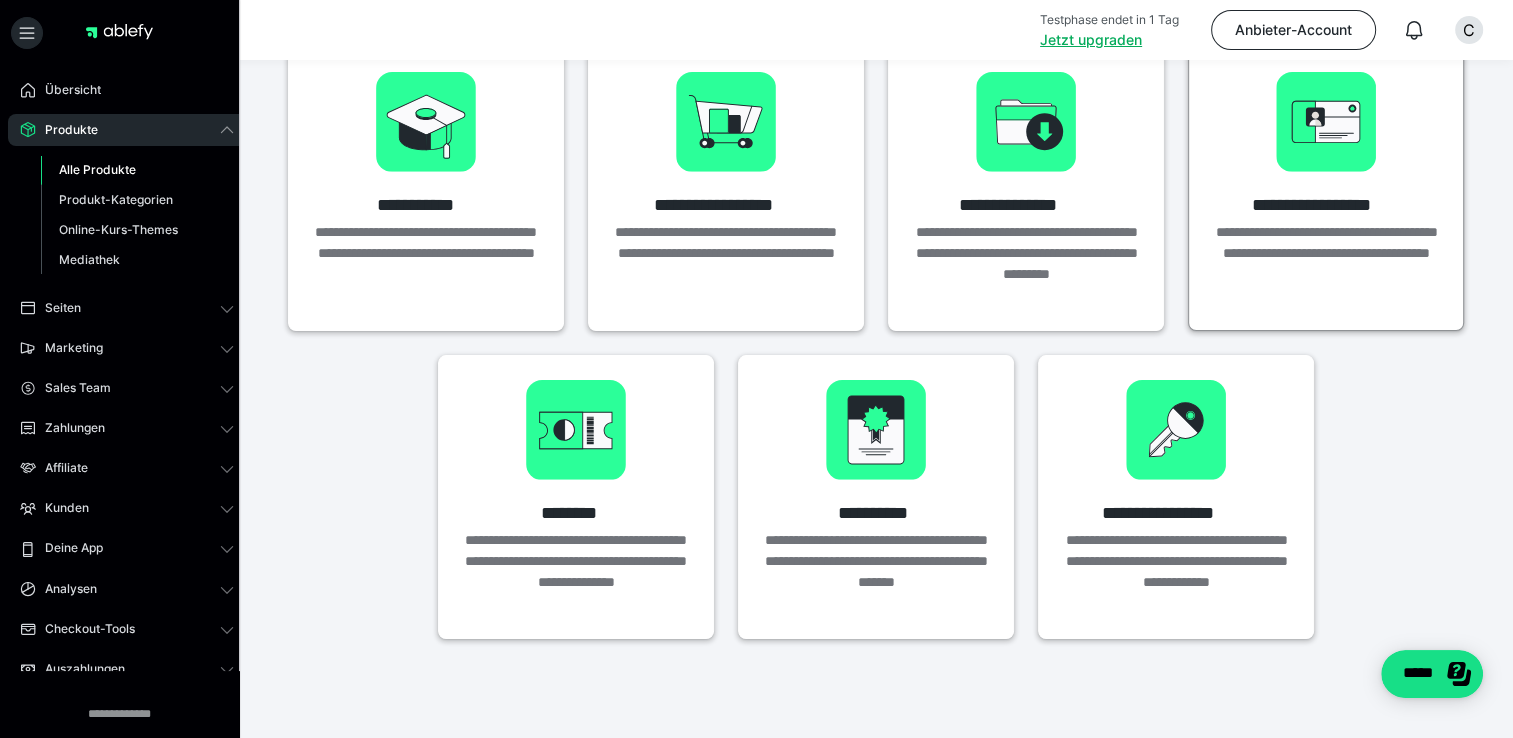 click on "**********" at bounding box center [1326, 205] 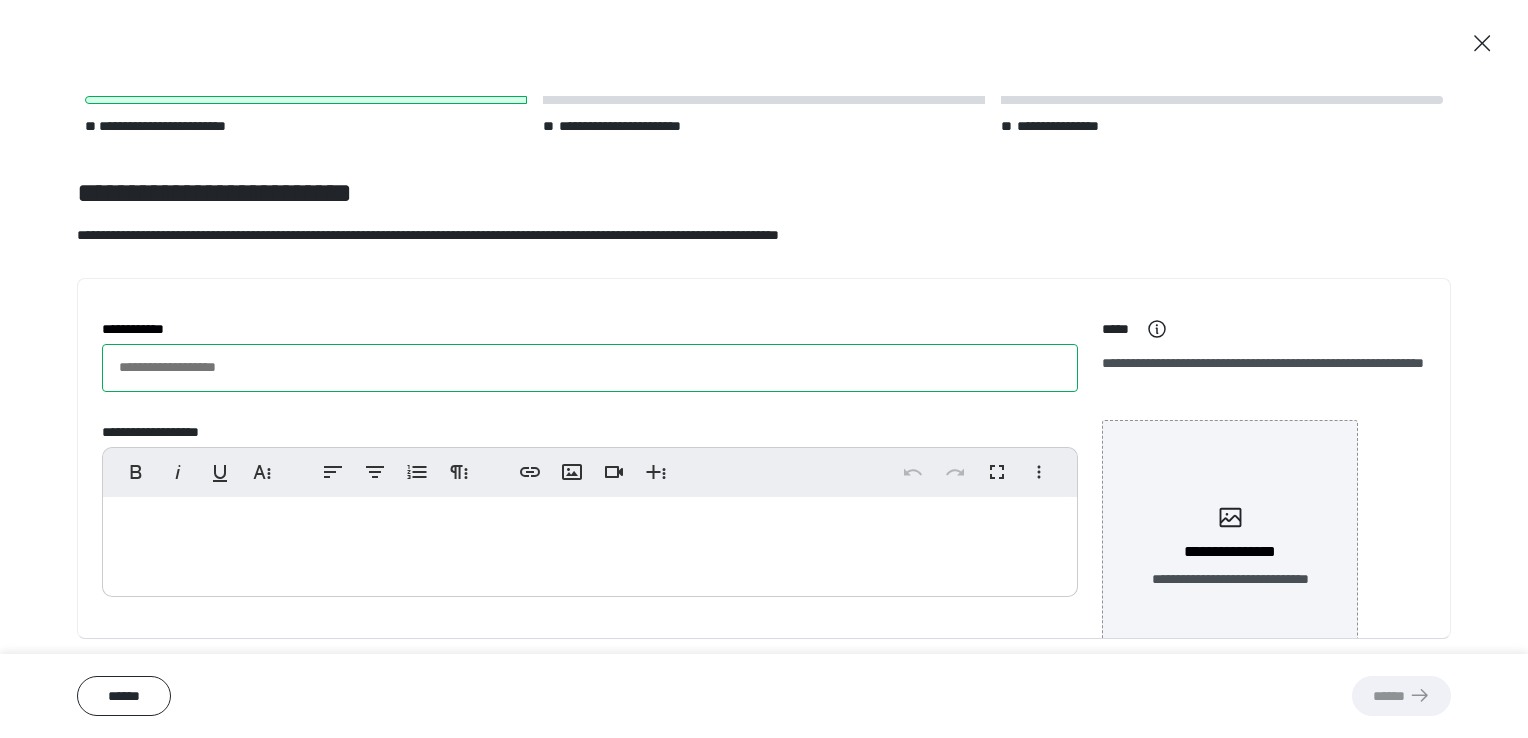 click on "**********" at bounding box center (590, 368) 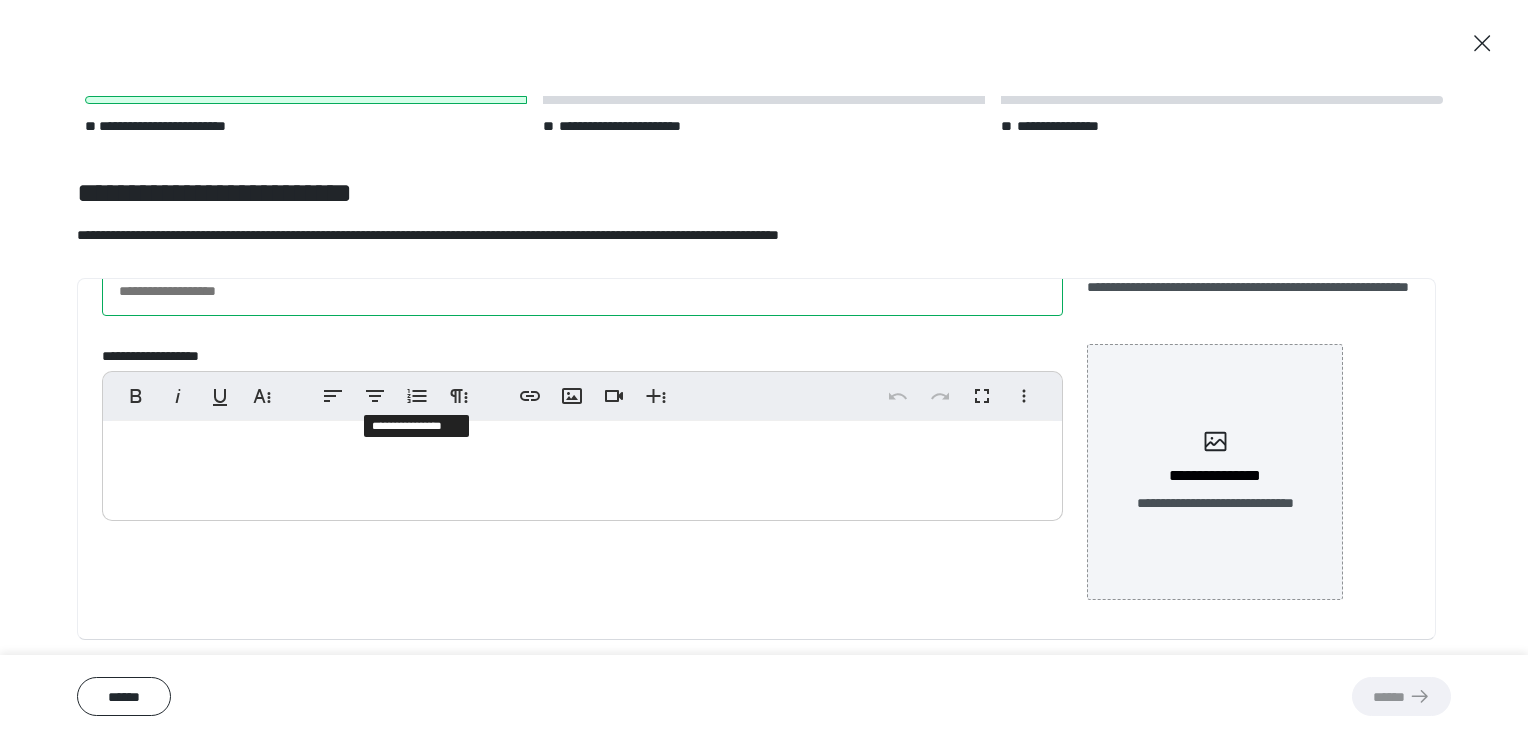 scroll, scrollTop: 0, scrollLeft: 0, axis: both 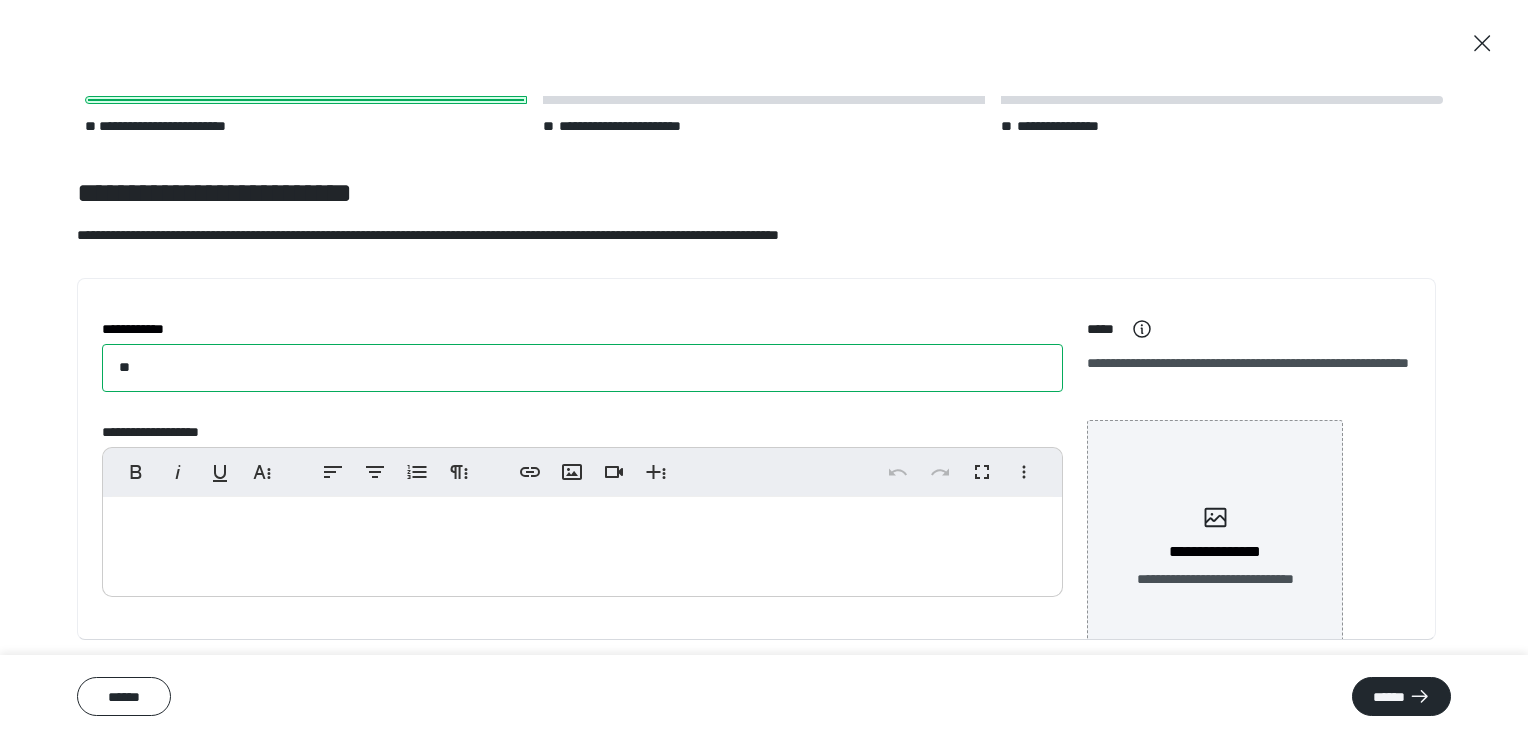 type on "*" 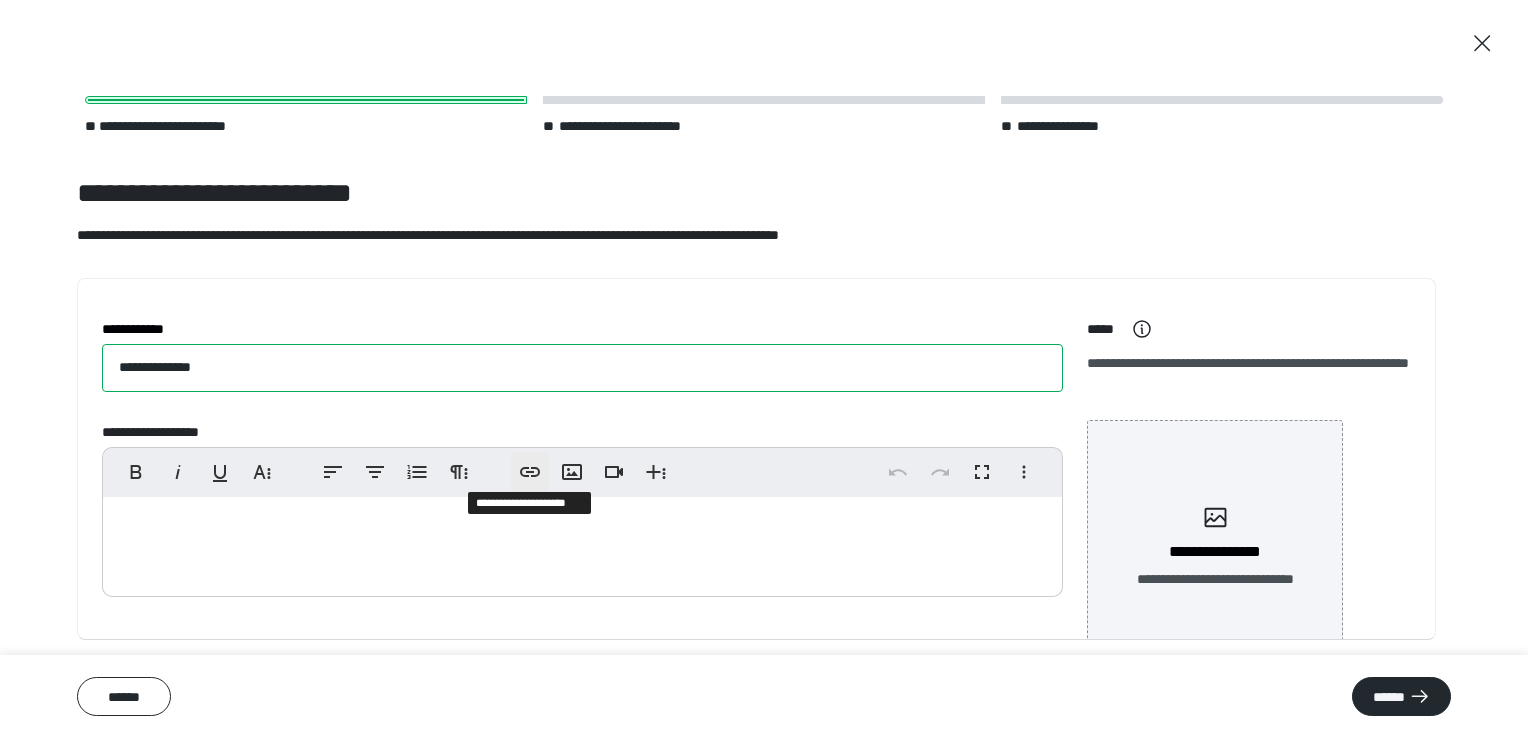 scroll, scrollTop: 76, scrollLeft: 0, axis: vertical 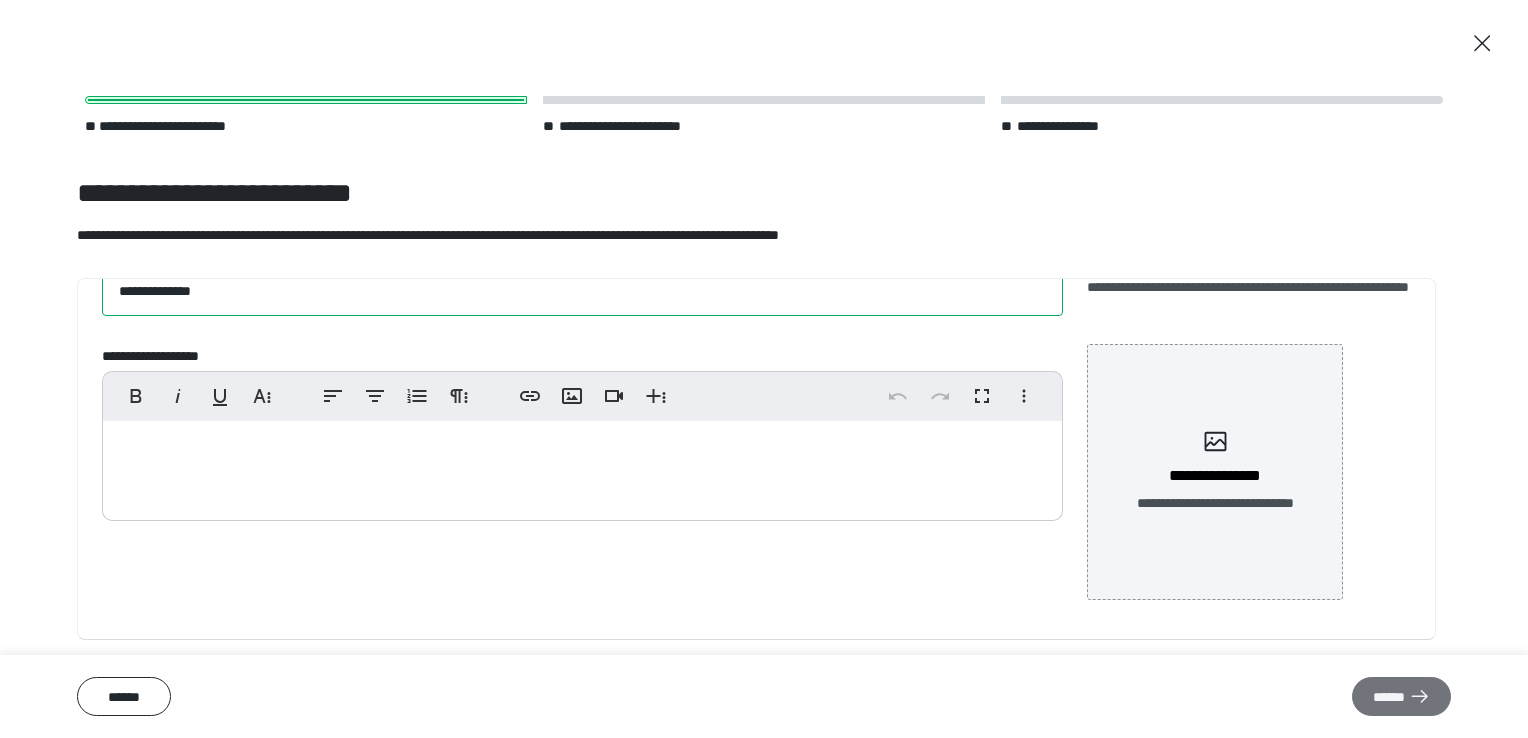 type on "**********" 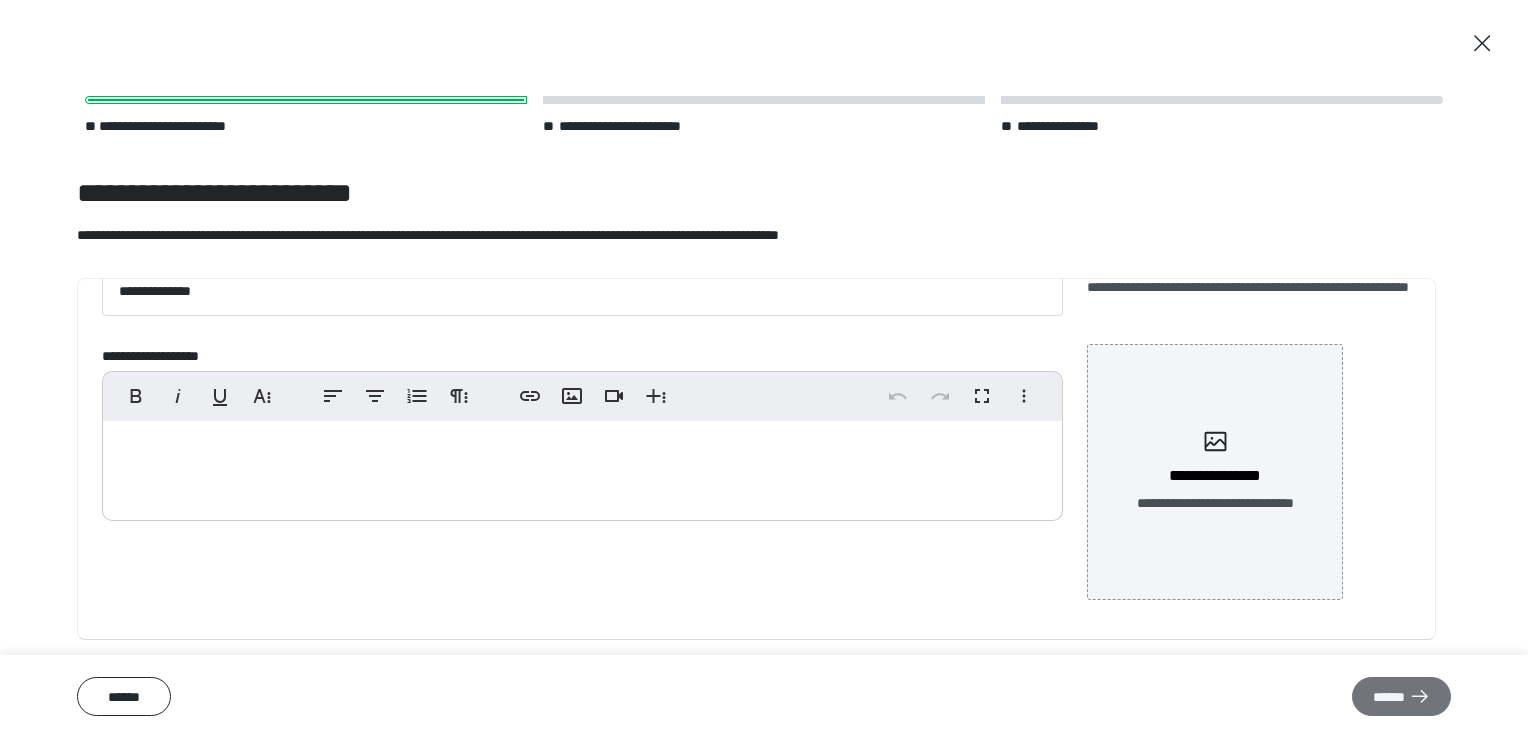 click on "******" at bounding box center [1401, 696] 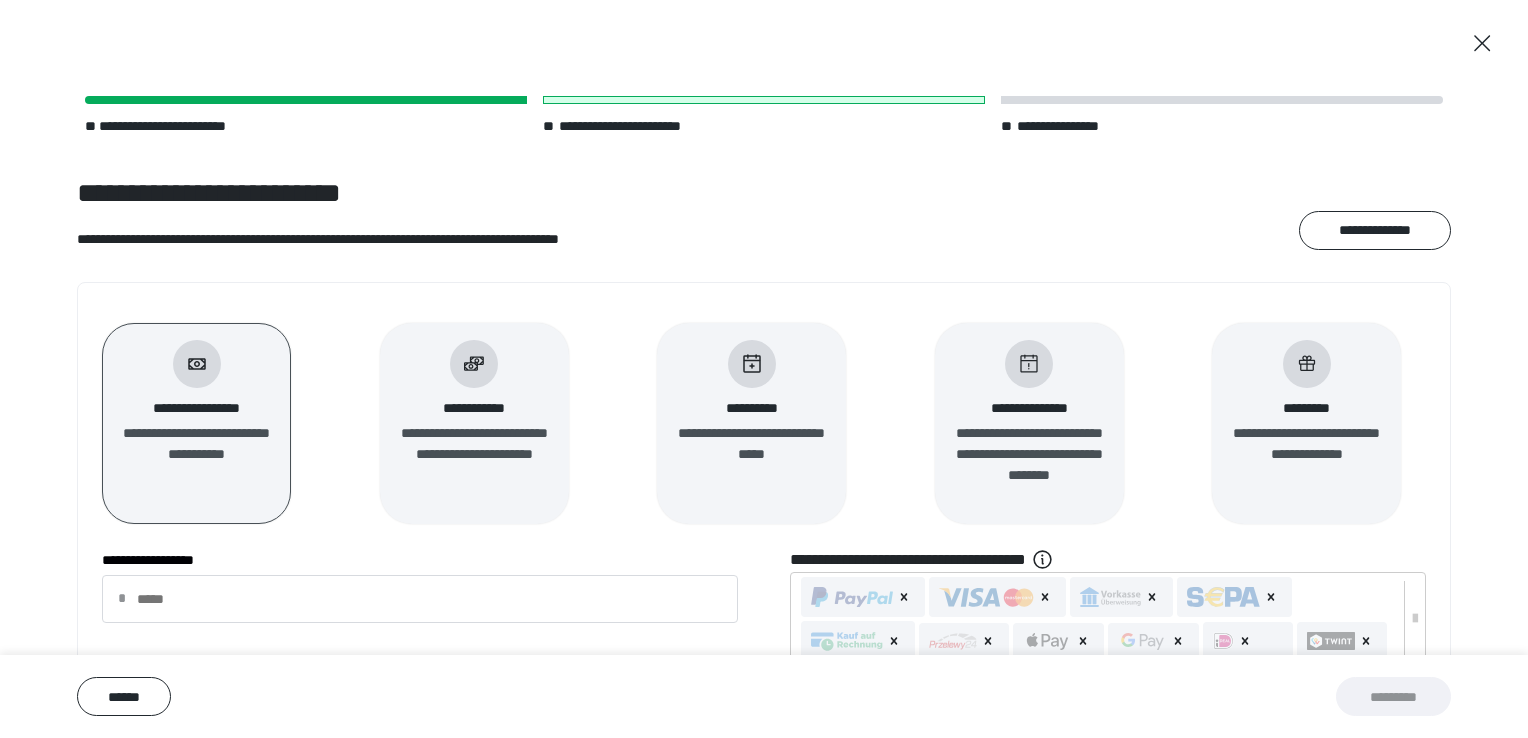 click on "**********" at bounding box center (1306, 423) 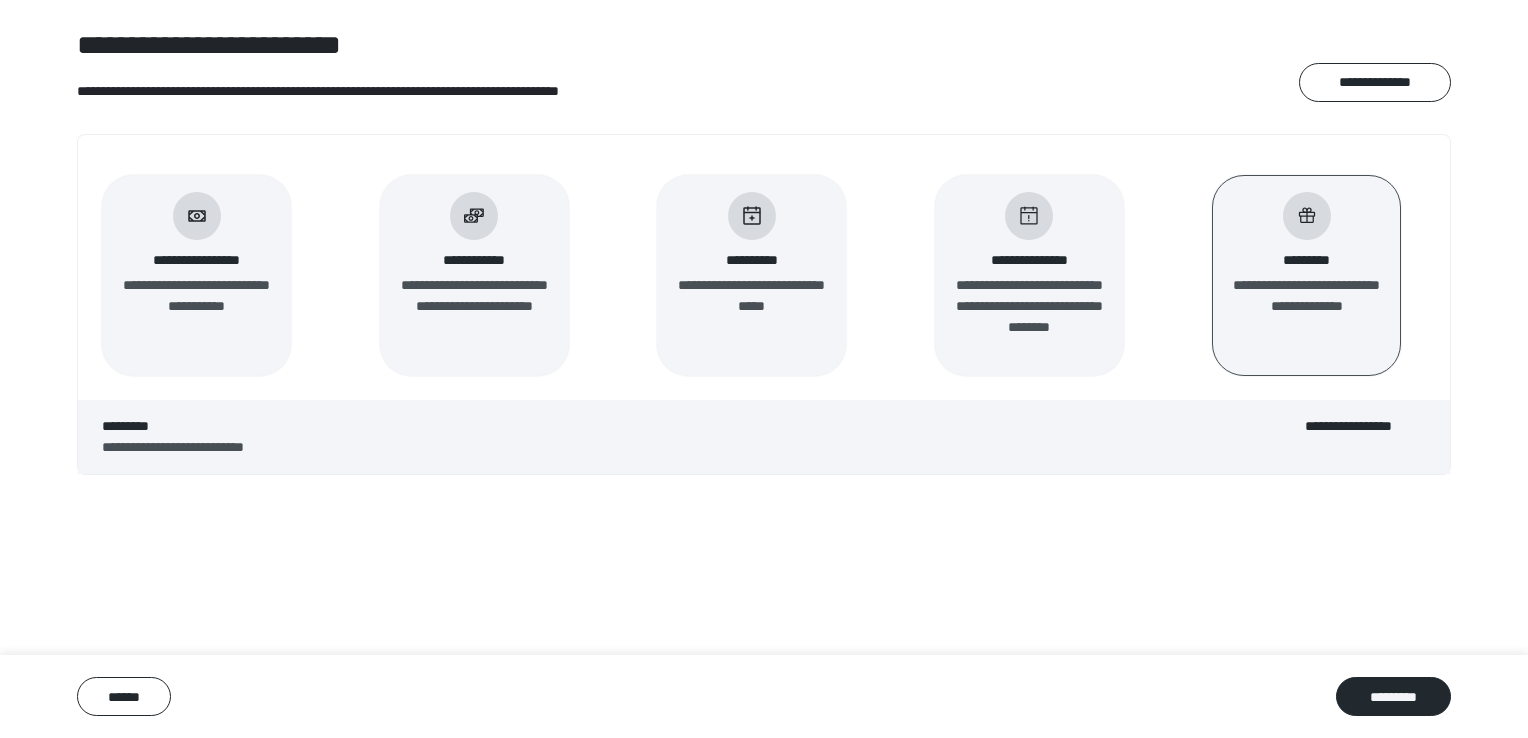 scroll, scrollTop: 149, scrollLeft: 0, axis: vertical 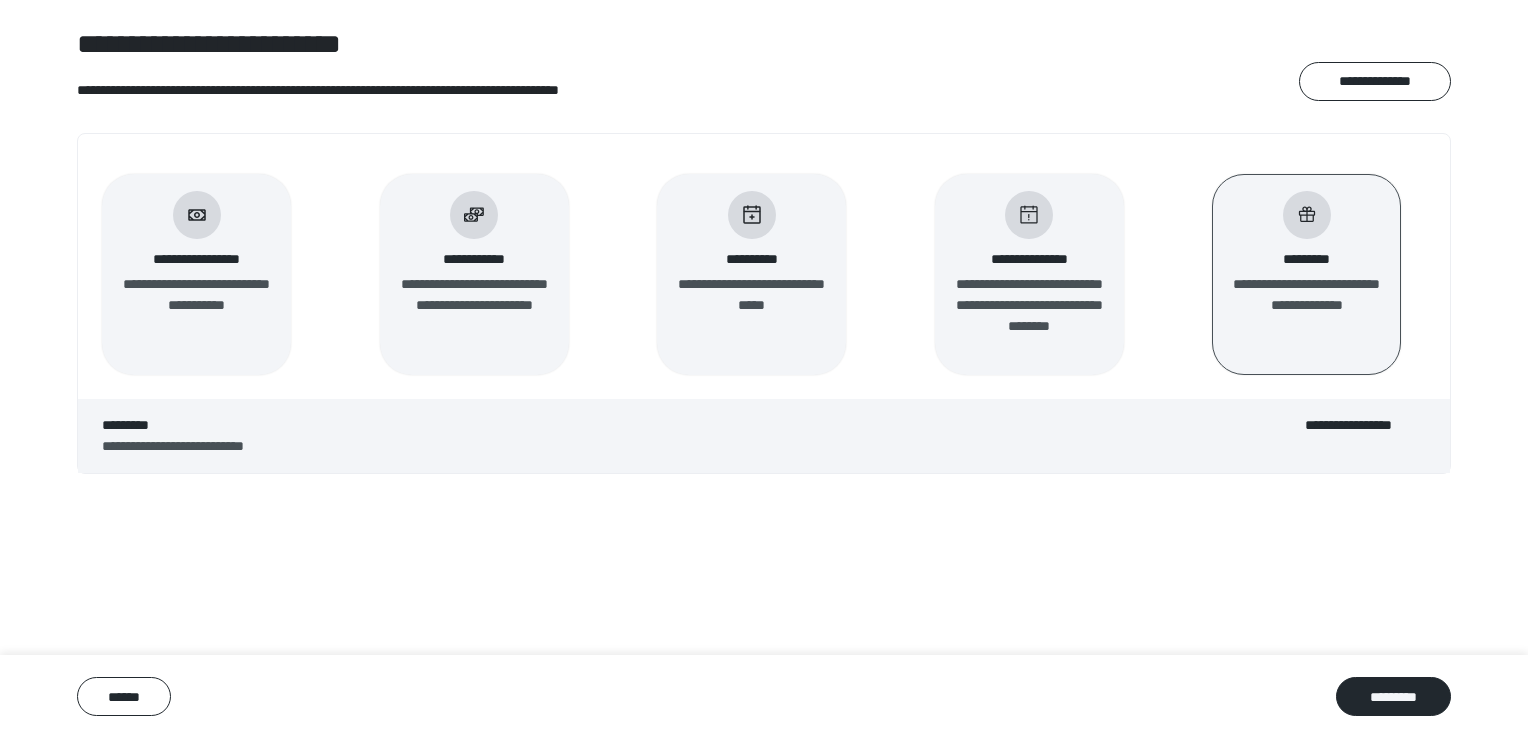 click on "**********" at bounding box center (196, 305) 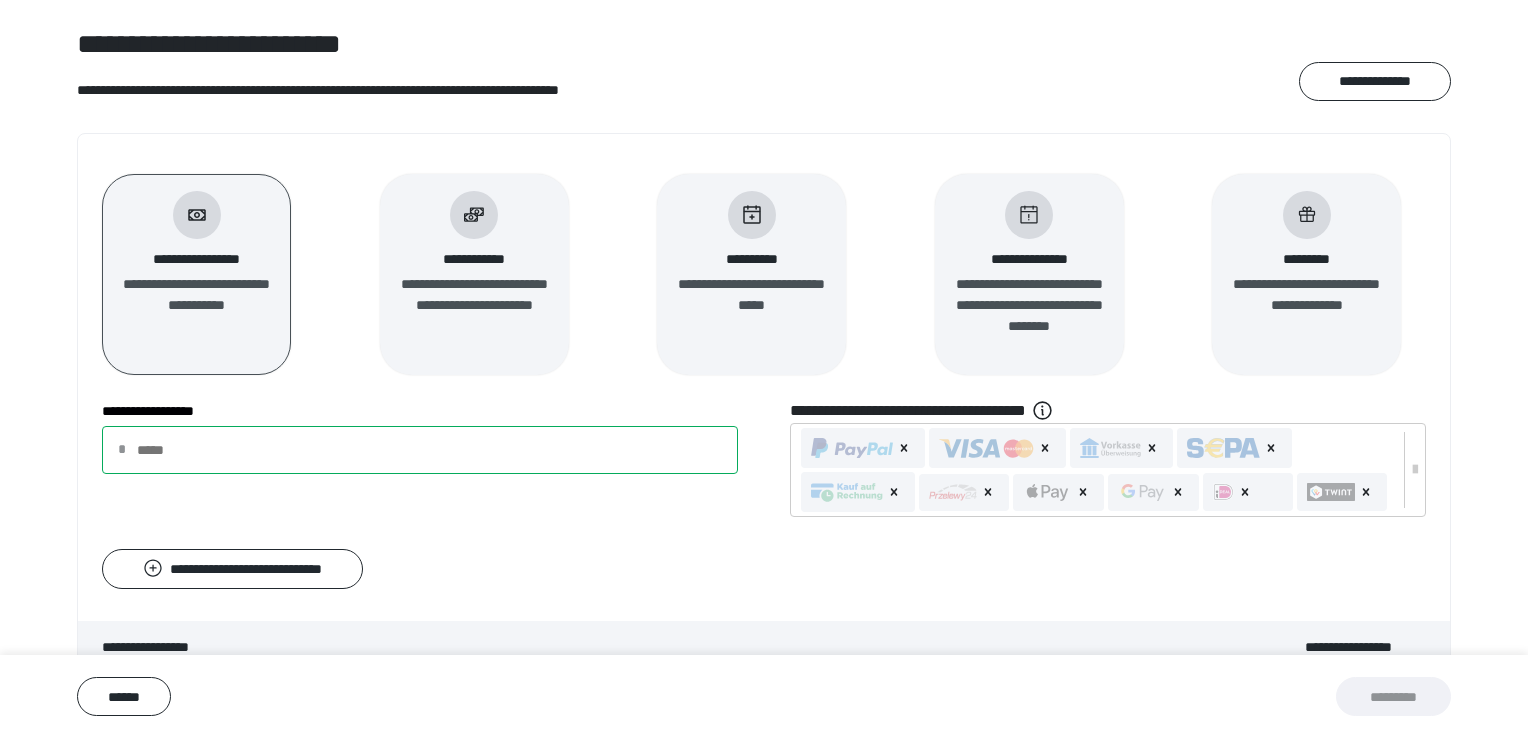 click on "**********" at bounding box center (420, 450) 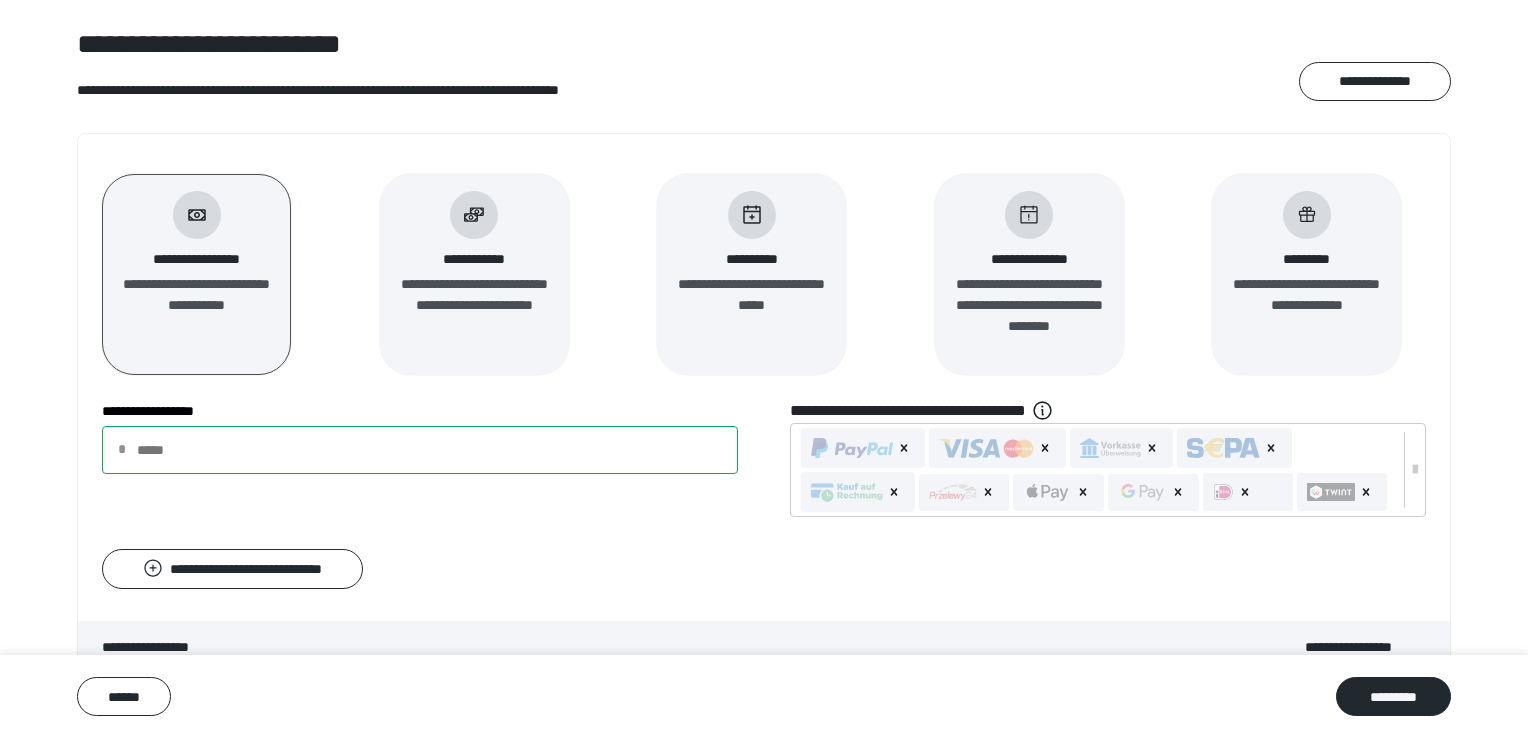 type on "*" 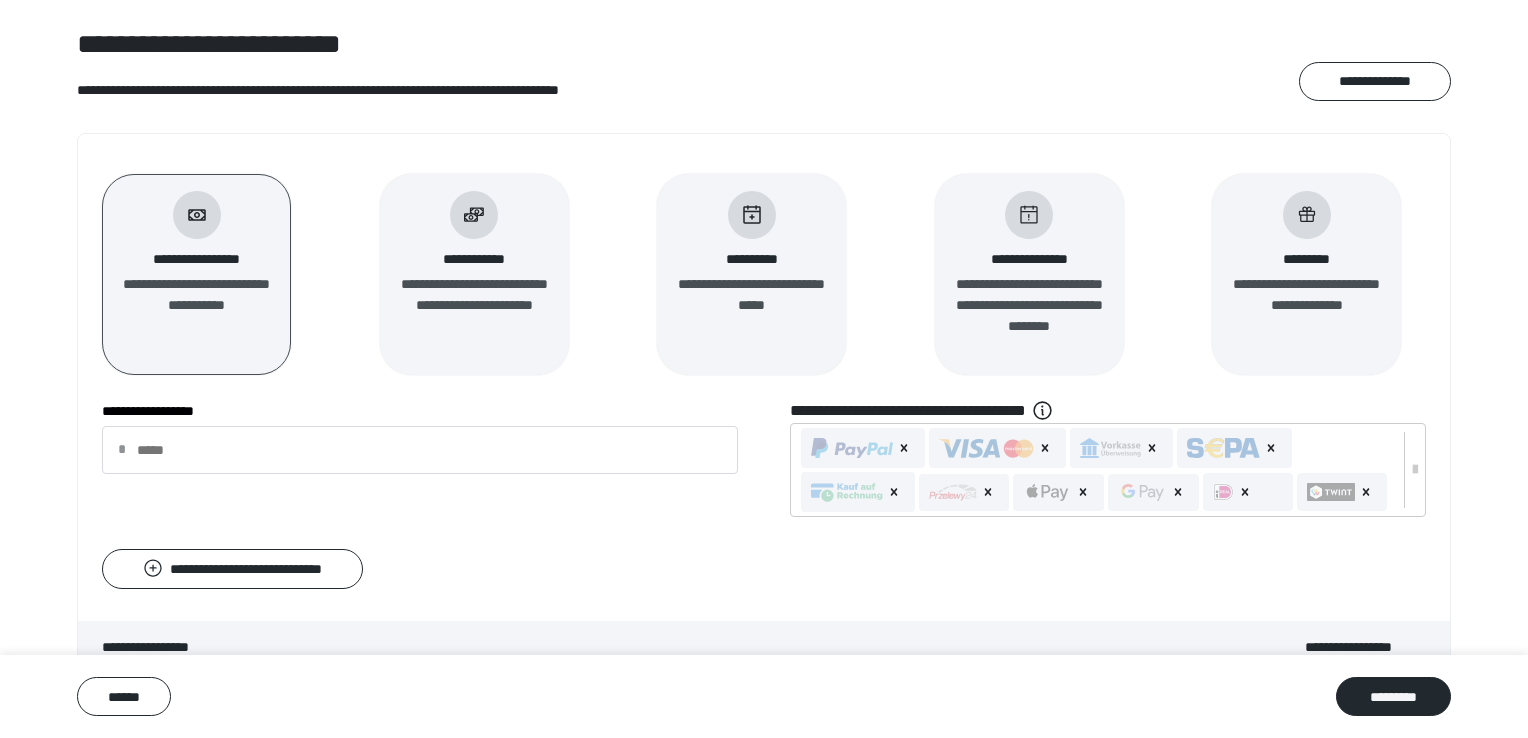 click on "**********" at bounding box center (764, 462) 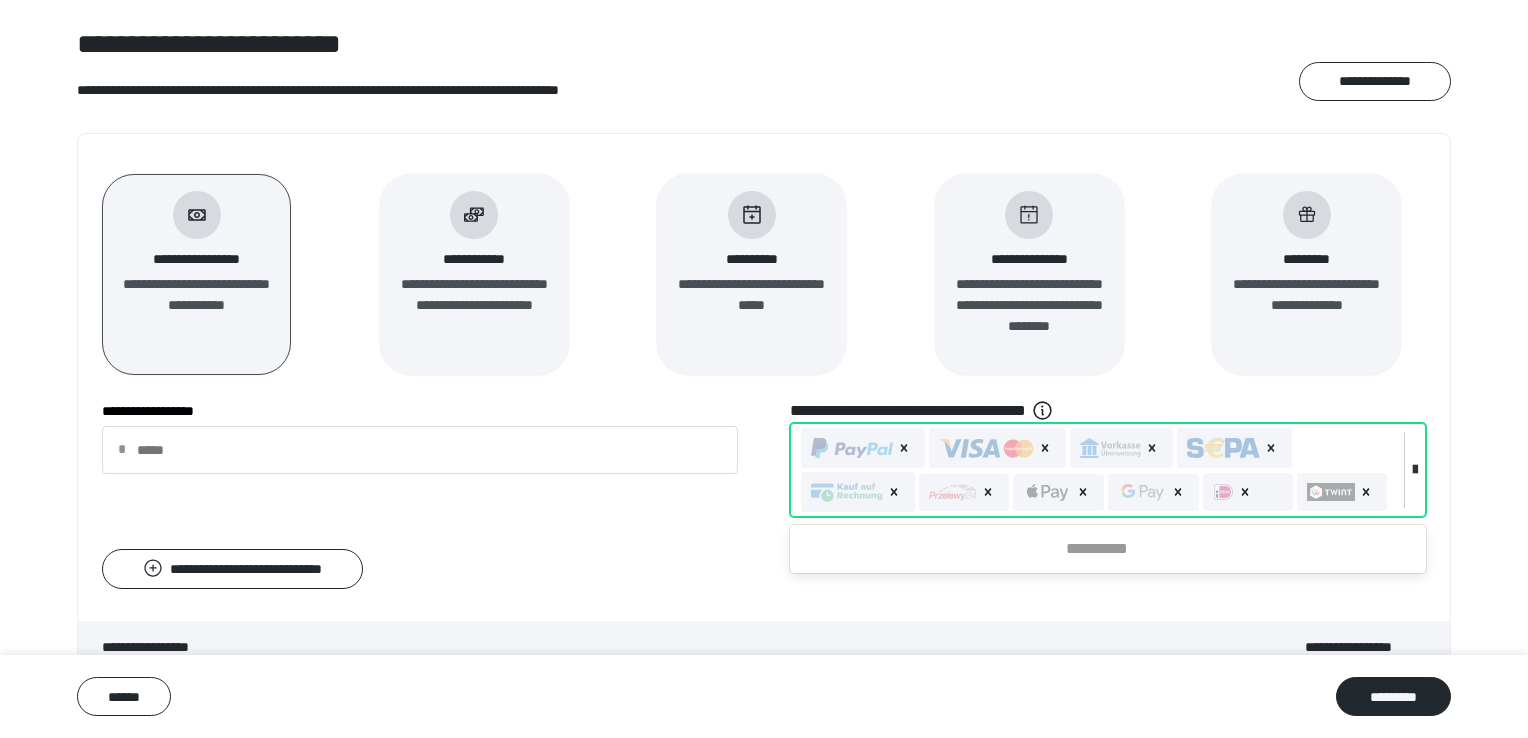 click at bounding box center [1415, 470] 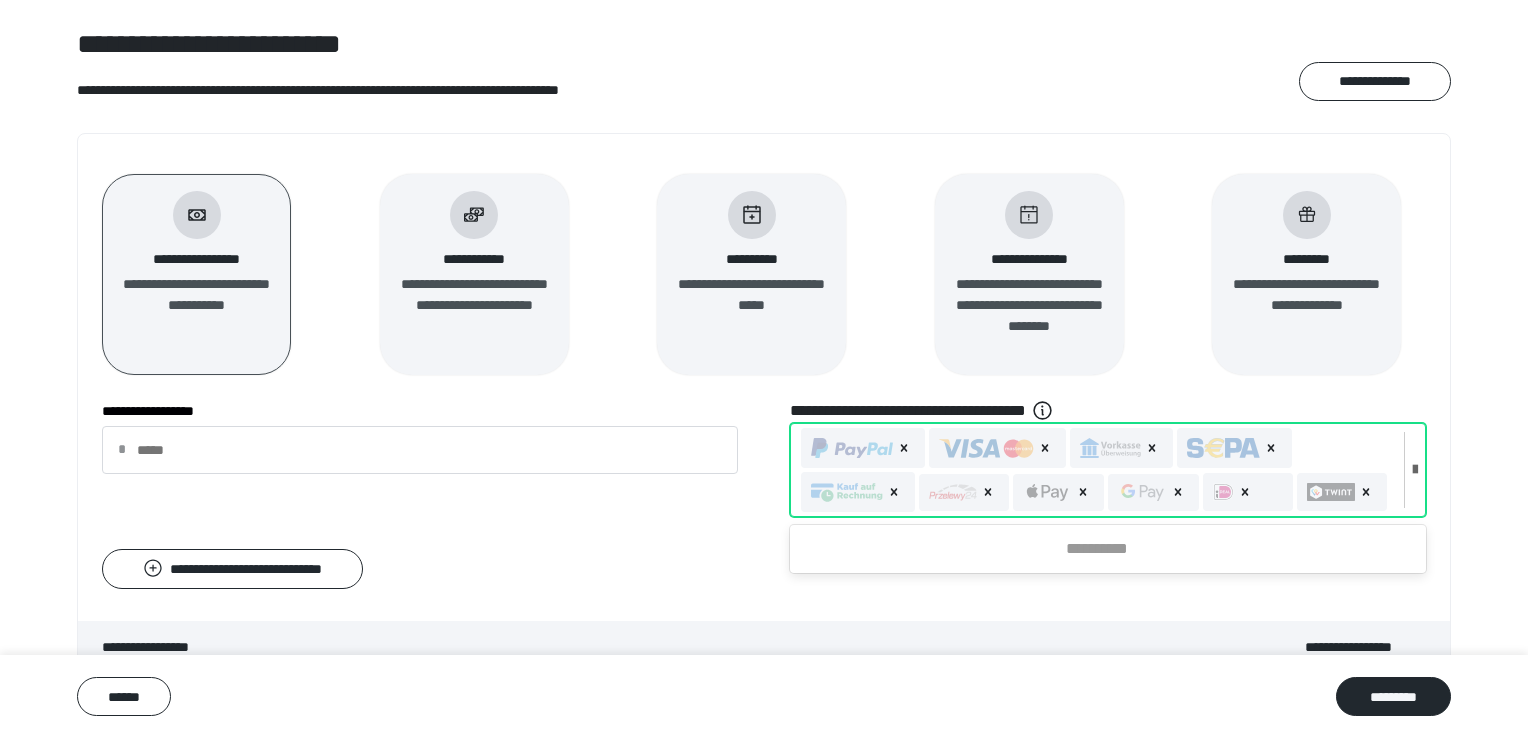 click on "**********" at bounding box center (1096, 549) 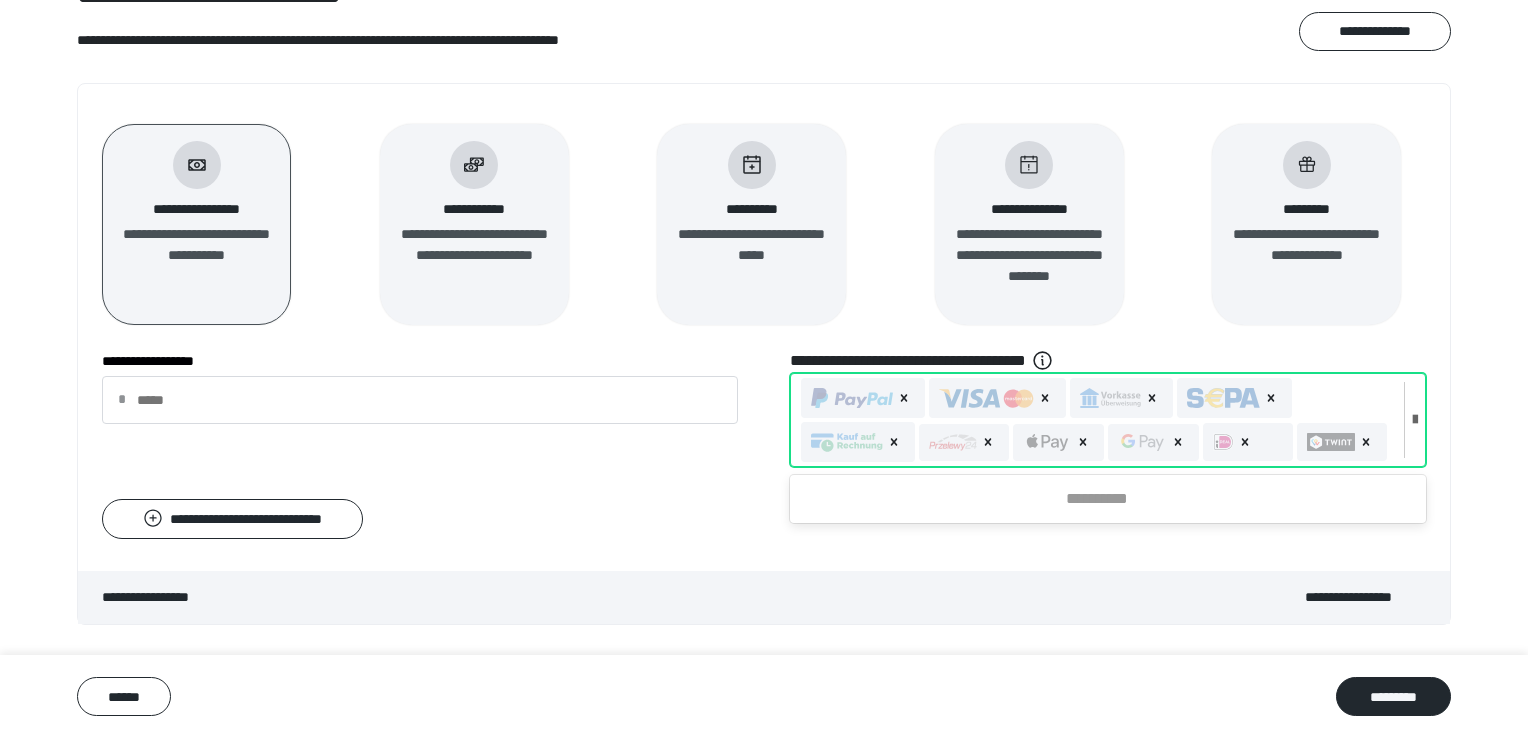 scroll, scrollTop: 240, scrollLeft: 0, axis: vertical 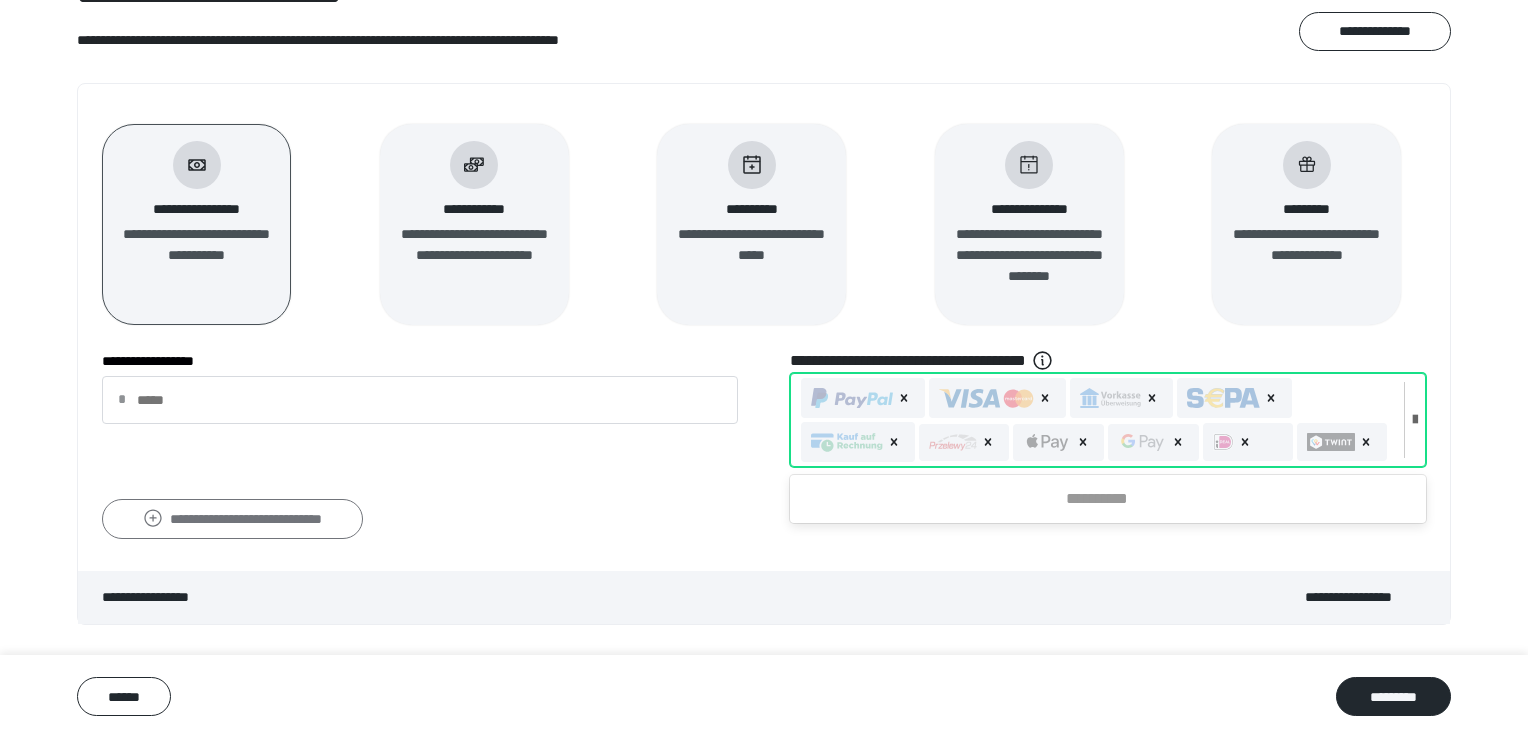 click on "**********" at bounding box center (232, 519) 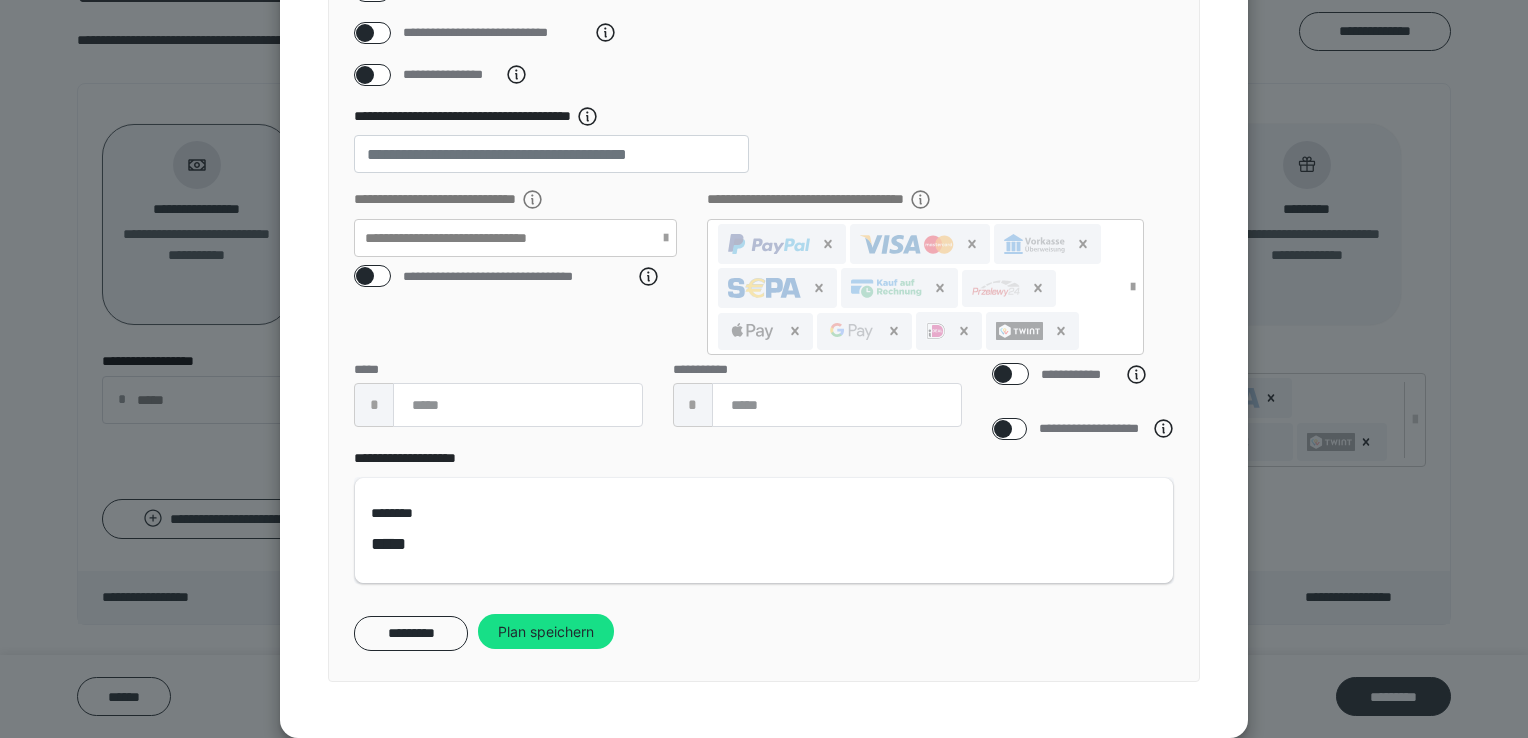 scroll, scrollTop: 367, scrollLeft: 0, axis: vertical 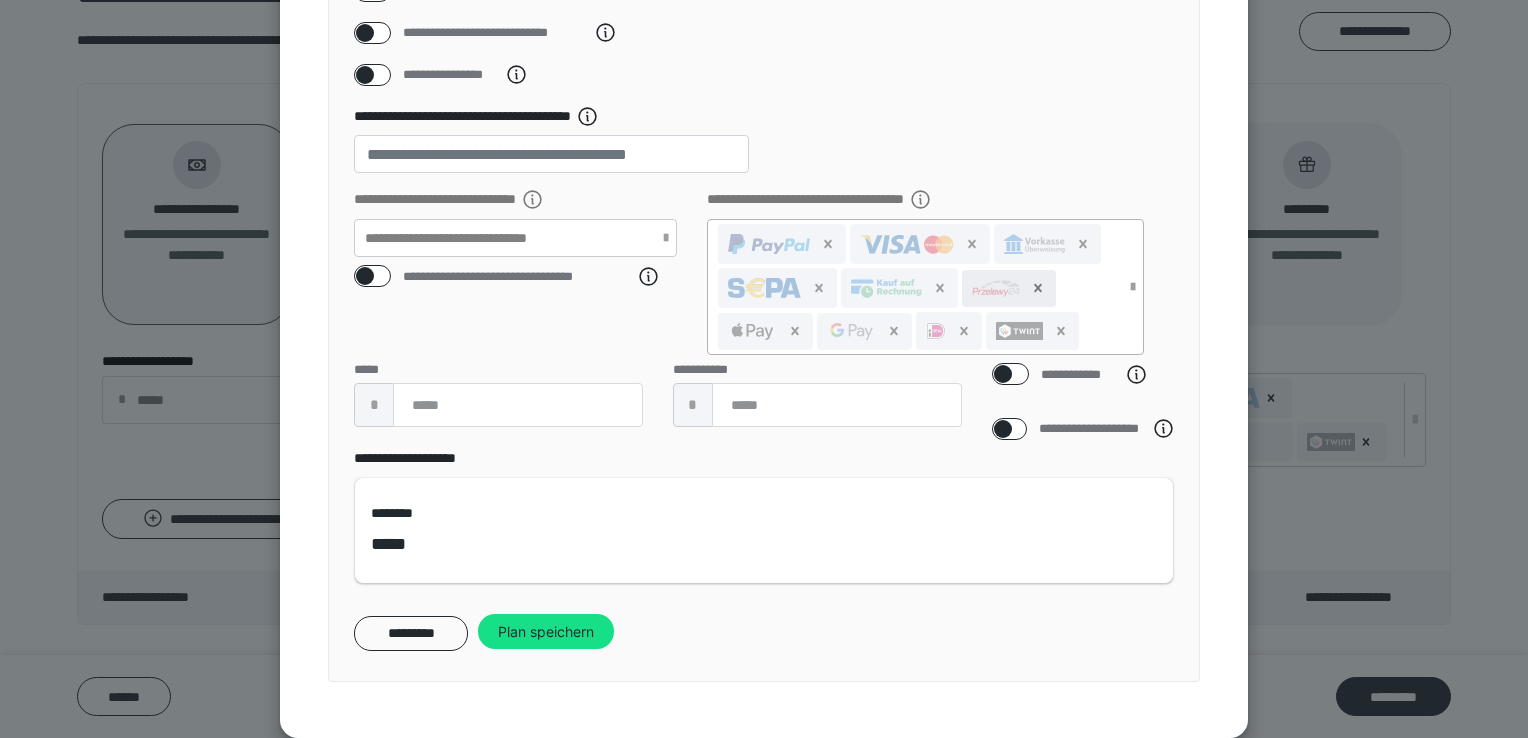 click 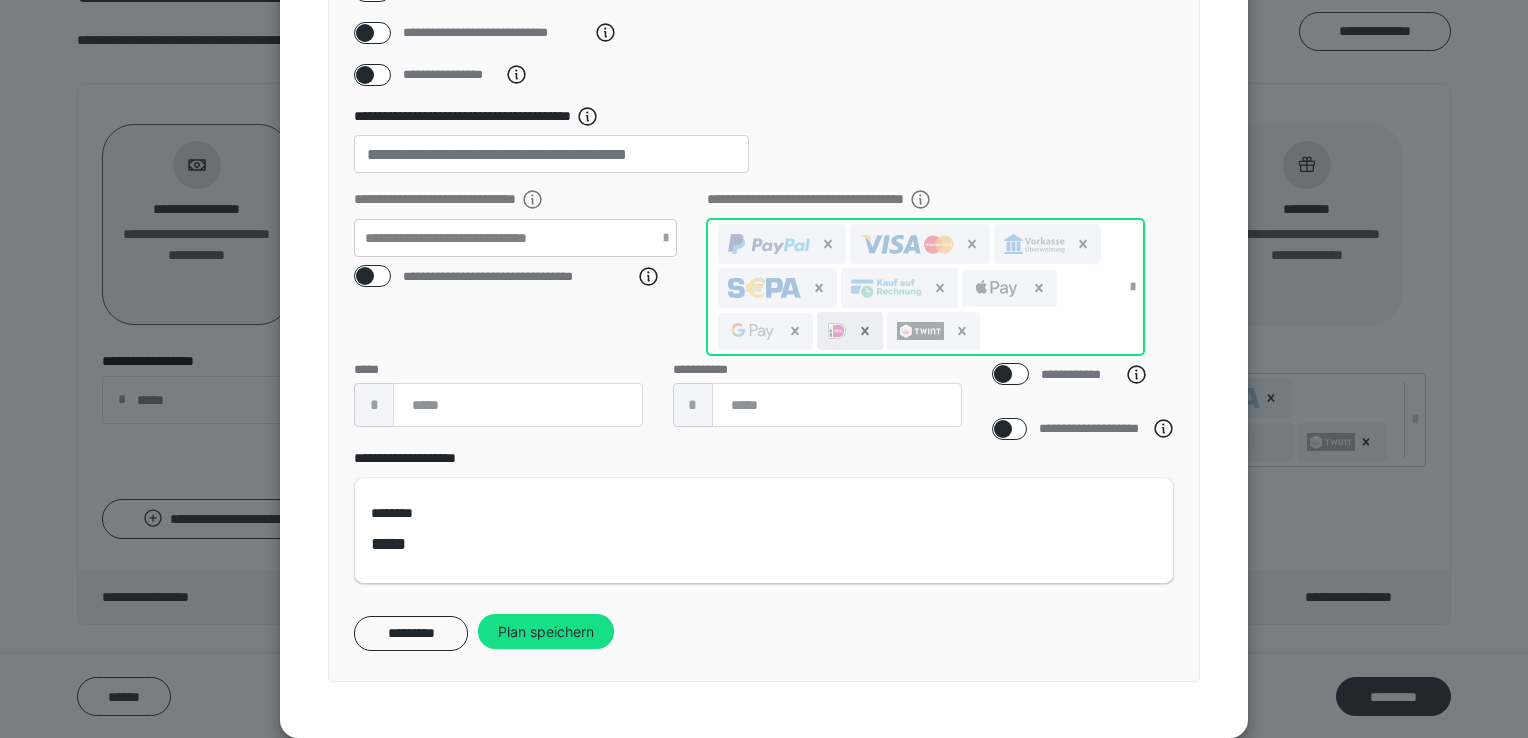 click 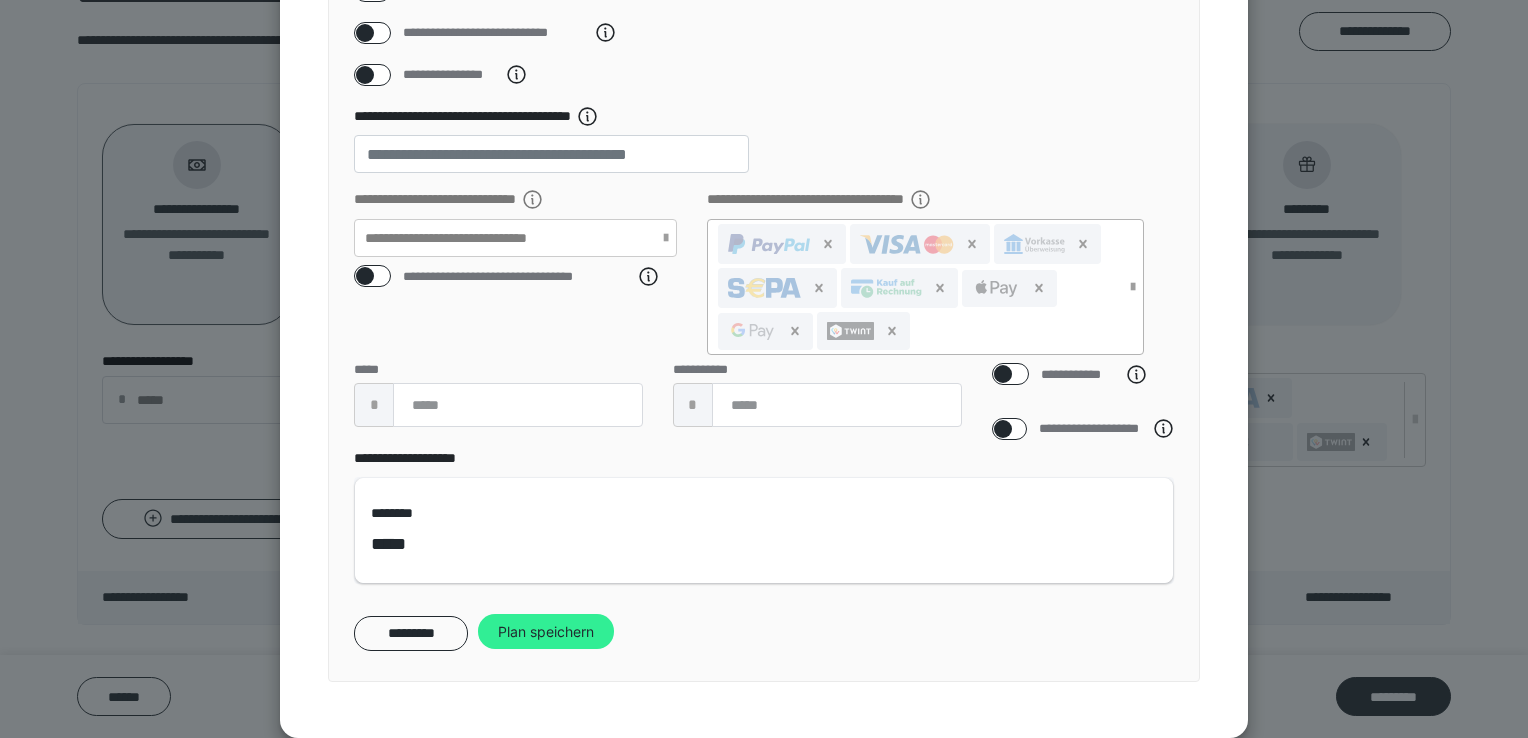 click on "Plan speichern" at bounding box center (546, 632) 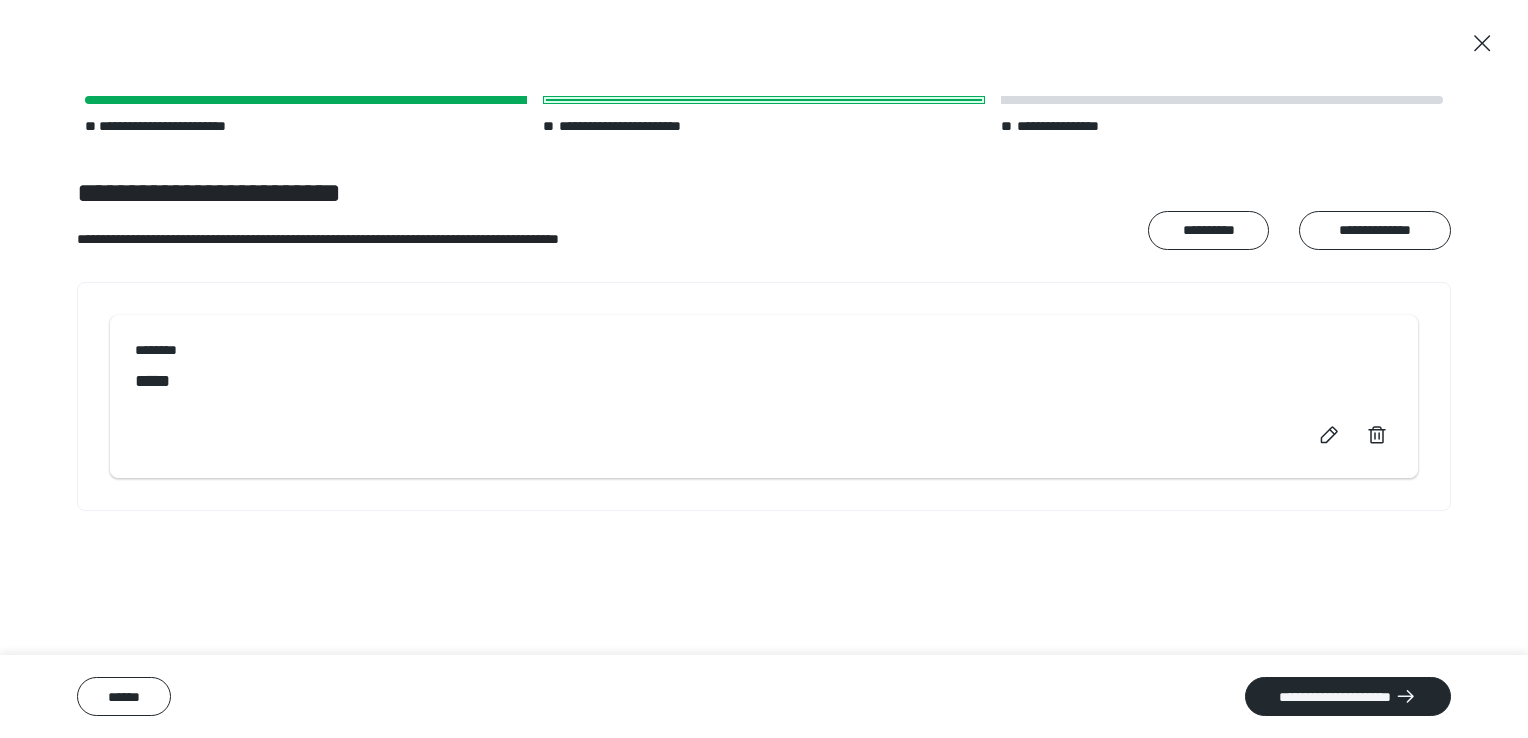 scroll, scrollTop: 0, scrollLeft: 0, axis: both 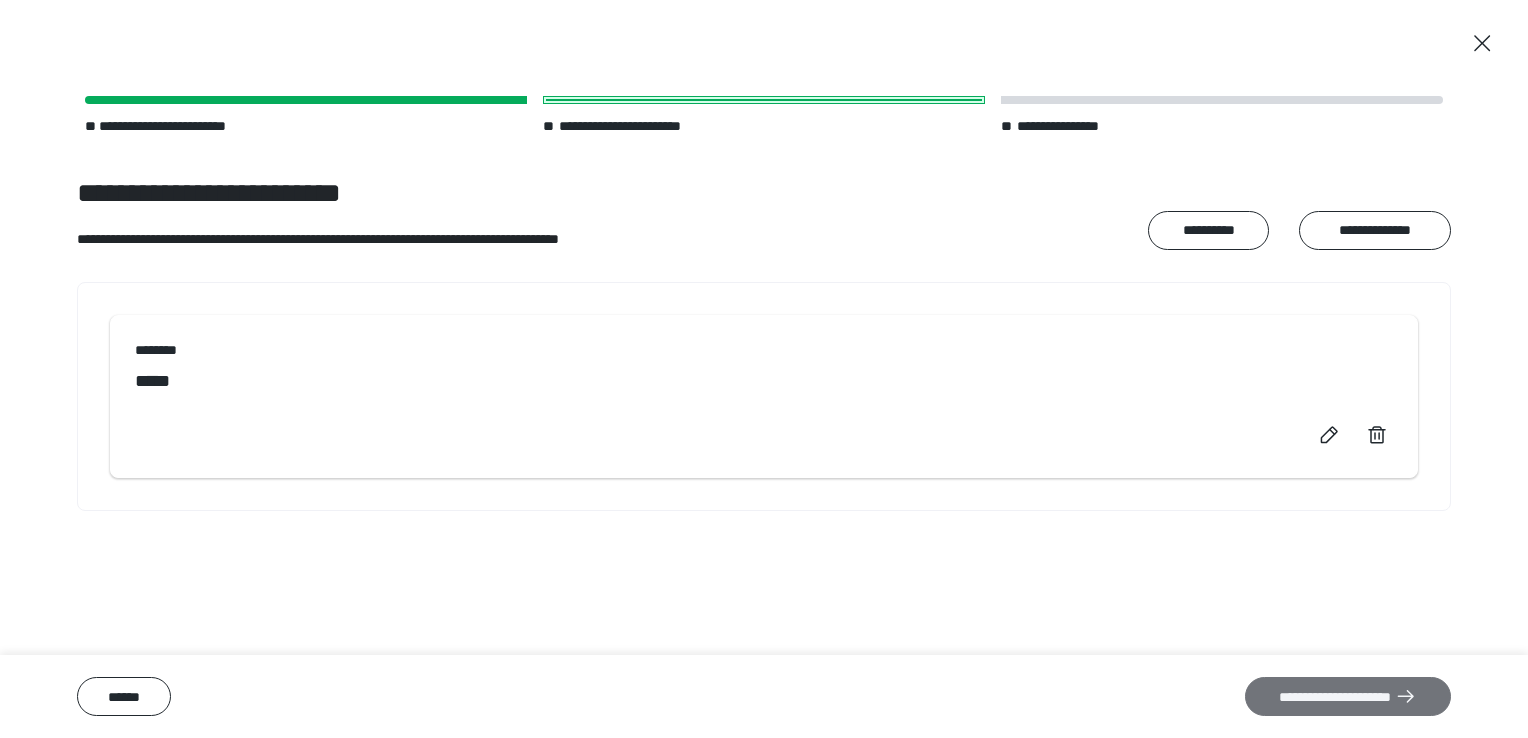click on "**********" at bounding box center (1348, 697) 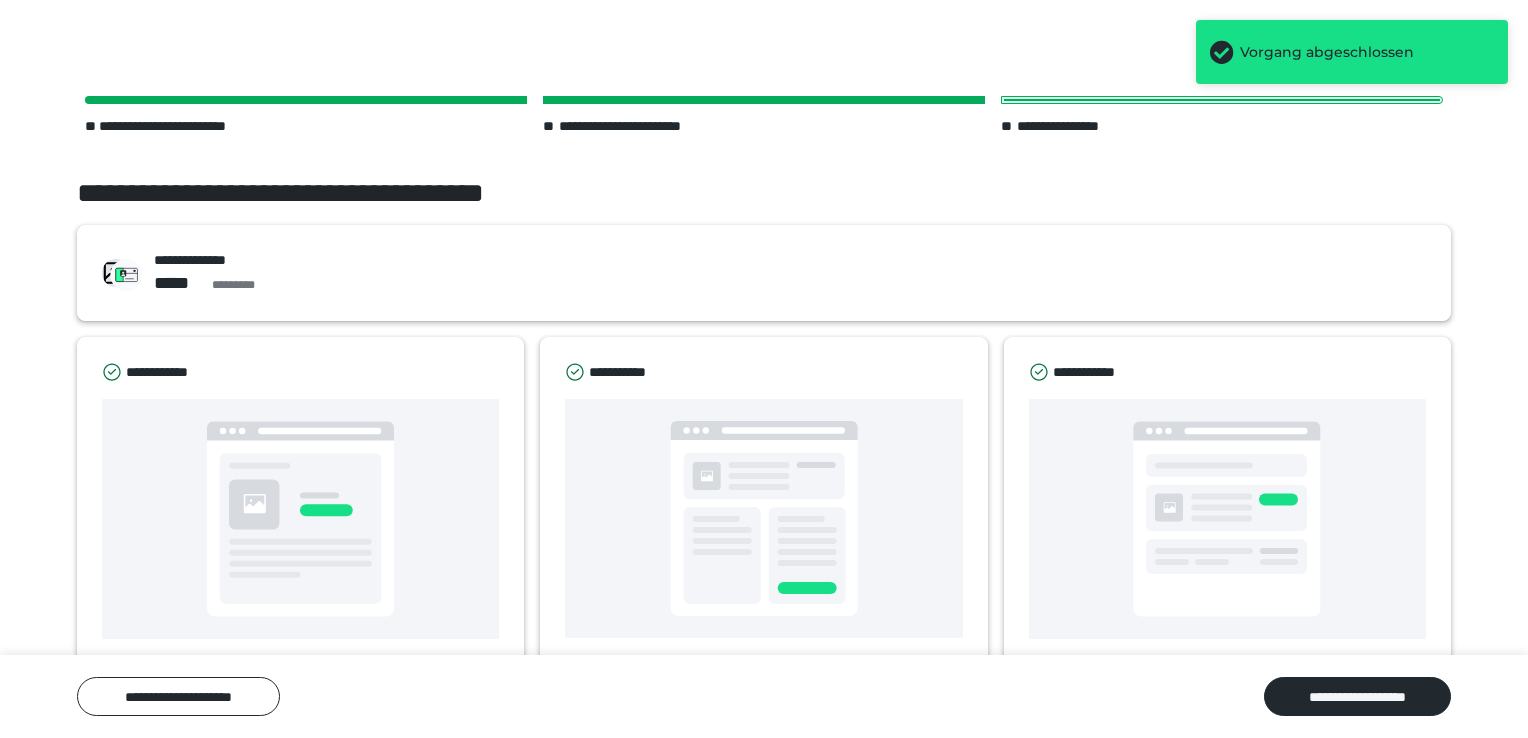 click on "*****" at bounding box center (179, 283) 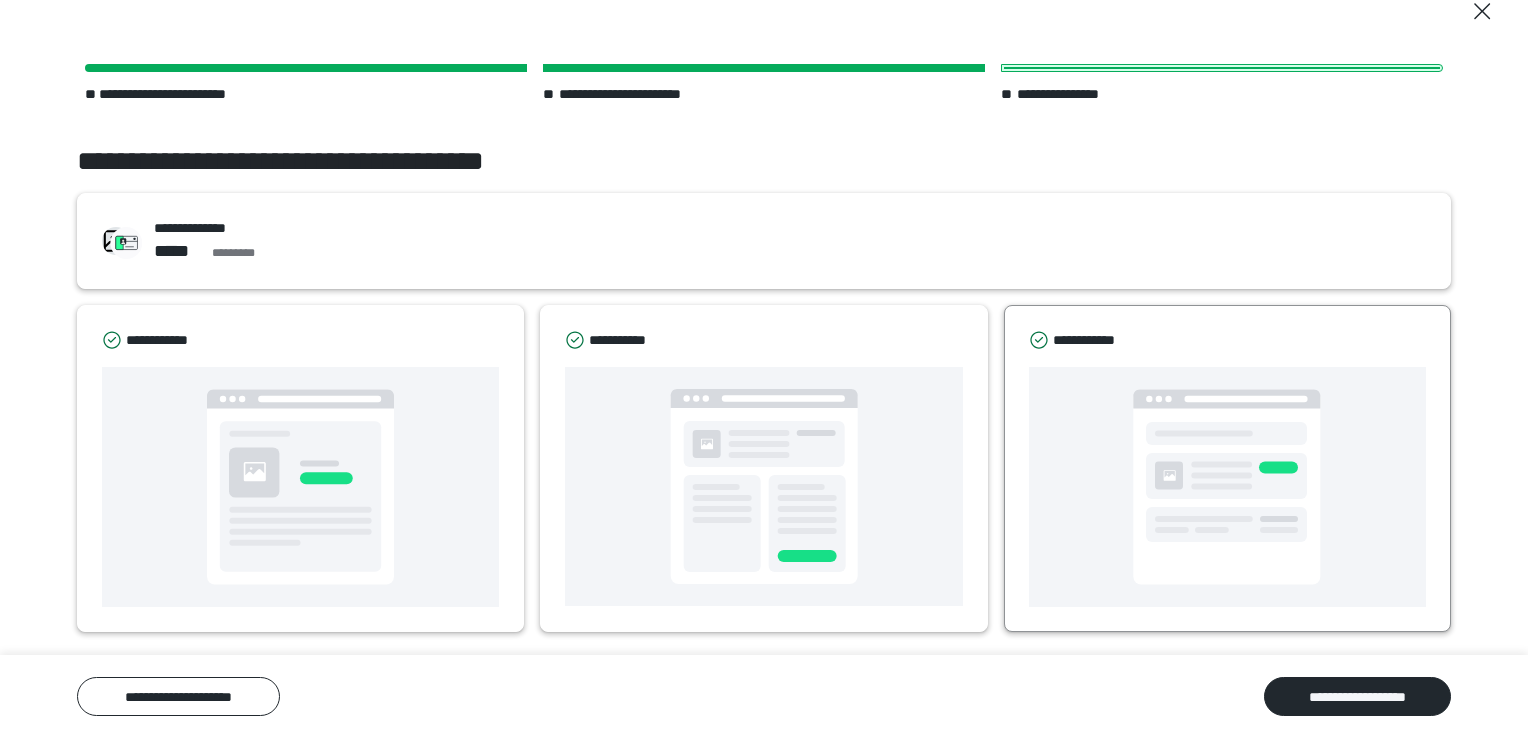 click at bounding box center [1227, 487] 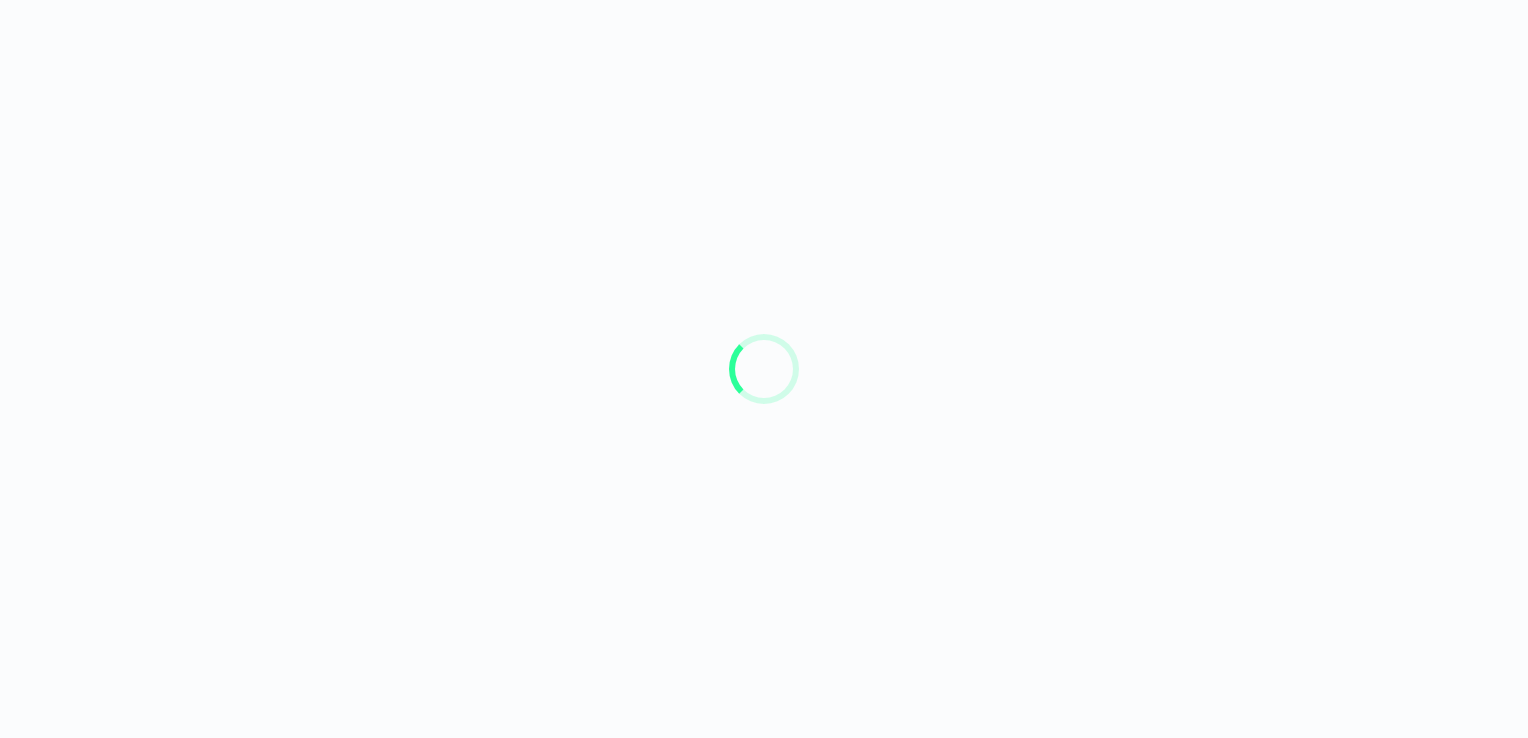 scroll, scrollTop: 0, scrollLeft: 0, axis: both 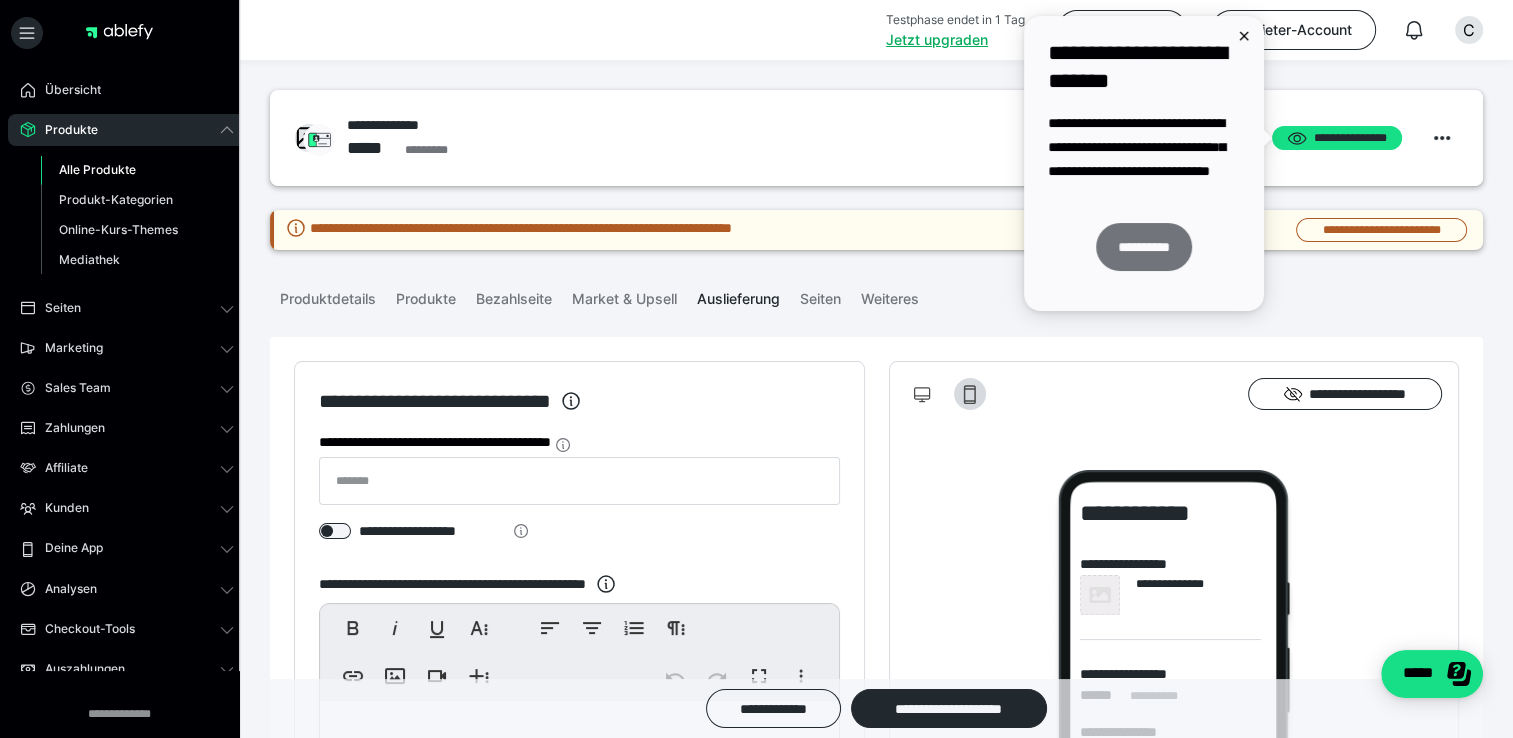 click on "**********" at bounding box center (1144, 247) 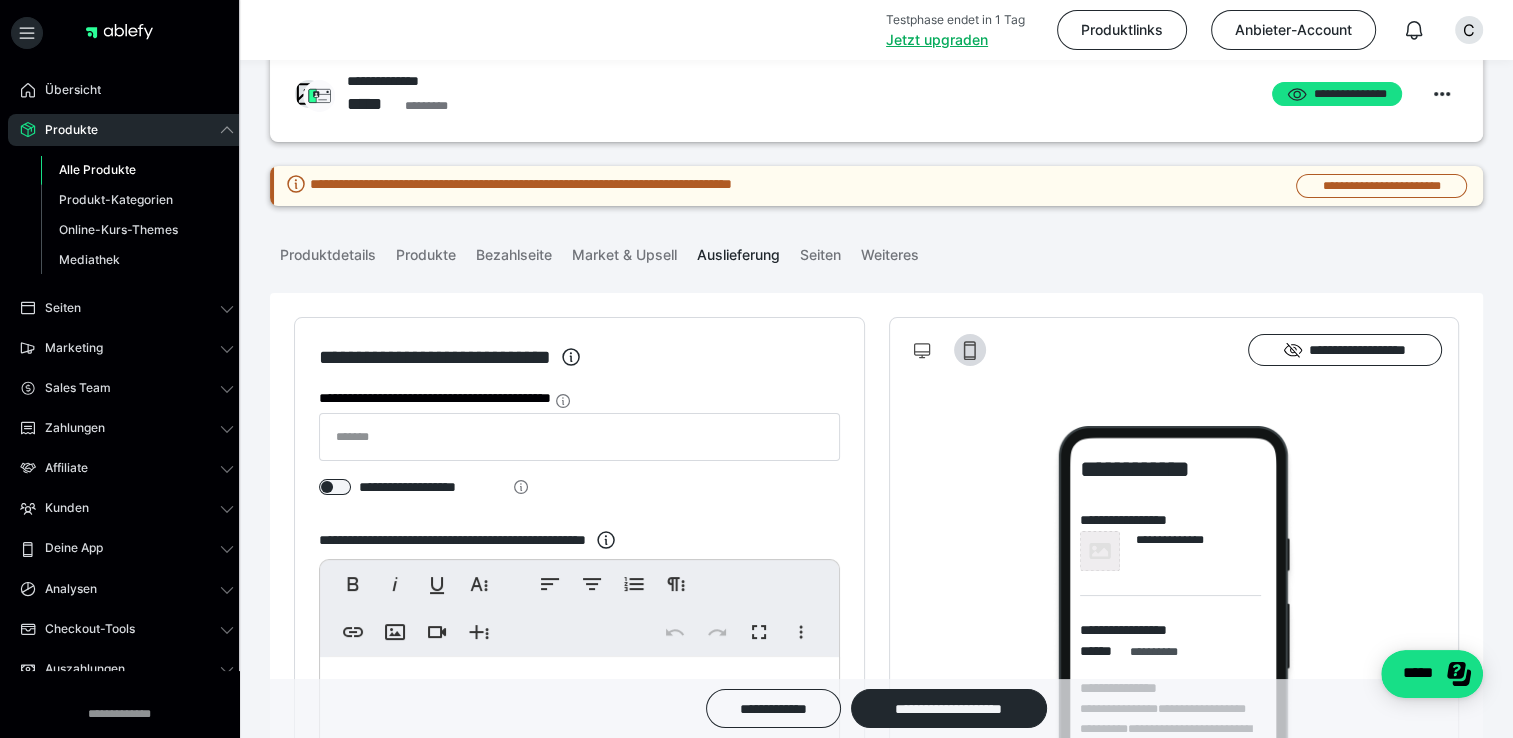 scroll, scrollTop: 51, scrollLeft: 0, axis: vertical 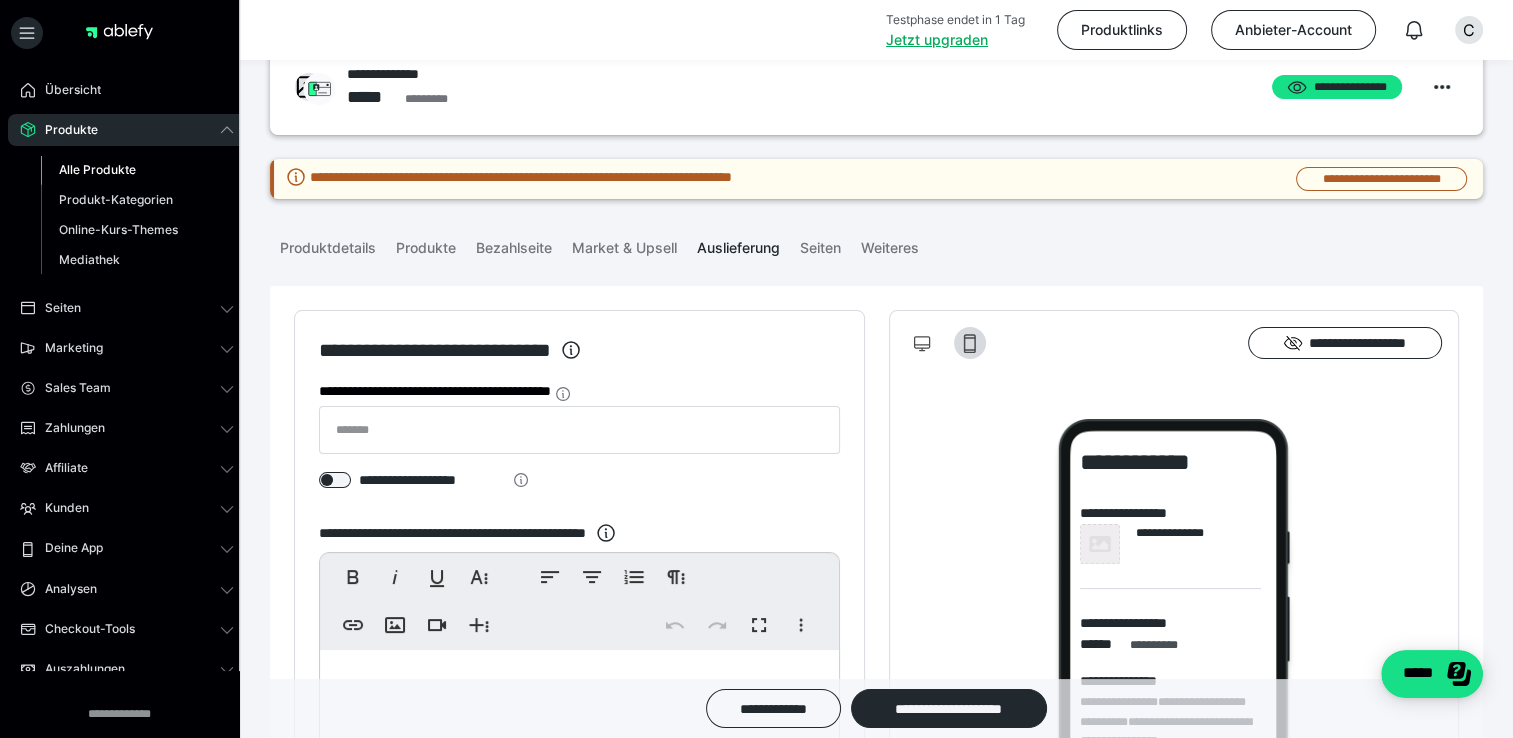 click on "**********" at bounding box center (876, 179) 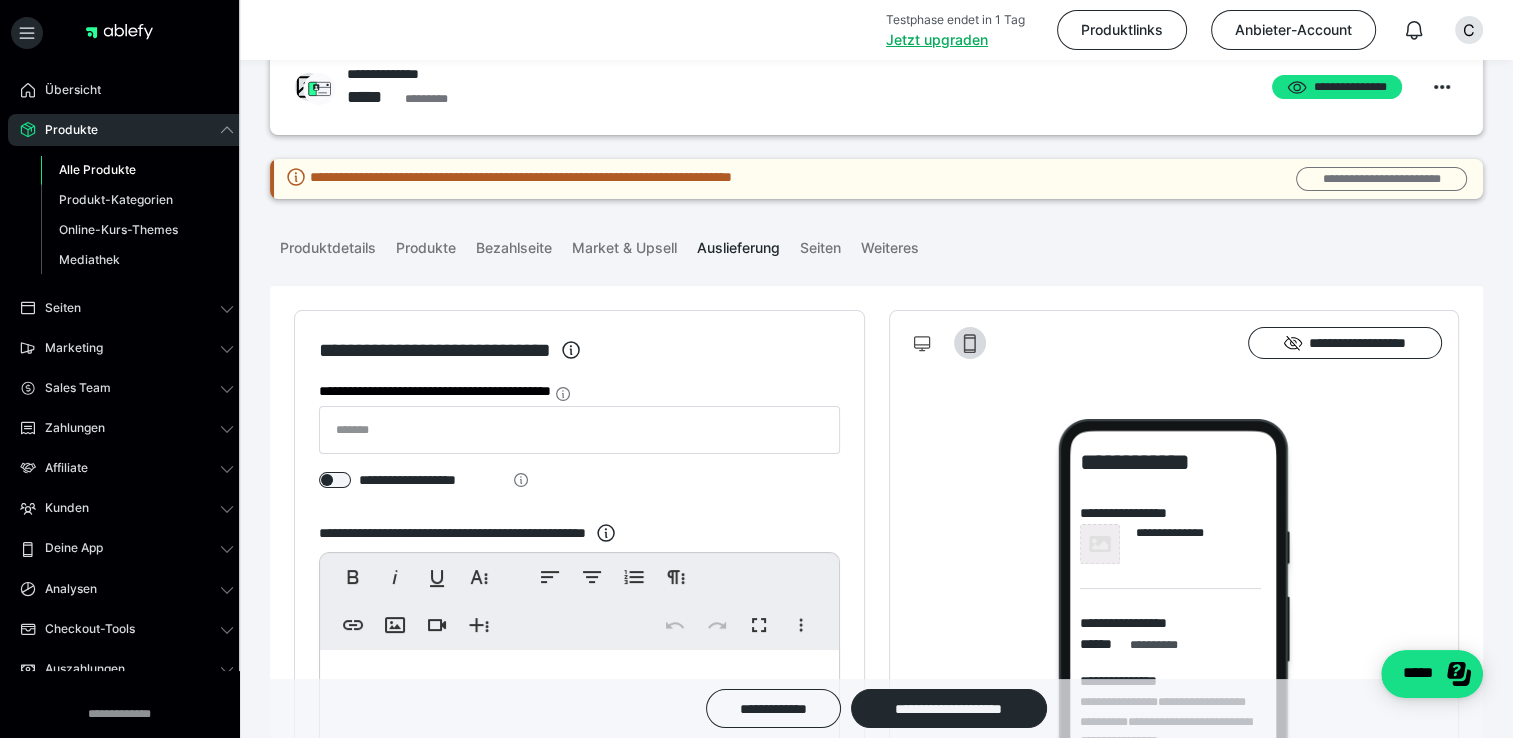 click on "**********" at bounding box center [1381, 179] 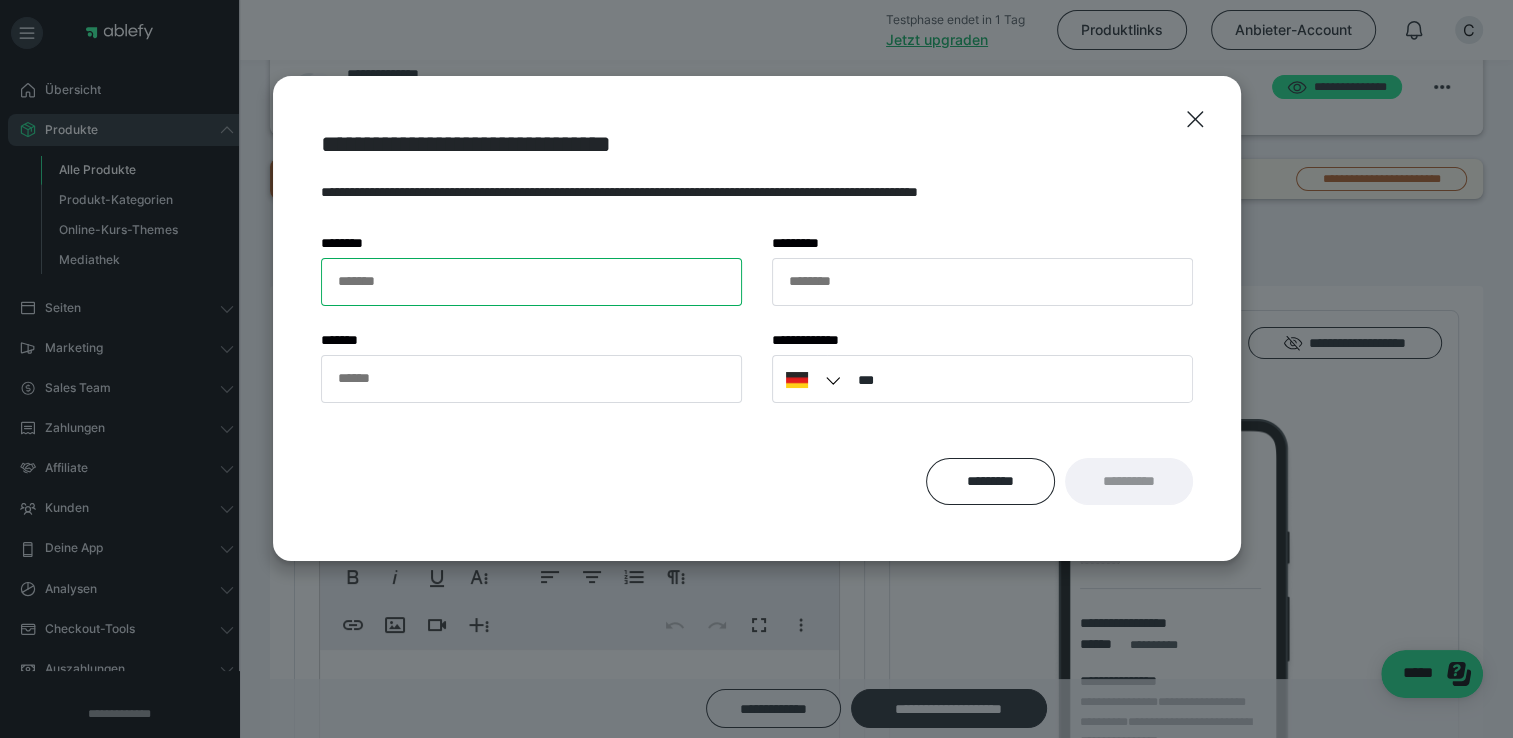 click on "******* *" at bounding box center [531, 282] 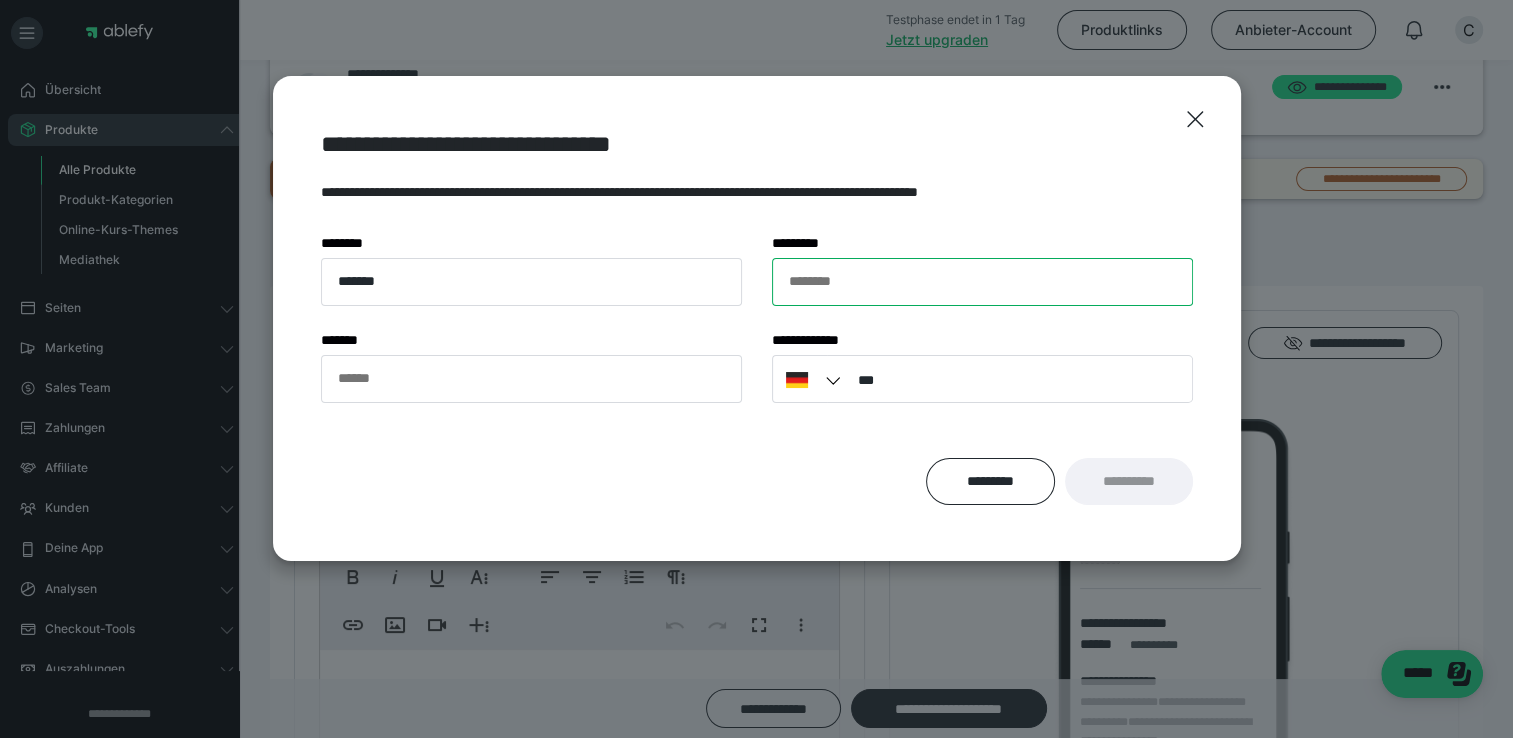 type on "**********" 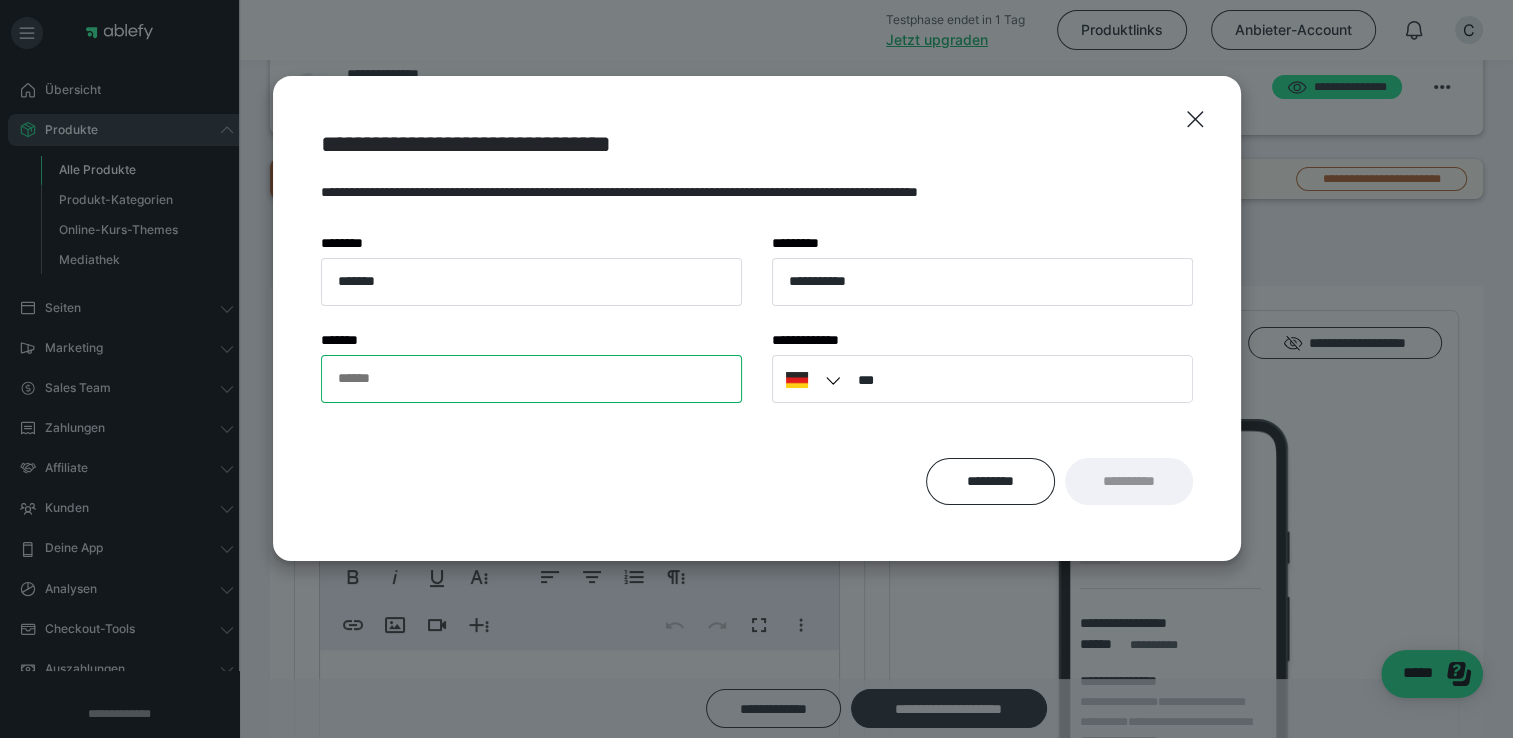 type on "**********" 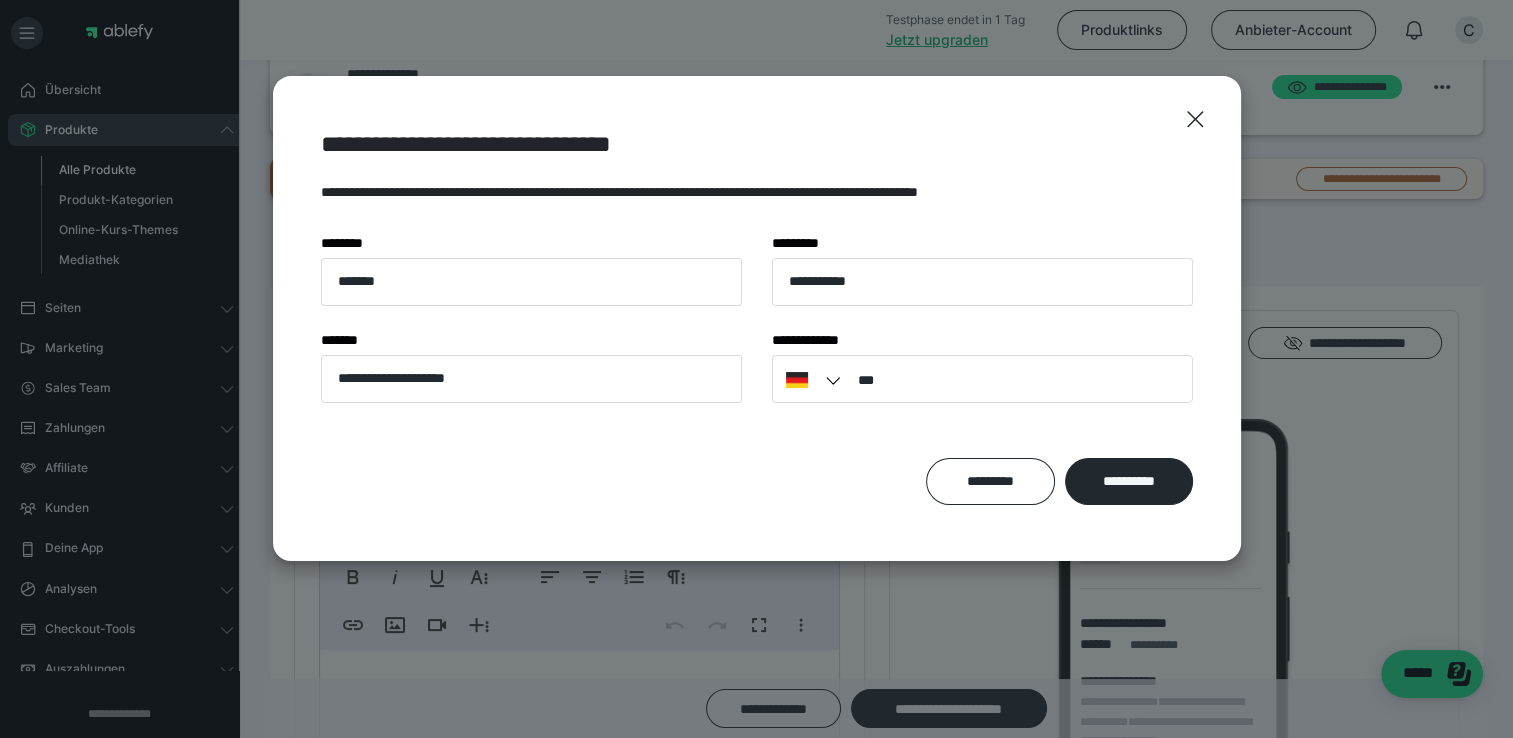 click at bounding box center [836, 381] 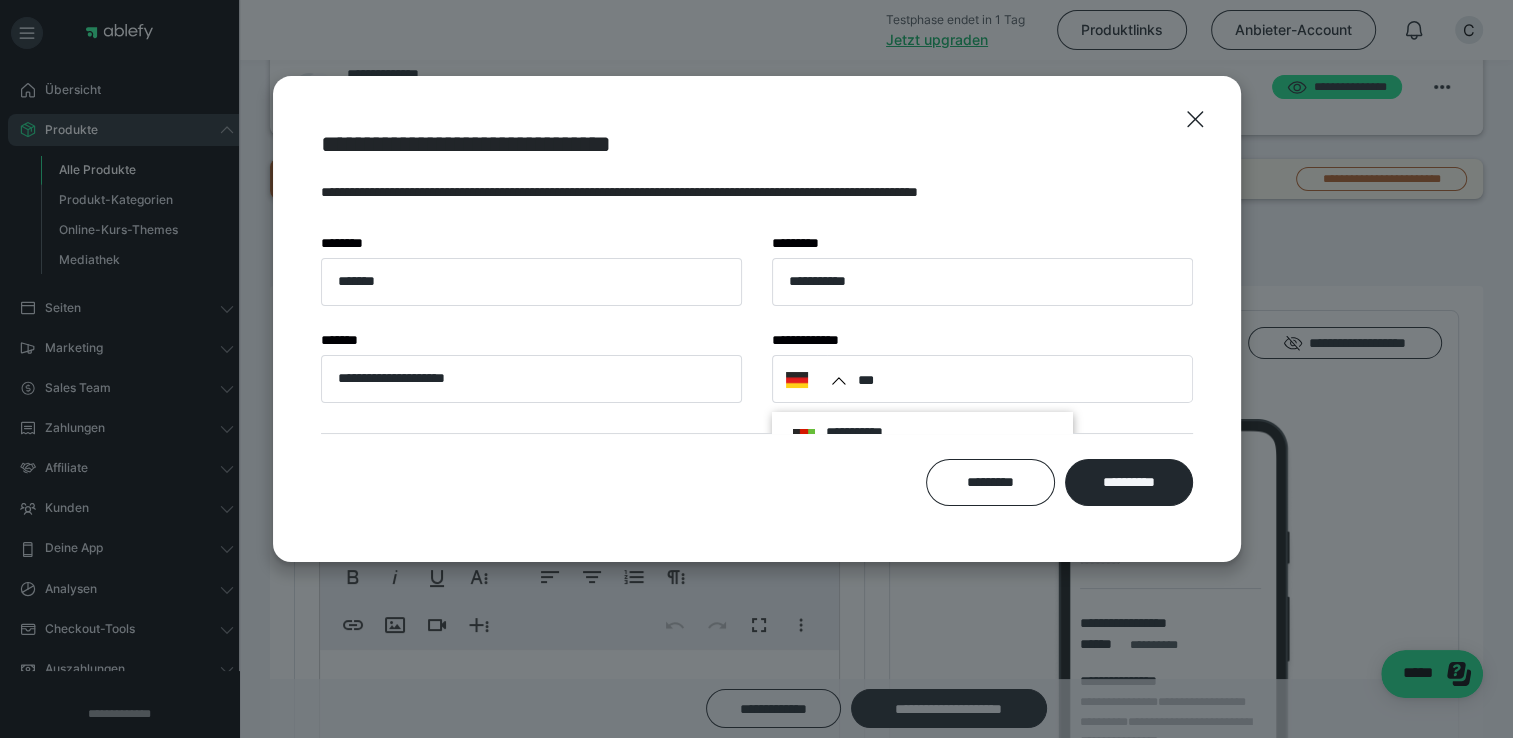 scroll, scrollTop: 179, scrollLeft: 0, axis: vertical 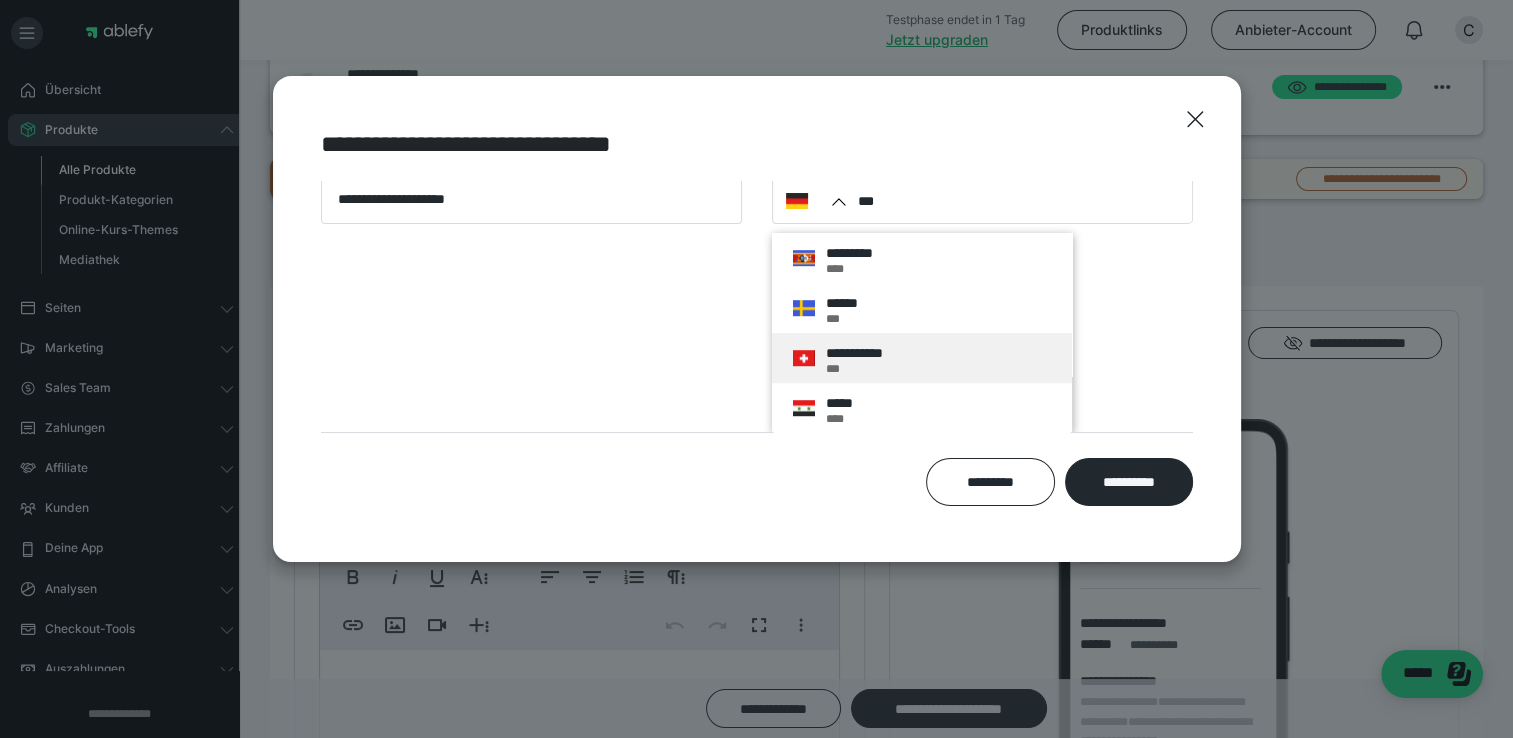 click on "***" at bounding box center (836, 369) 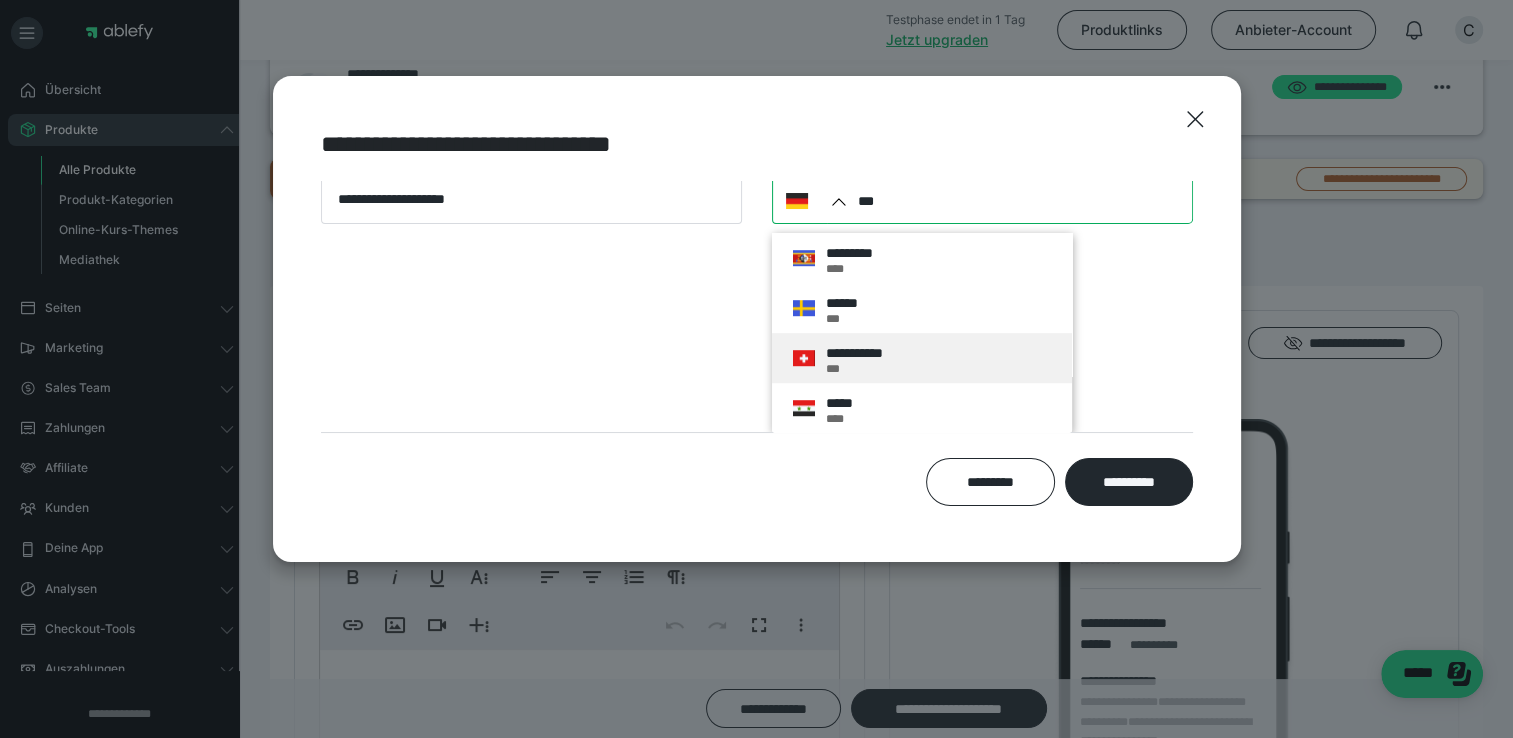 click on "***" at bounding box center (982, 200) 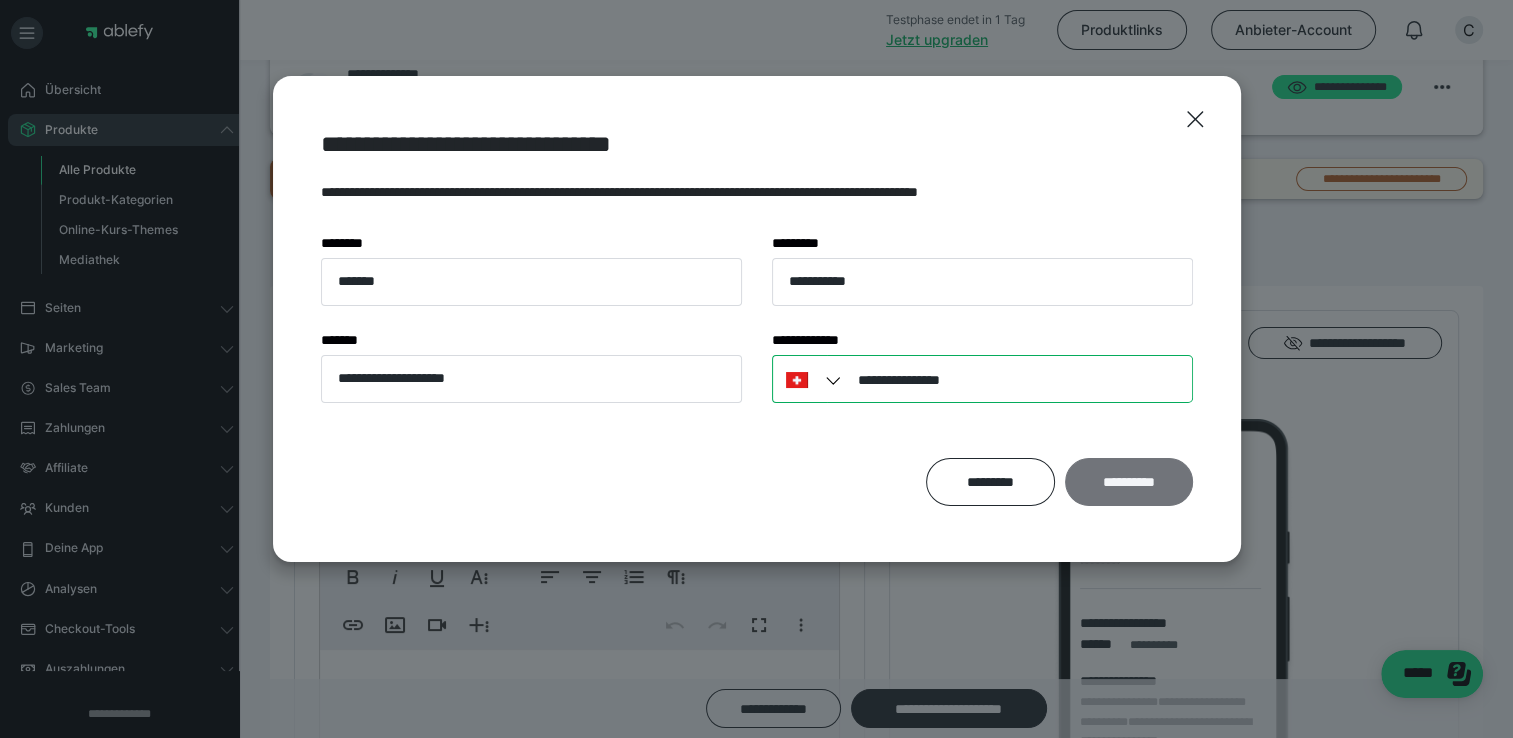 type on "**********" 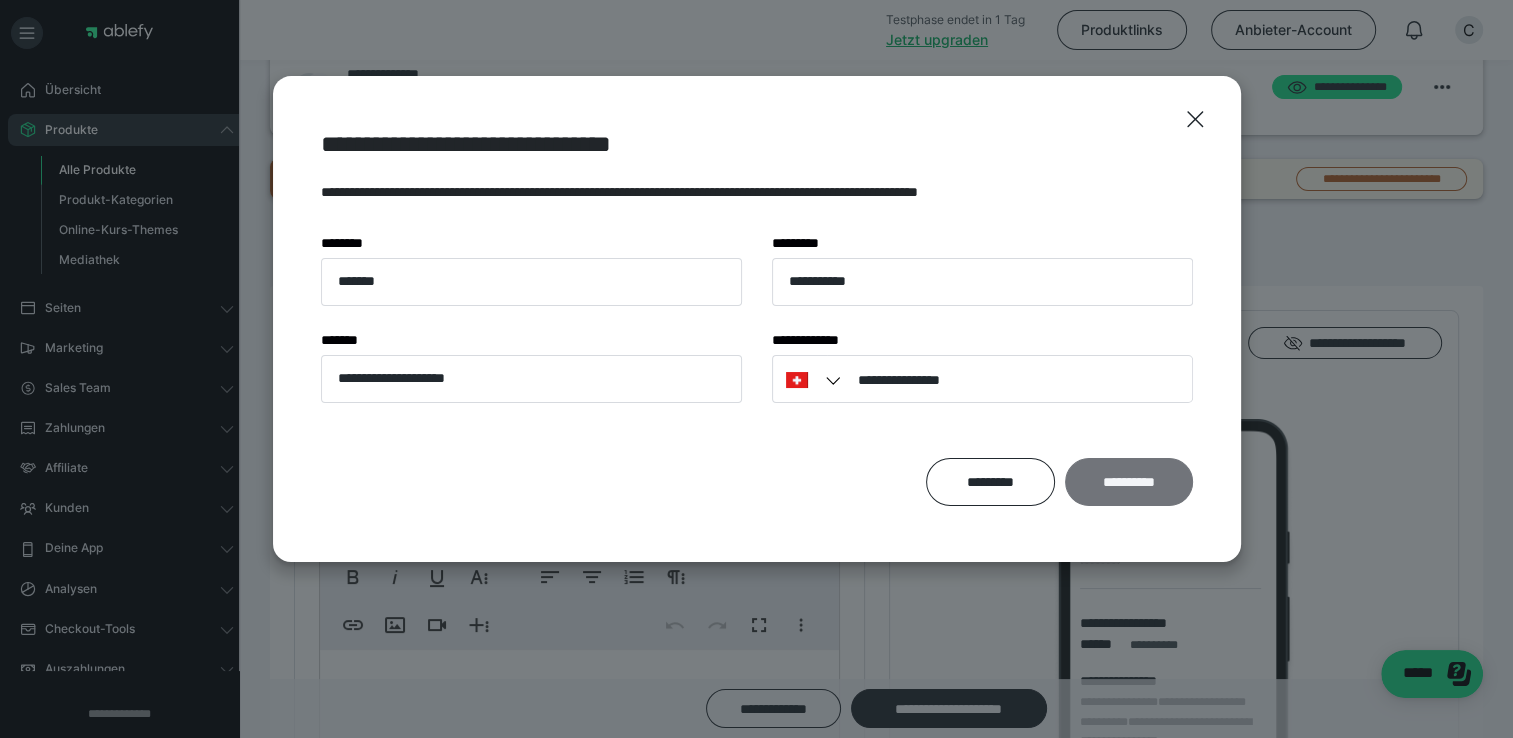 click on "**********" at bounding box center (1129, 482) 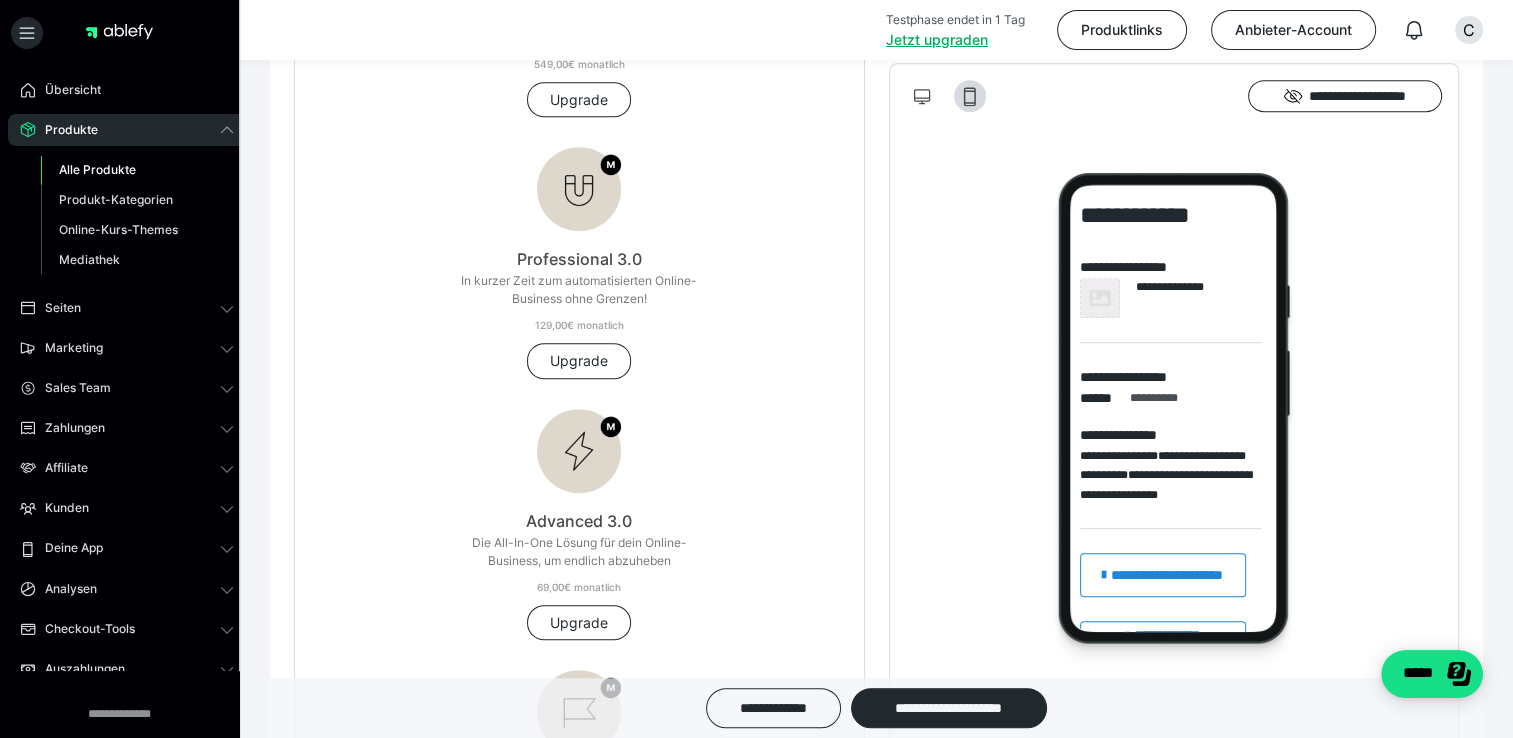 scroll, scrollTop: 1086, scrollLeft: 0, axis: vertical 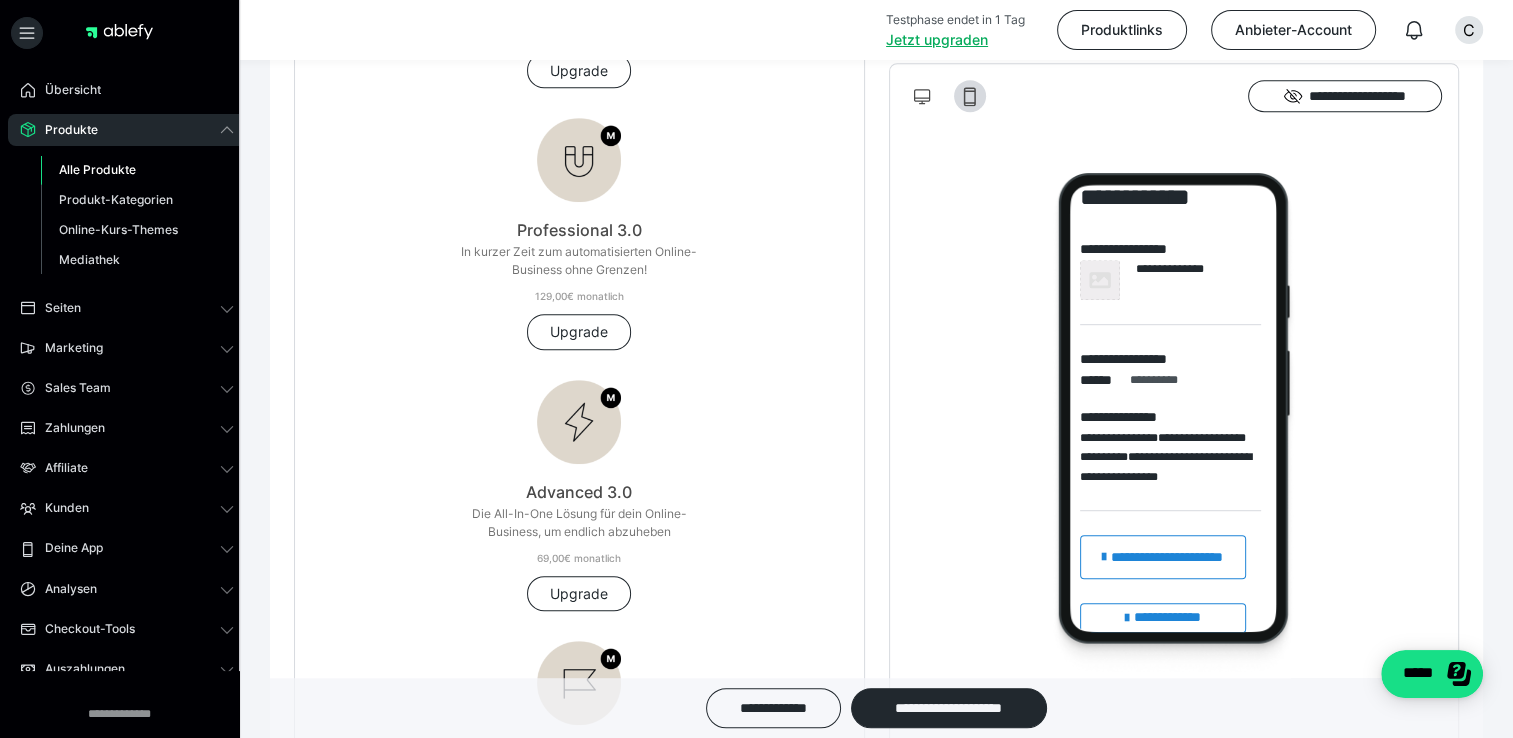 click at bounding box center [1100, 280] 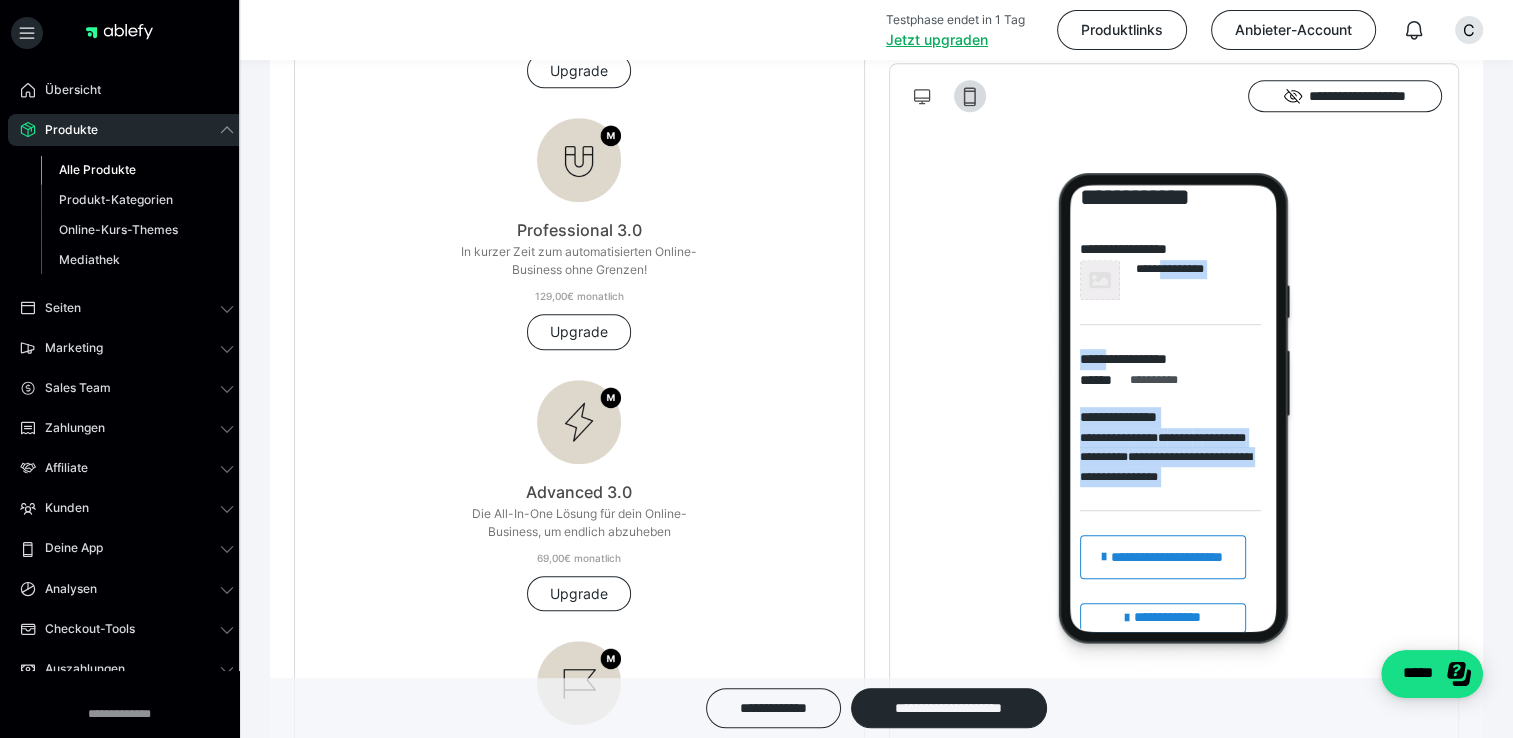 drag, startPoint x: 1163, startPoint y: 276, endPoint x: 1119, endPoint y: 359, distance: 93.941475 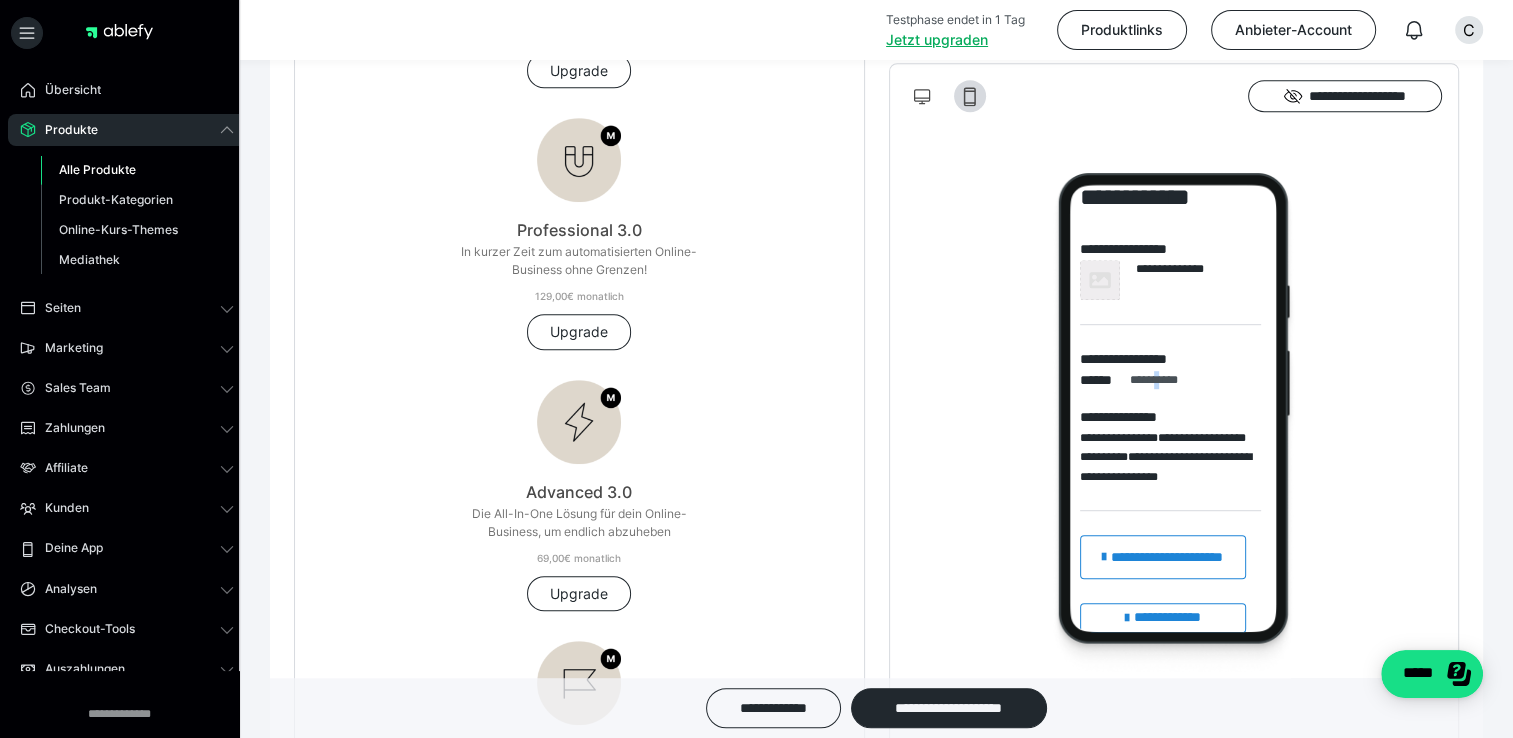 drag, startPoint x: 1119, startPoint y: 359, endPoint x: 1162, endPoint y: 377, distance: 46.615448 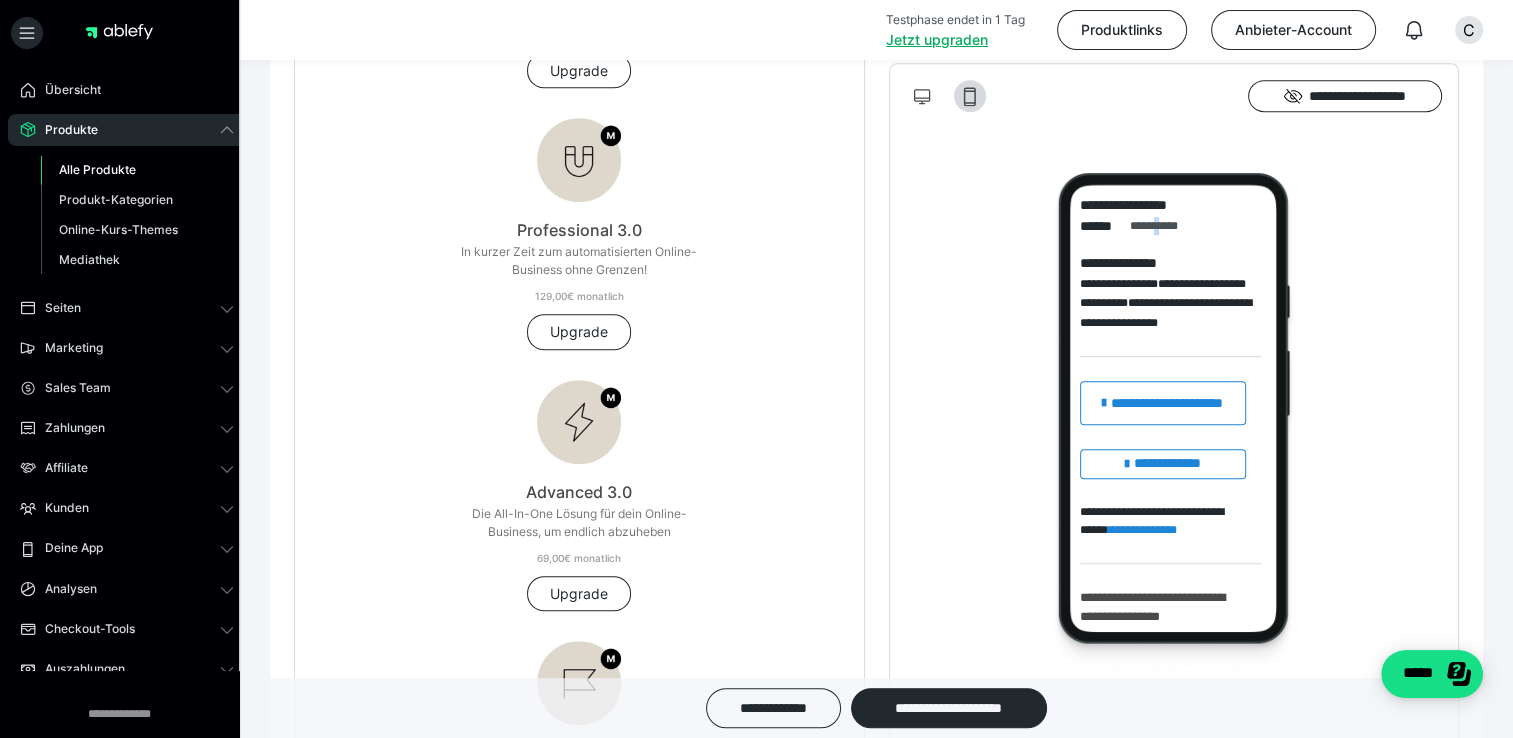 scroll, scrollTop: 0, scrollLeft: 0, axis: both 